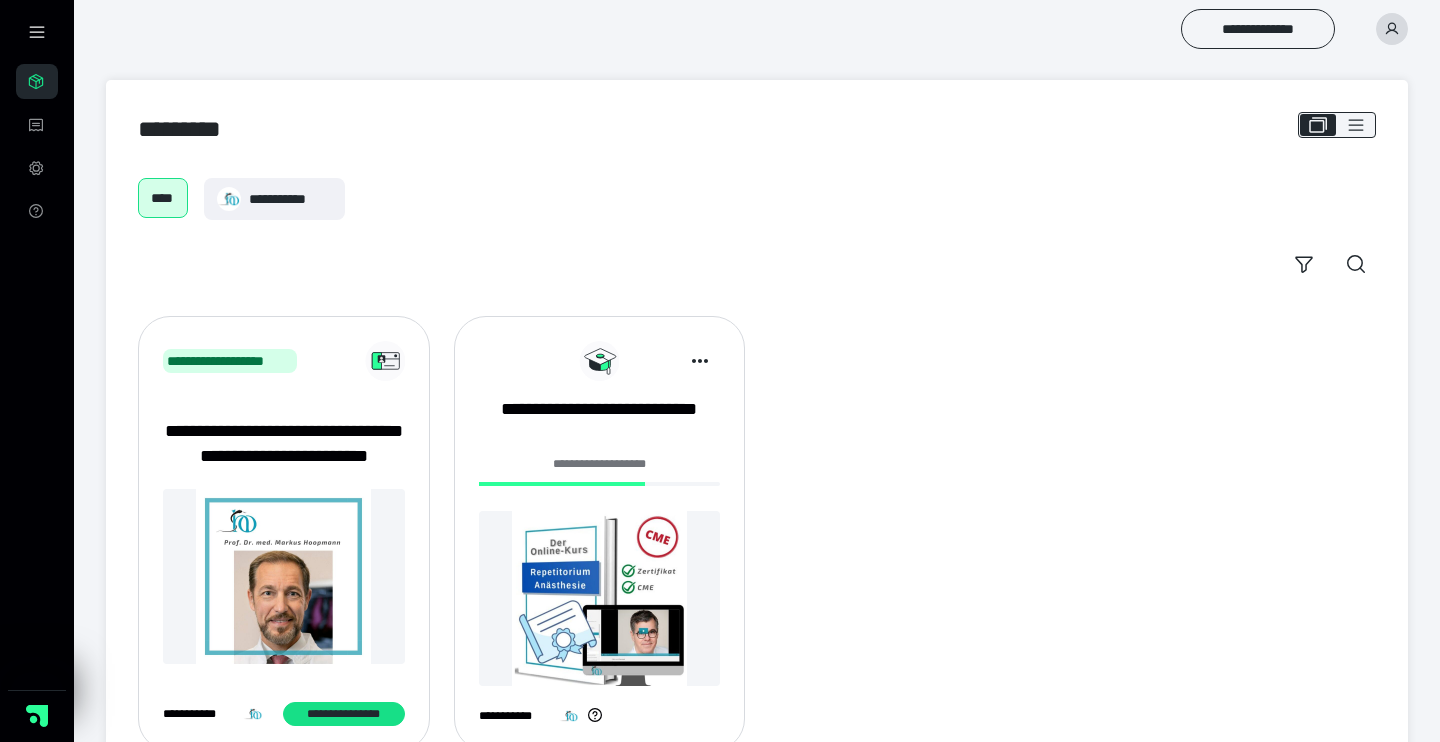 scroll, scrollTop: 0, scrollLeft: 0, axis: both 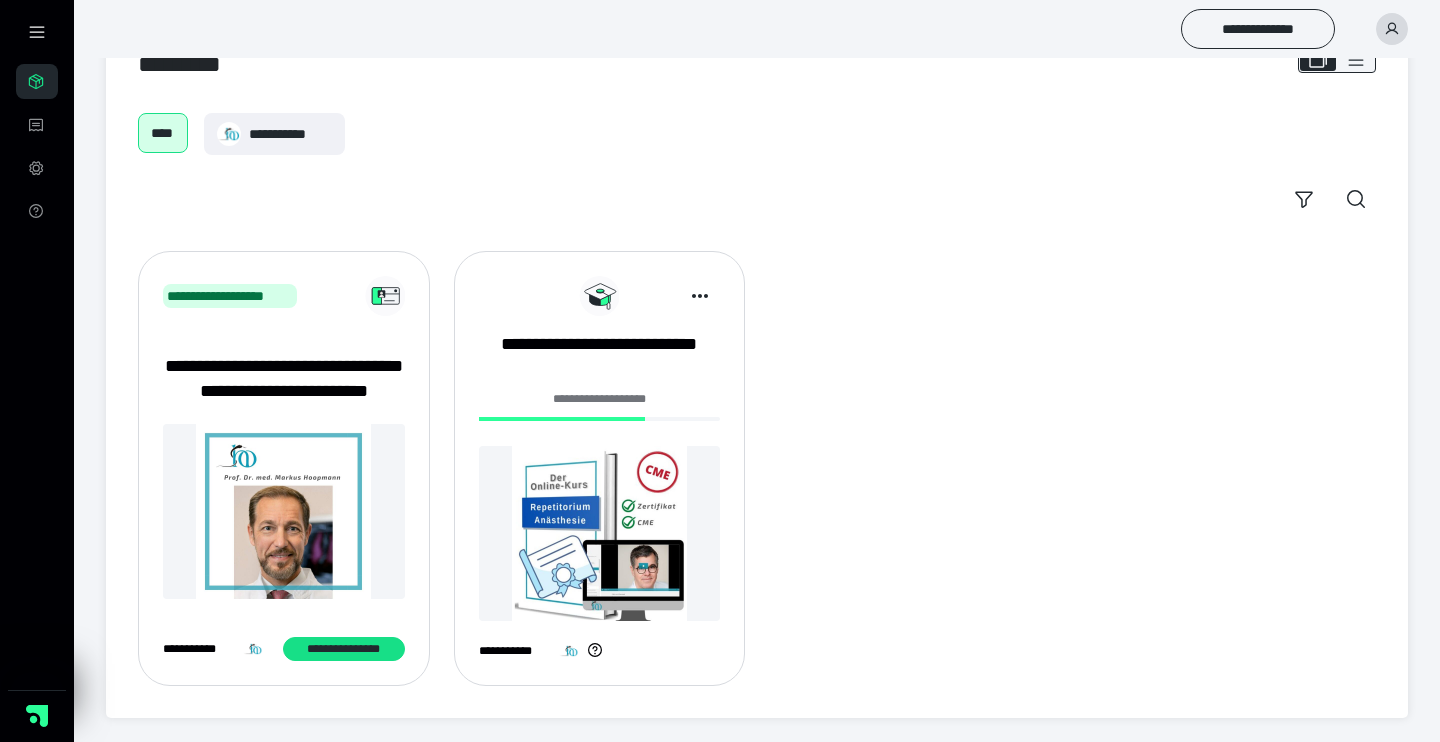 click on "**********" at bounding box center (600, 468) 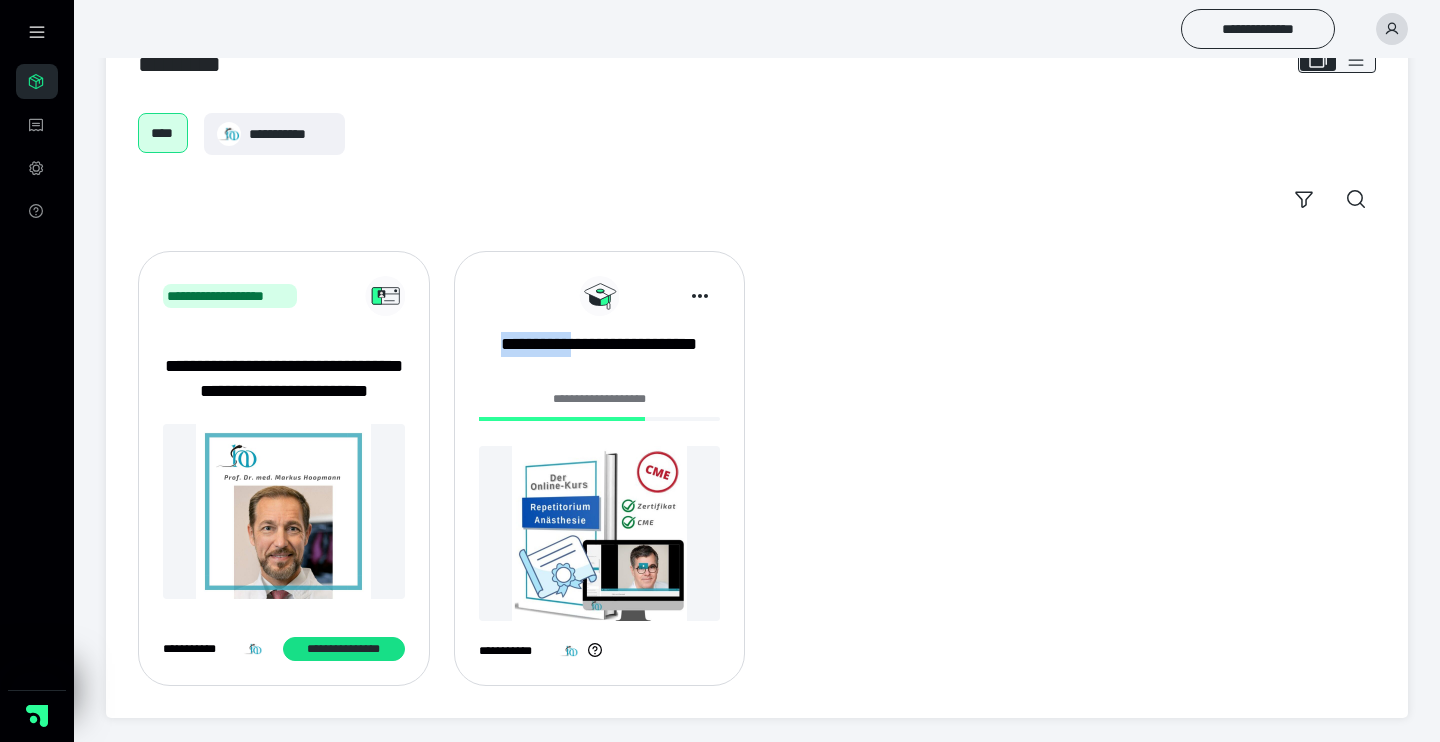 click at bounding box center [600, 533] 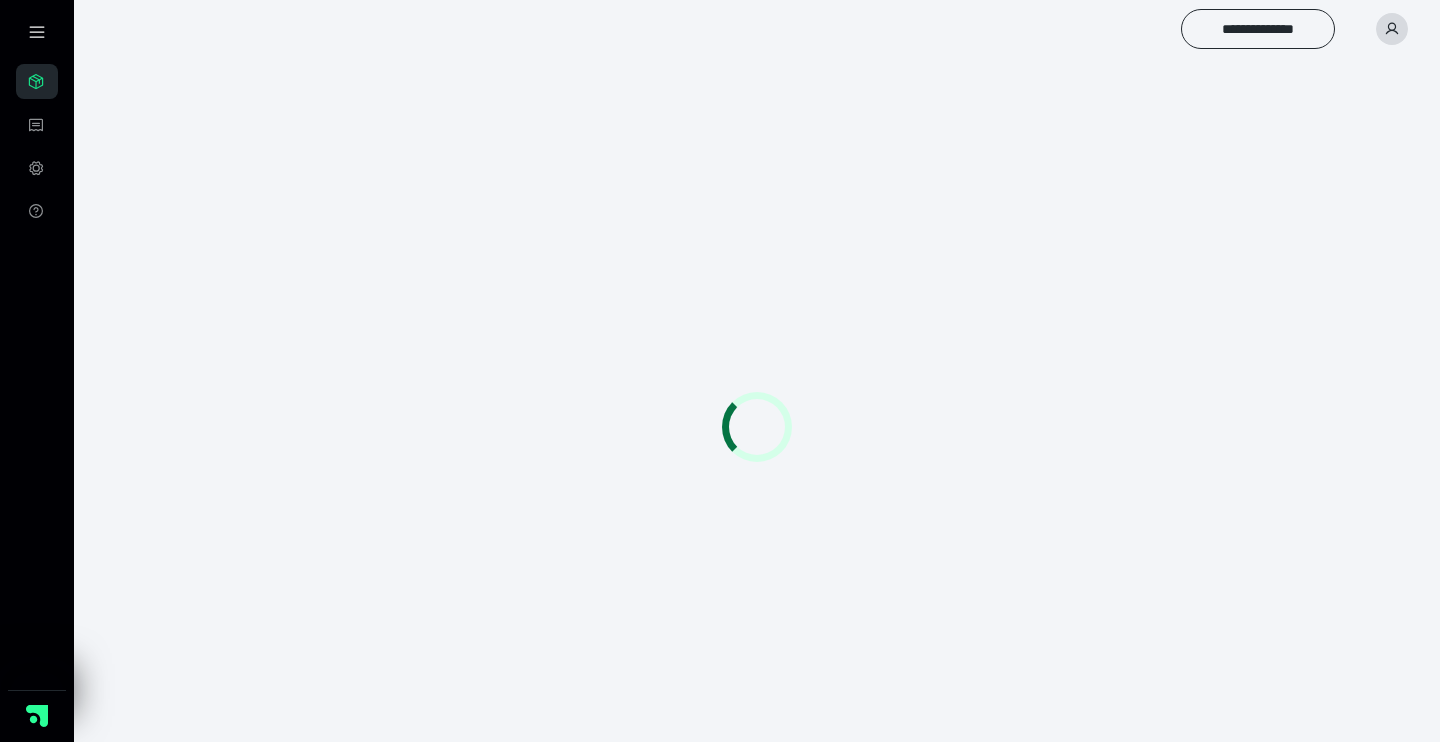 scroll, scrollTop: 0, scrollLeft: 0, axis: both 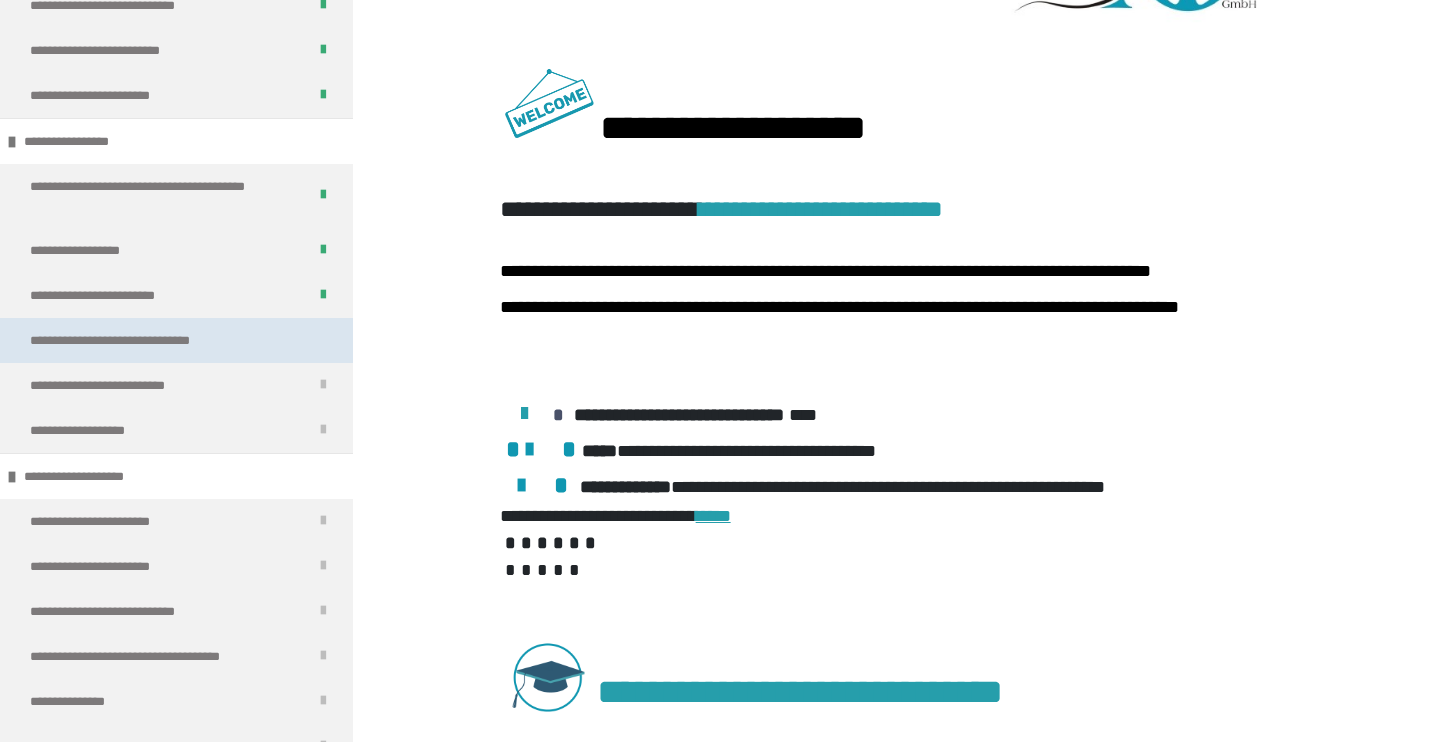 click on "**********" at bounding box center [137, 340] 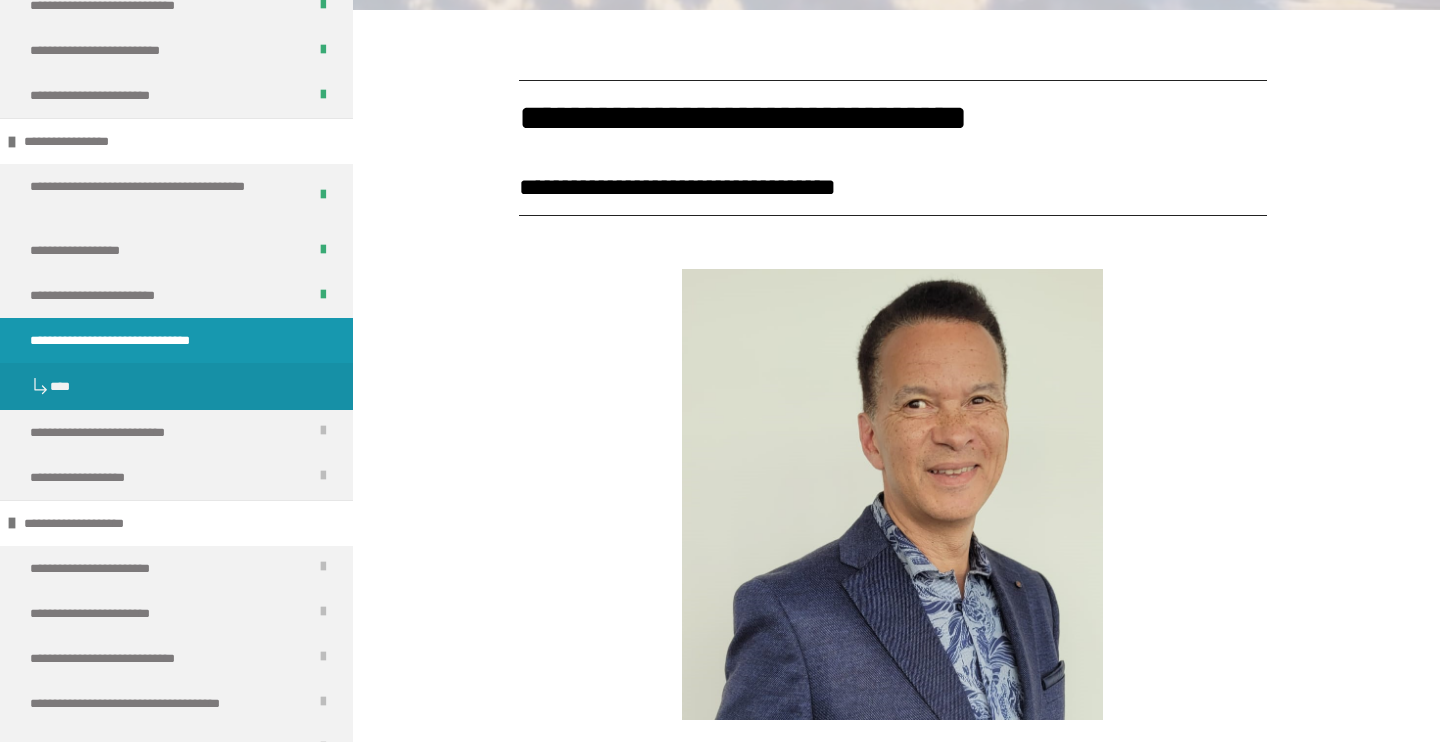 scroll, scrollTop: 2834, scrollLeft: 0, axis: vertical 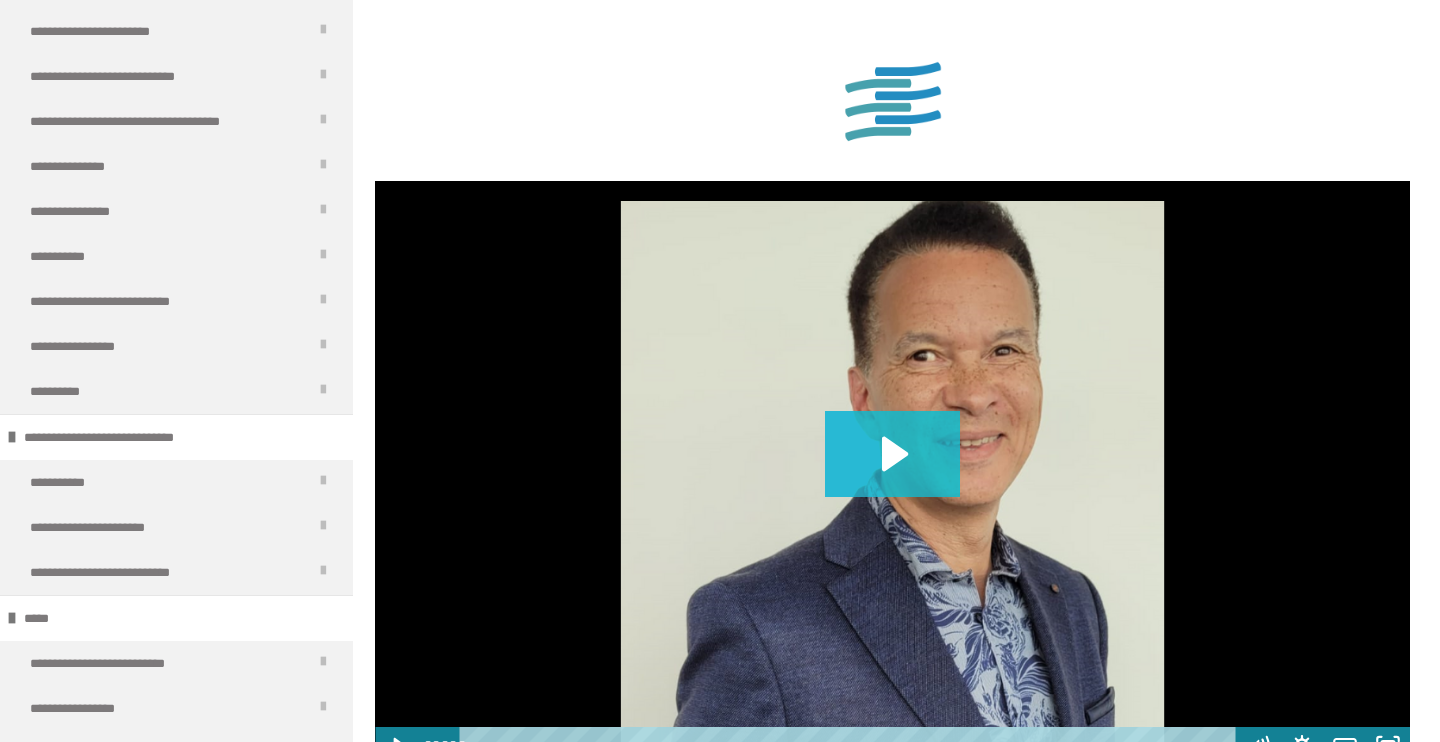 click 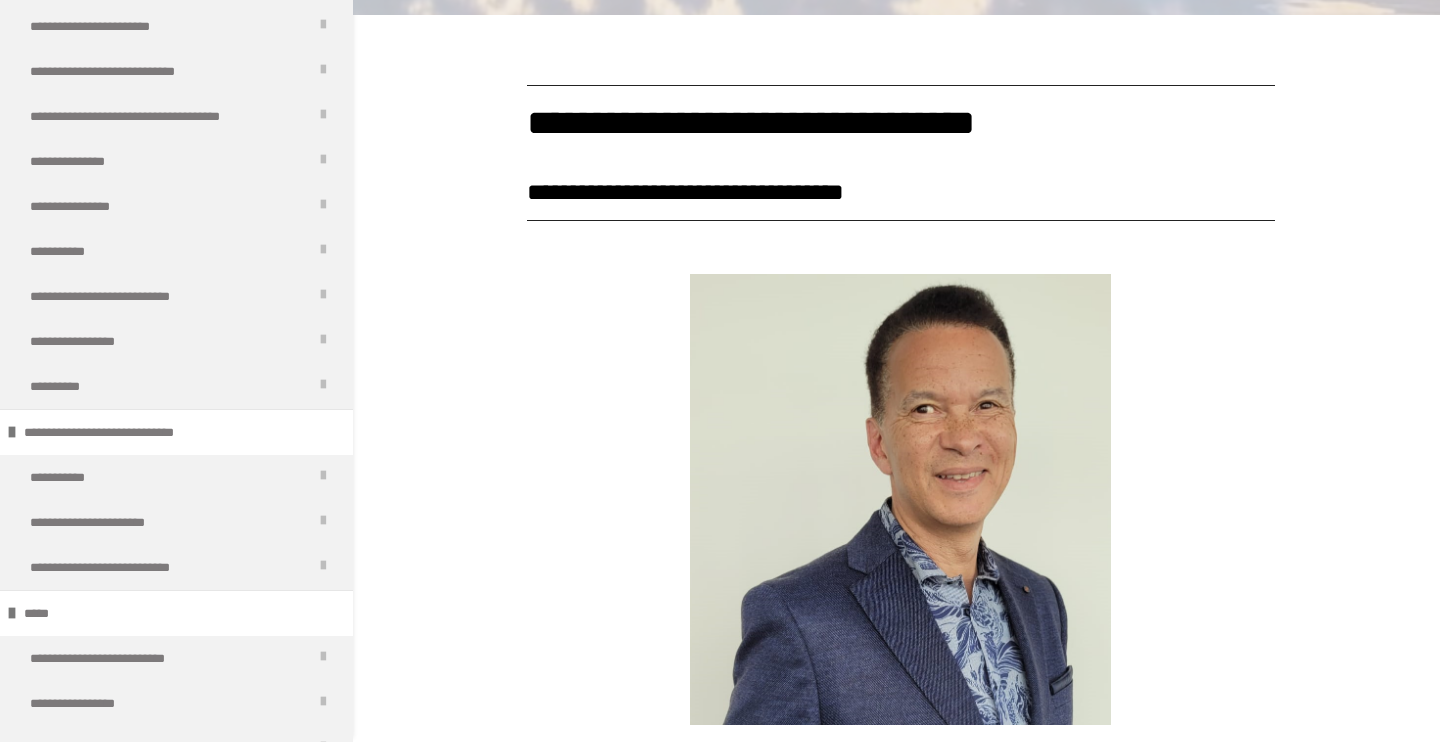scroll, scrollTop: 366, scrollLeft: 0, axis: vertical 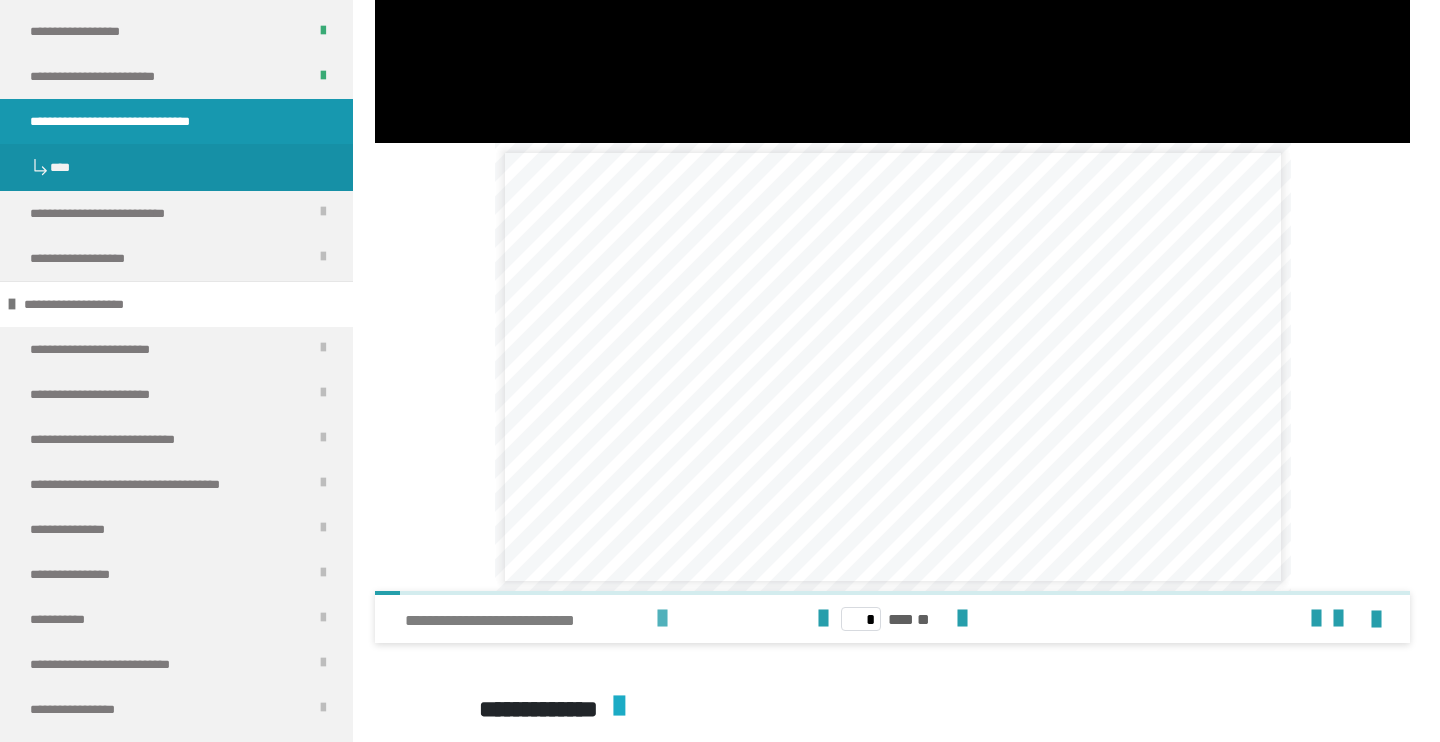 click at bounding box center [662, 619] 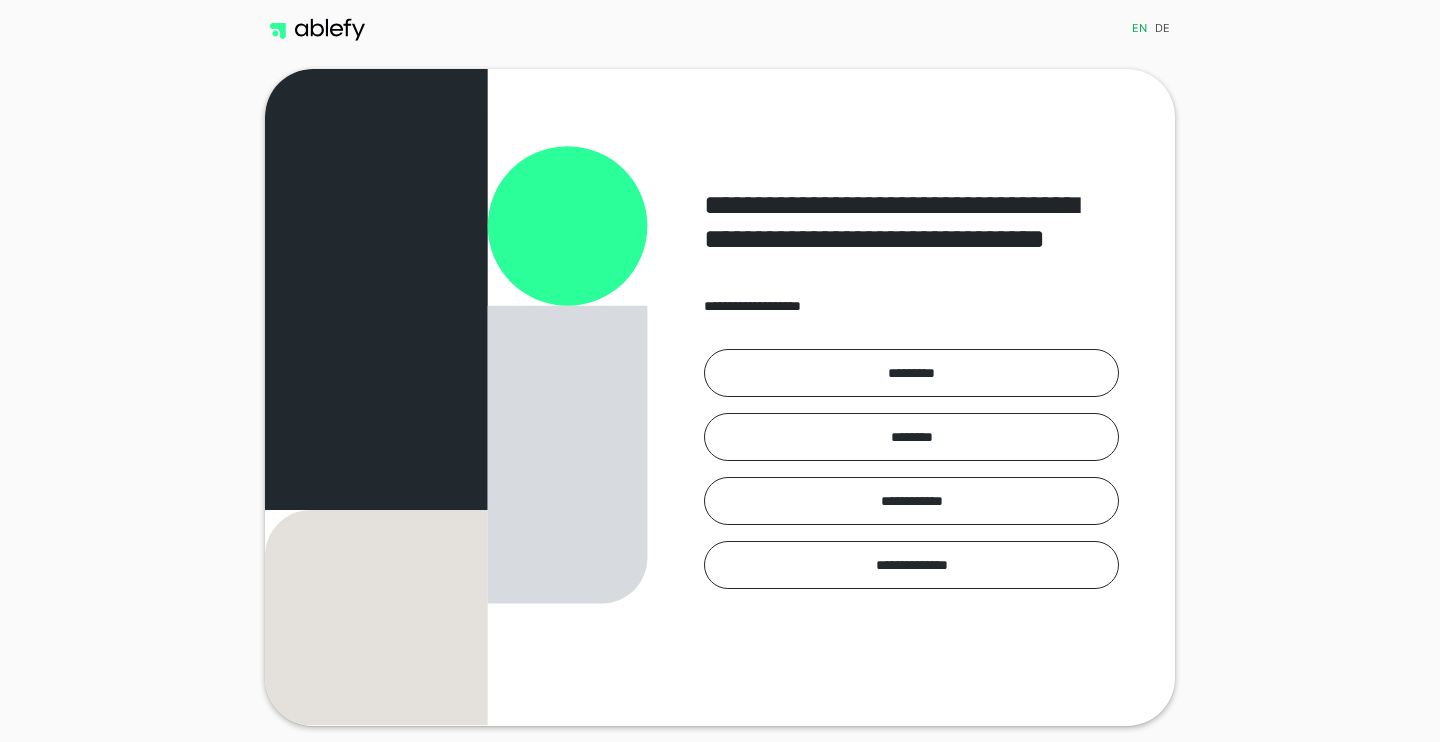 scroll, scrollTop: 0, scrollLeft: 0, axis: both 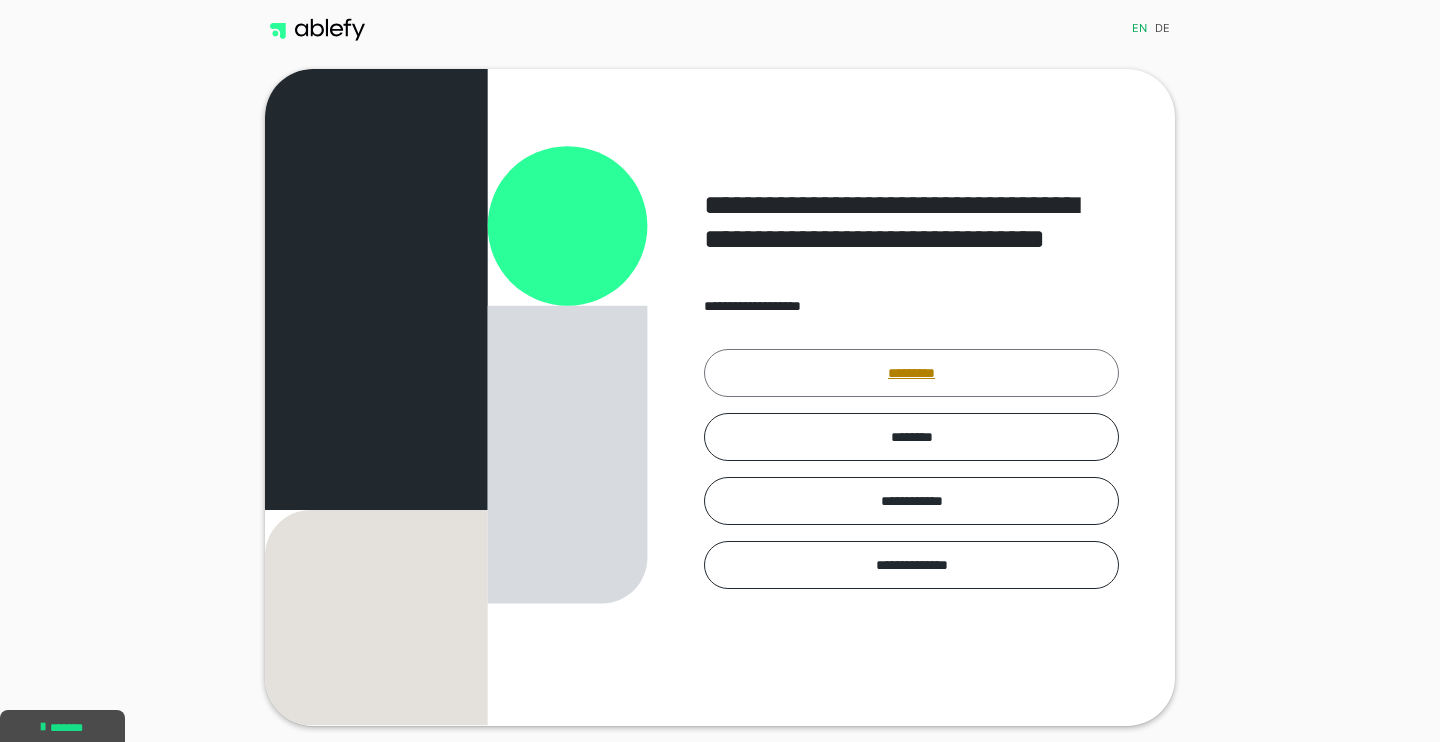 click on "*********" at bounding box center (911, 373) 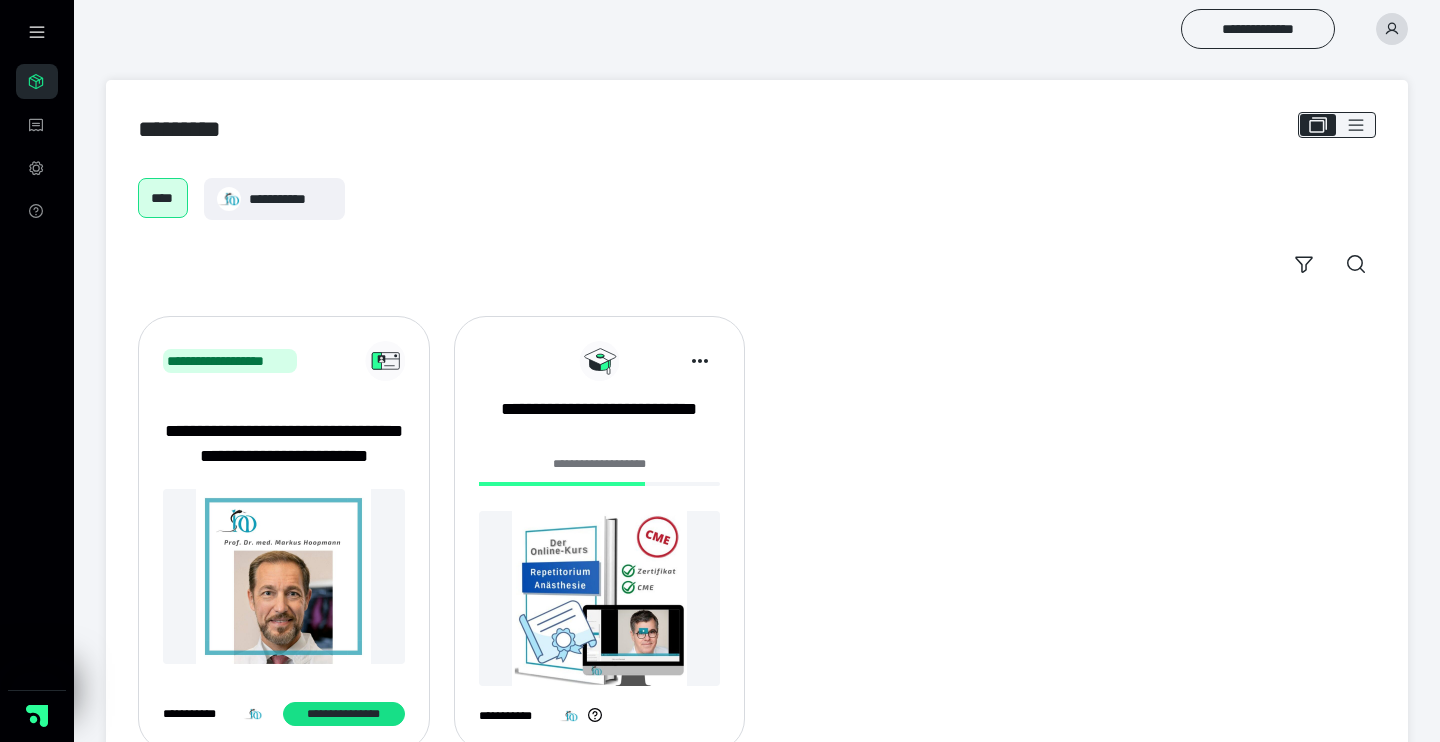 scroll, scrollTop: 0, scrollLeft: 0, axis: both 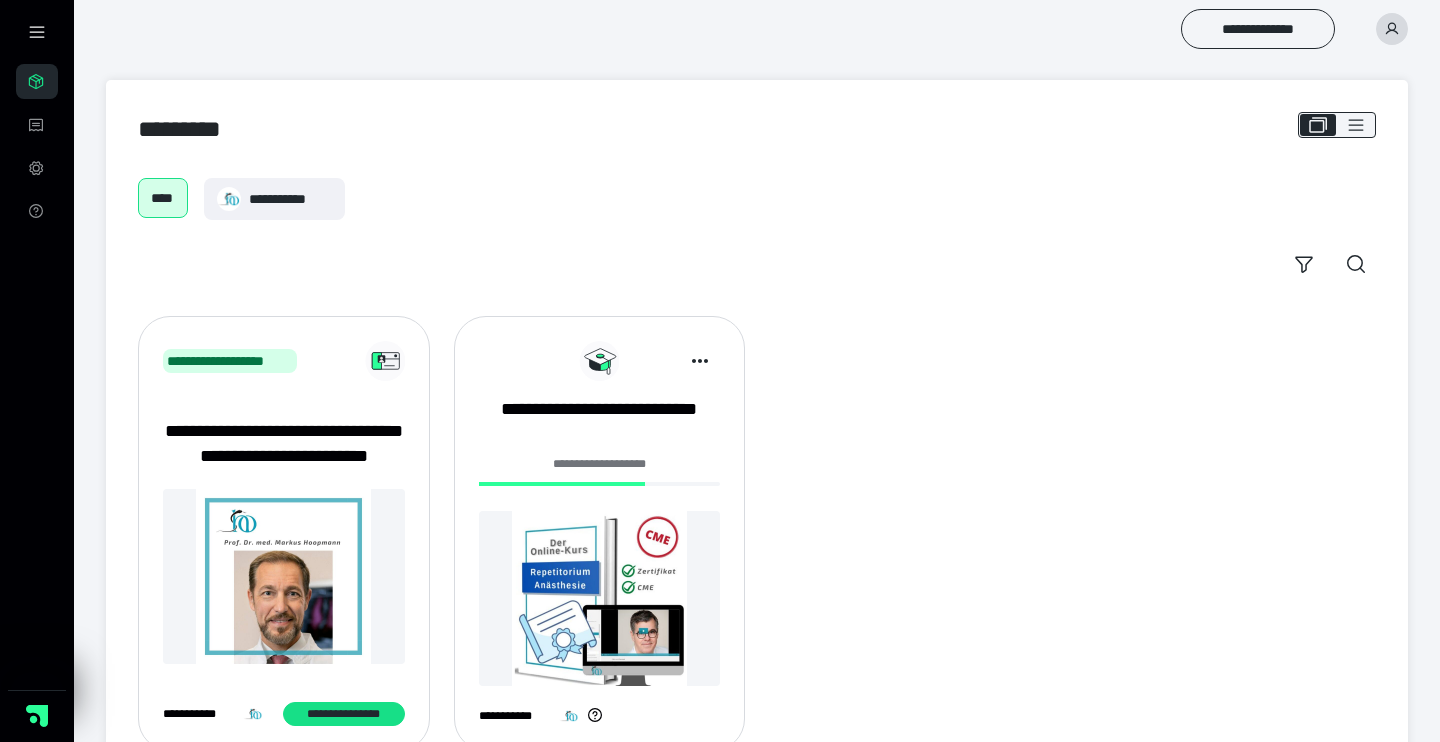 click on "**********" at bounding box center [600, 533] 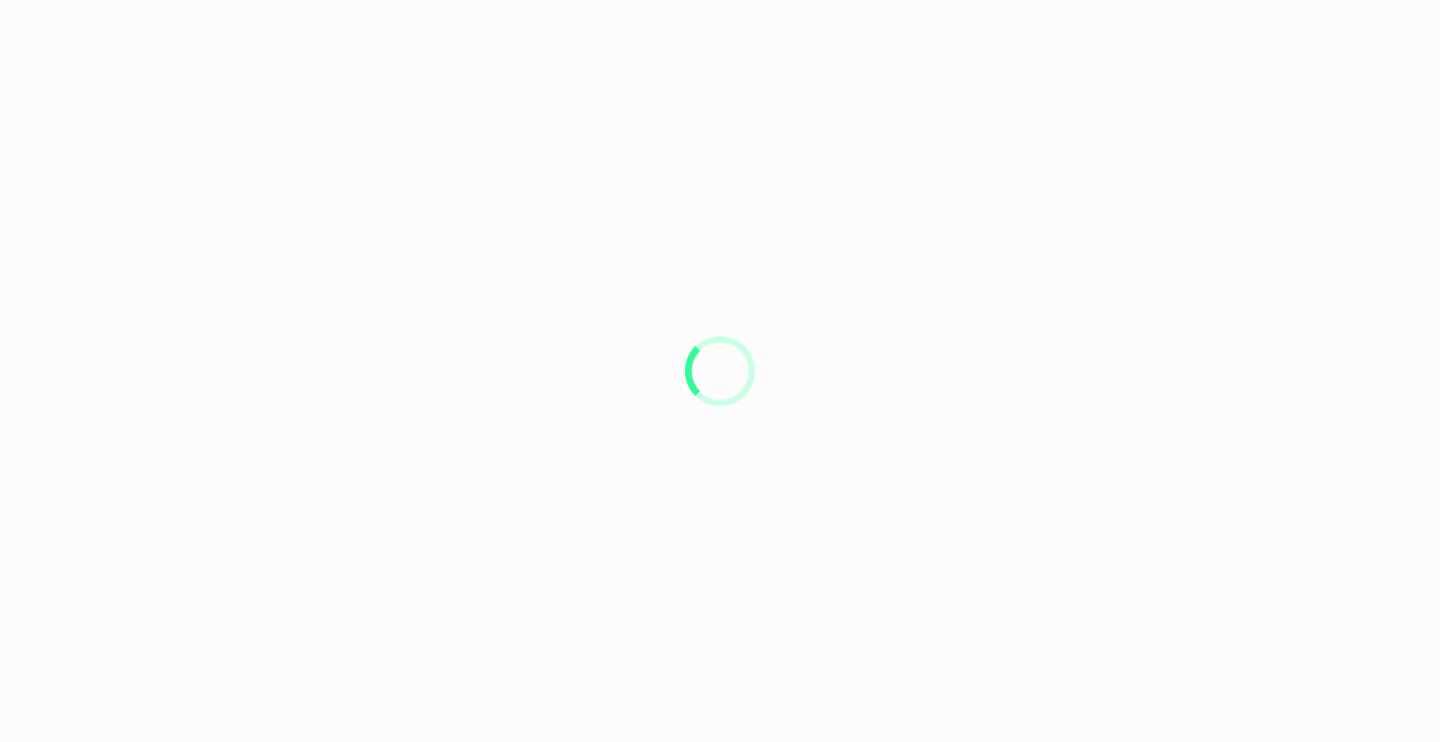 scroll, scrollTop: 0, scrollLeft: 0, axis: both 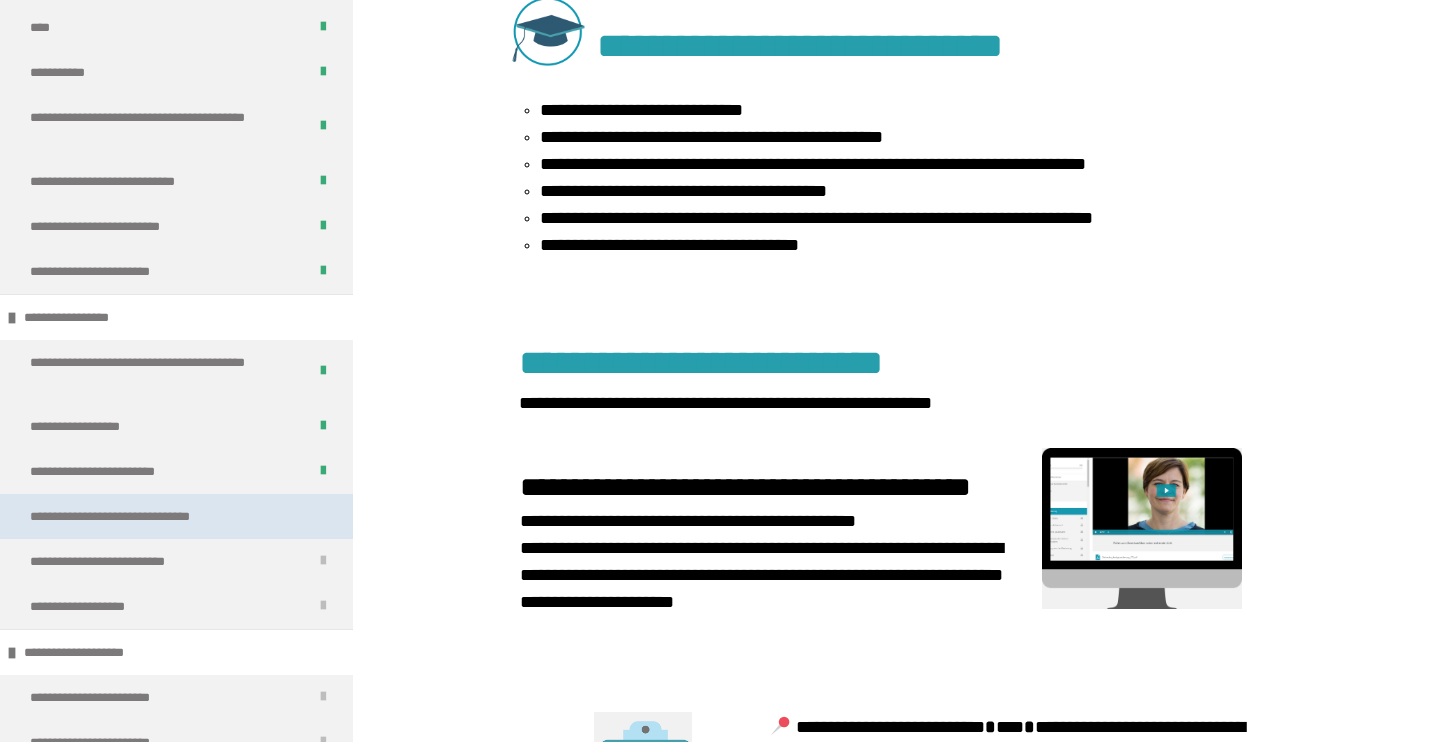 click on "**********" at bounding box center [137, 516] 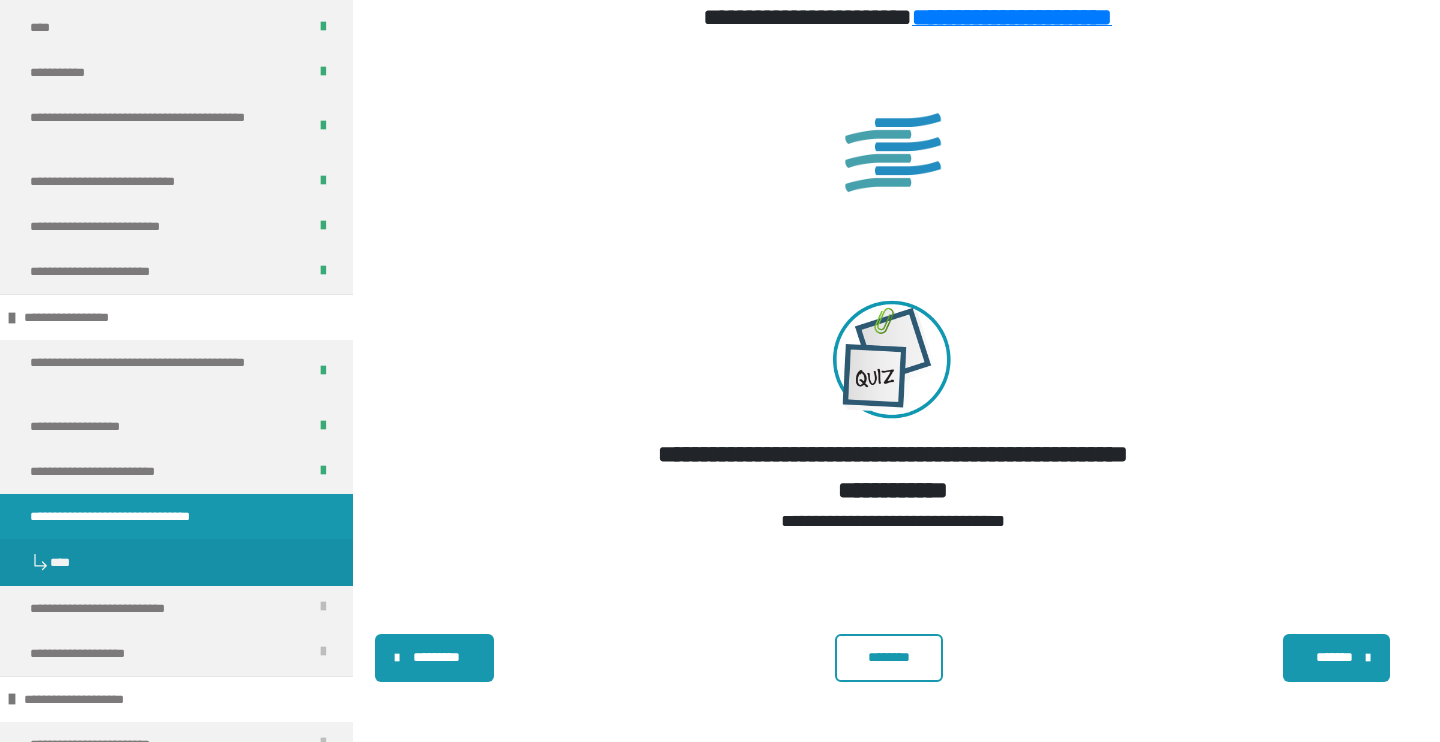 scroll, scrollTop: 2914, scrollLeft: 0, axis: vertical 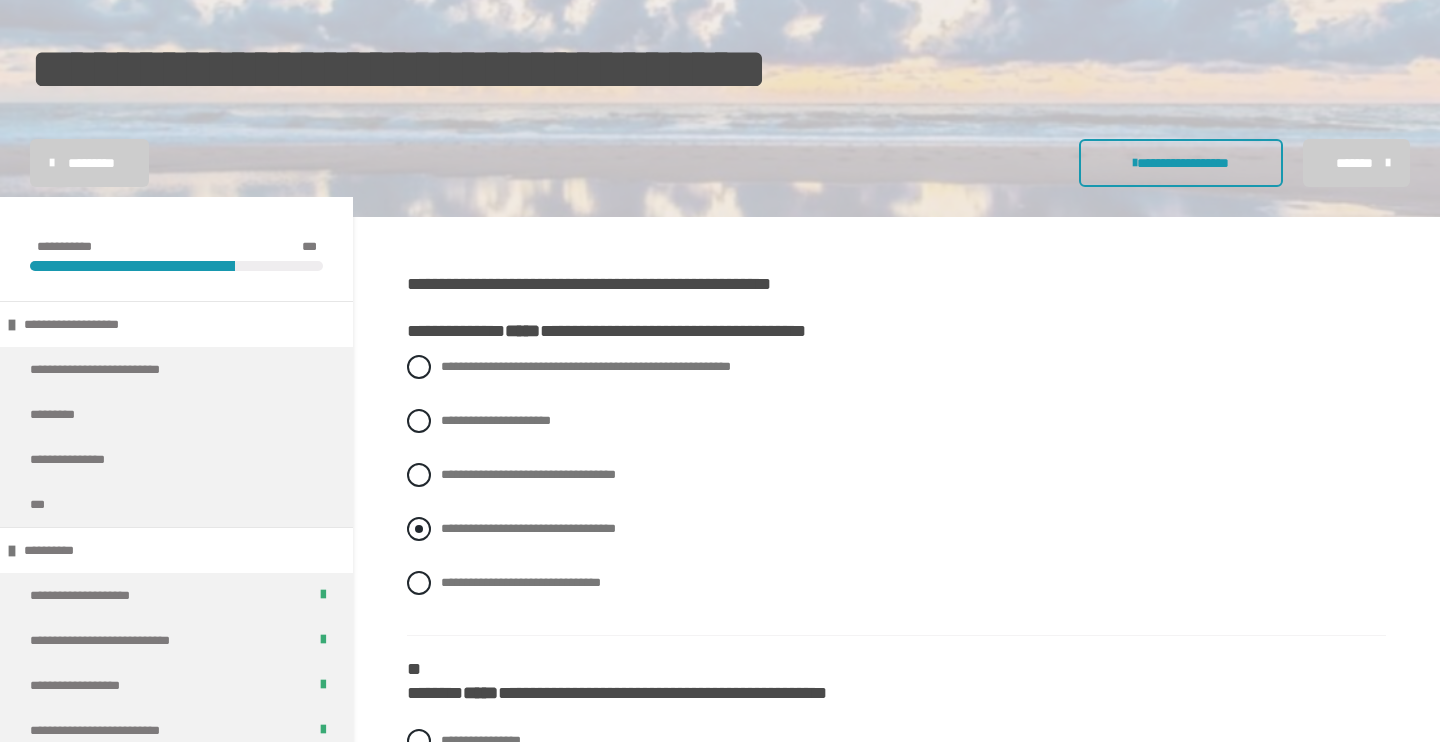 click at bounding box center (419, 529) 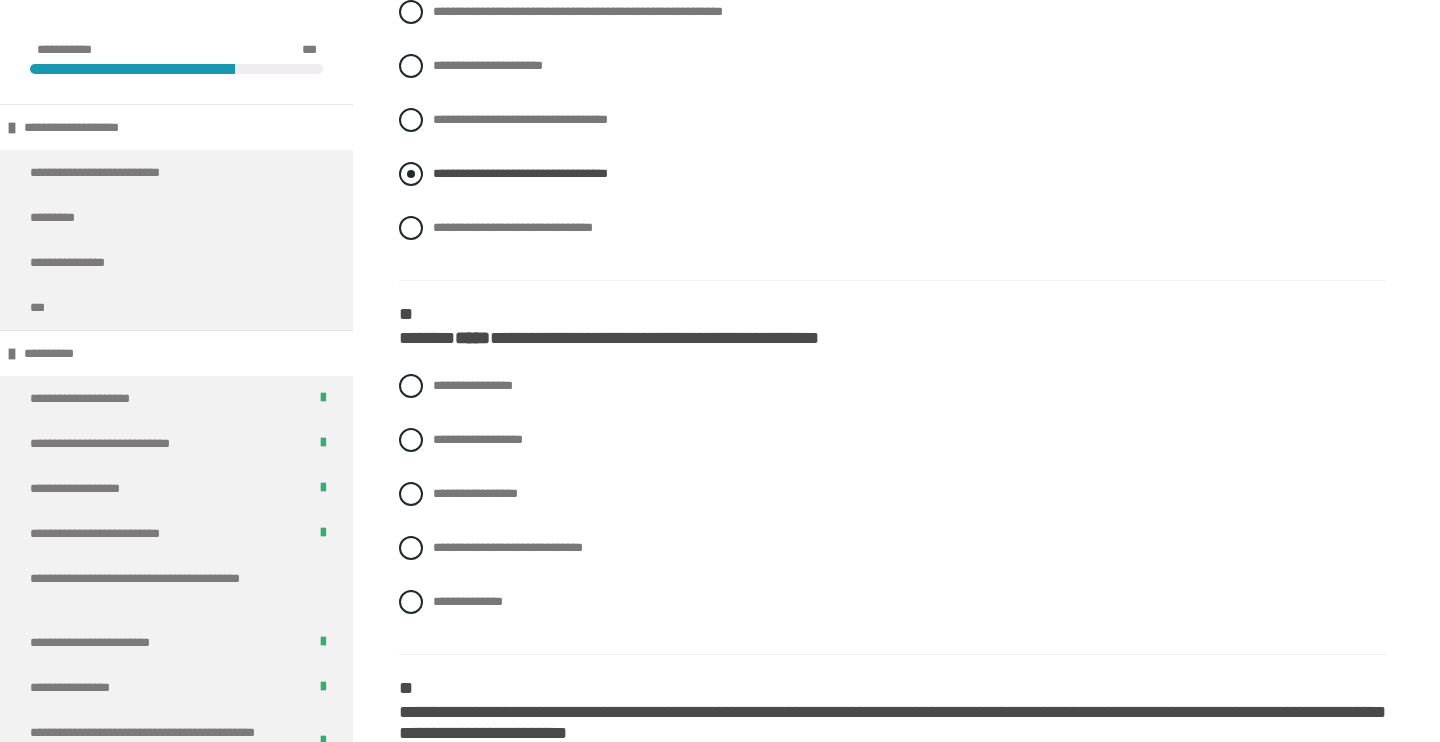 scroll, scrollTop: 587, scrollLeft: 0, axis: vertical 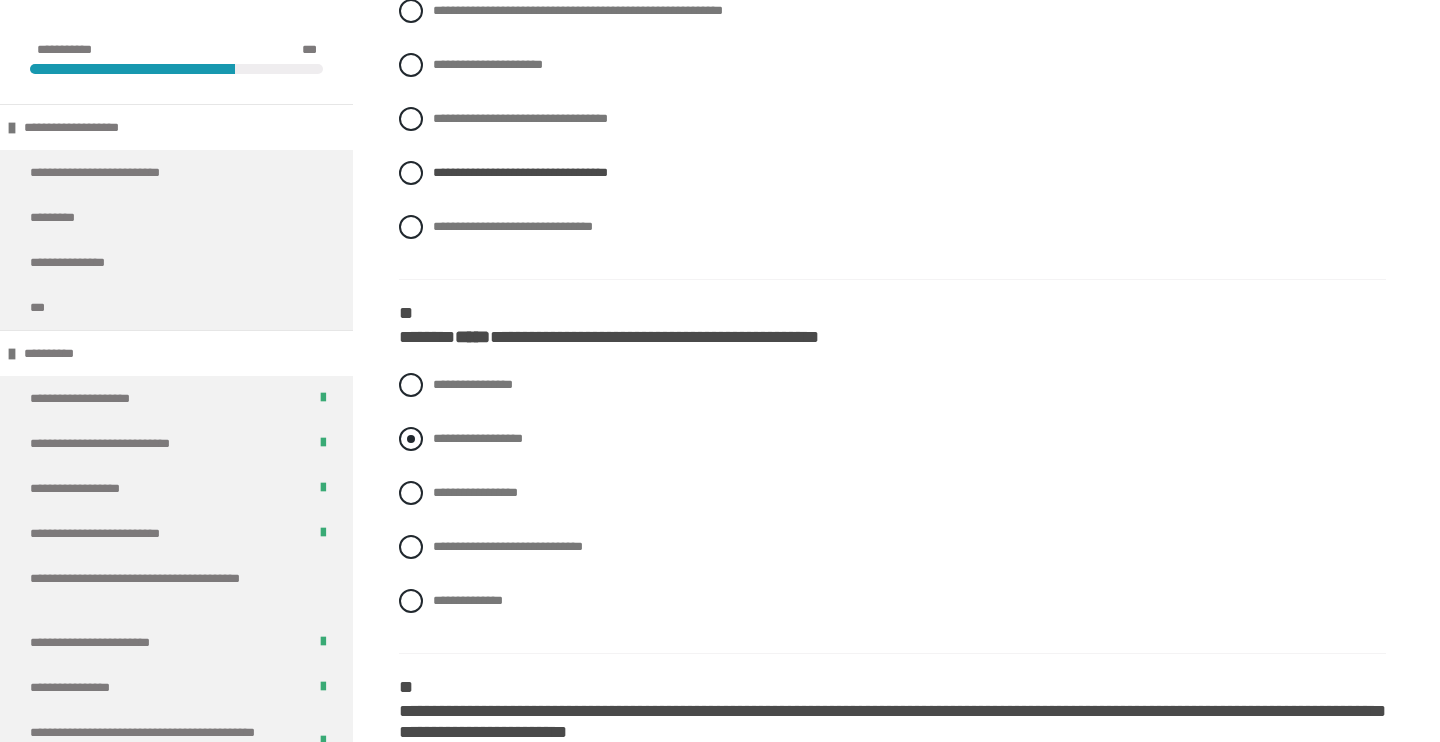 click at bounding box center (411, 439) 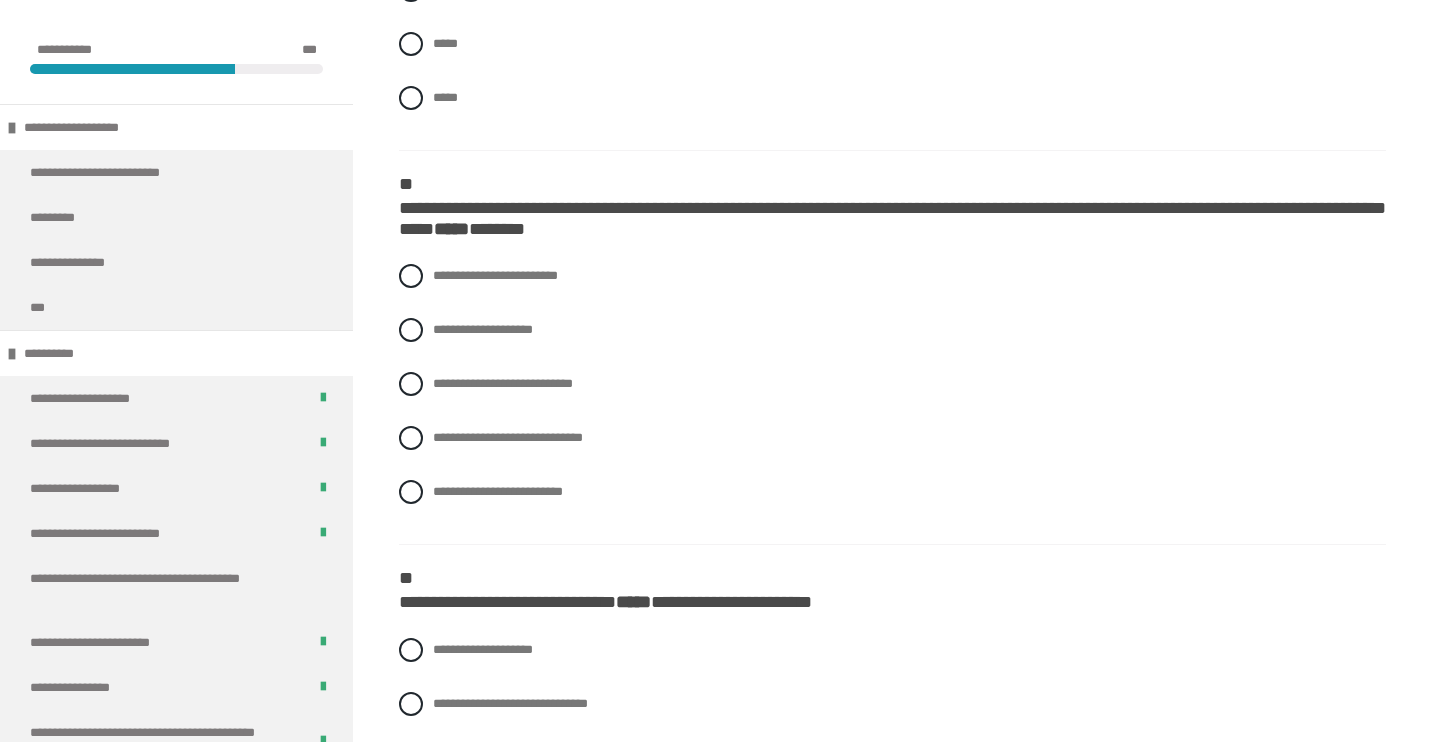 scroll, scrollTop: 1505, scrollLeft: 0, axis: vertical 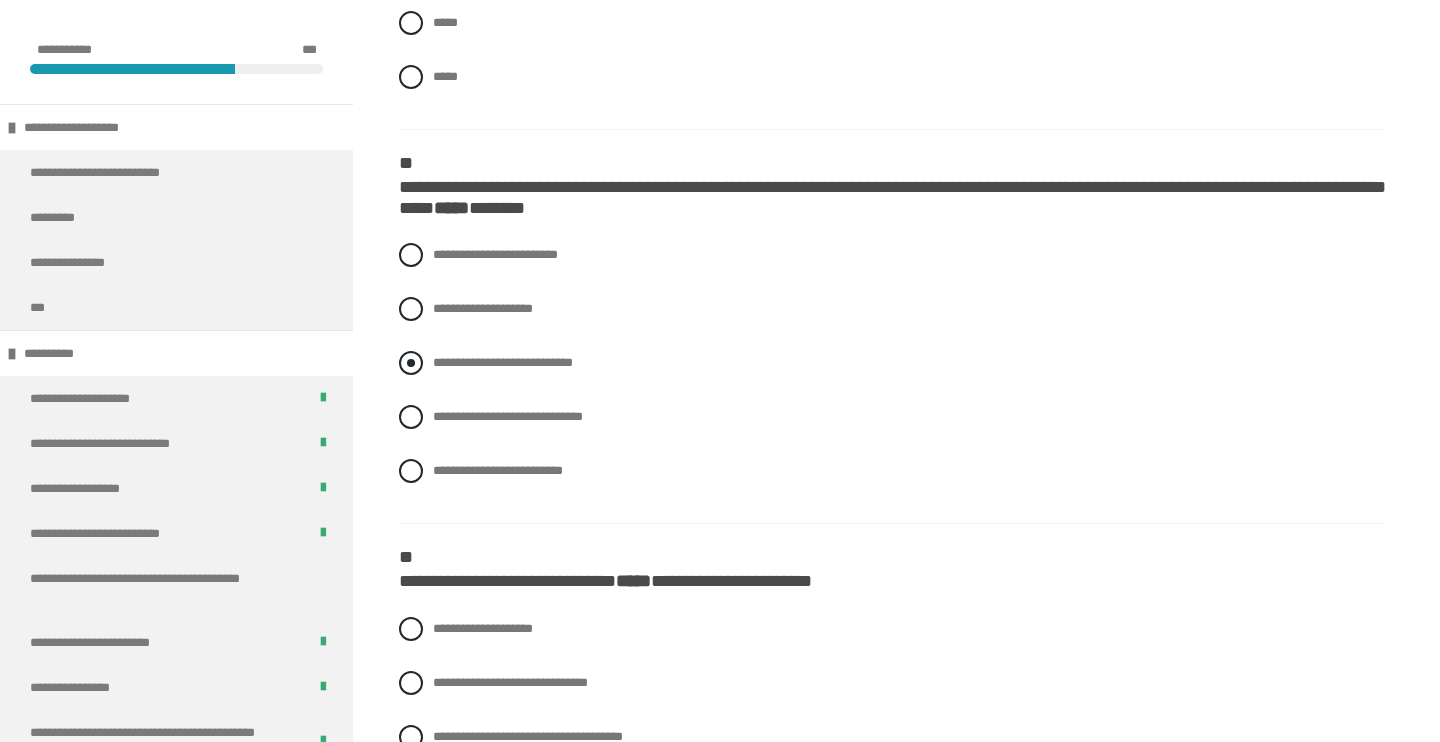 click at bounding box center (411, 363) 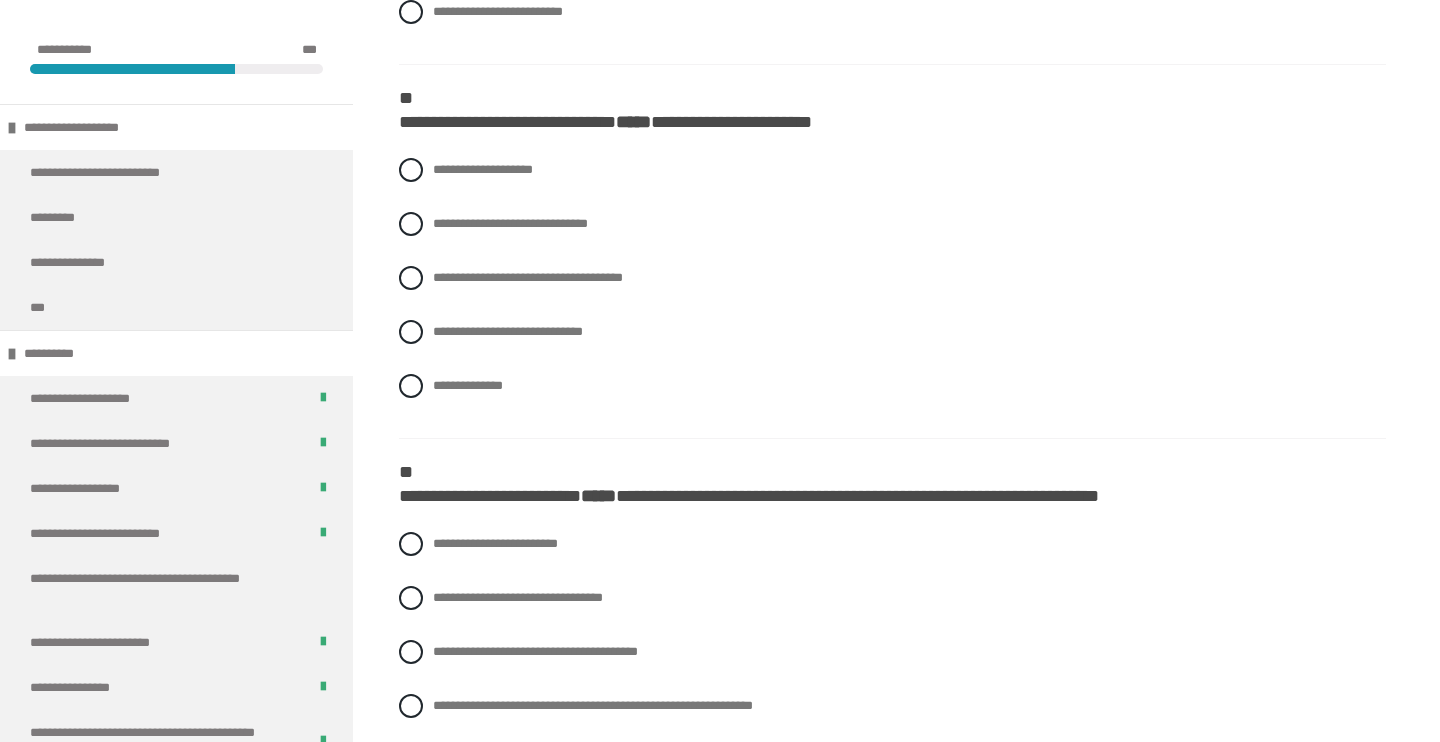 scroll, scrollTop: 1965, scrollLeft: 0, axis: vertical 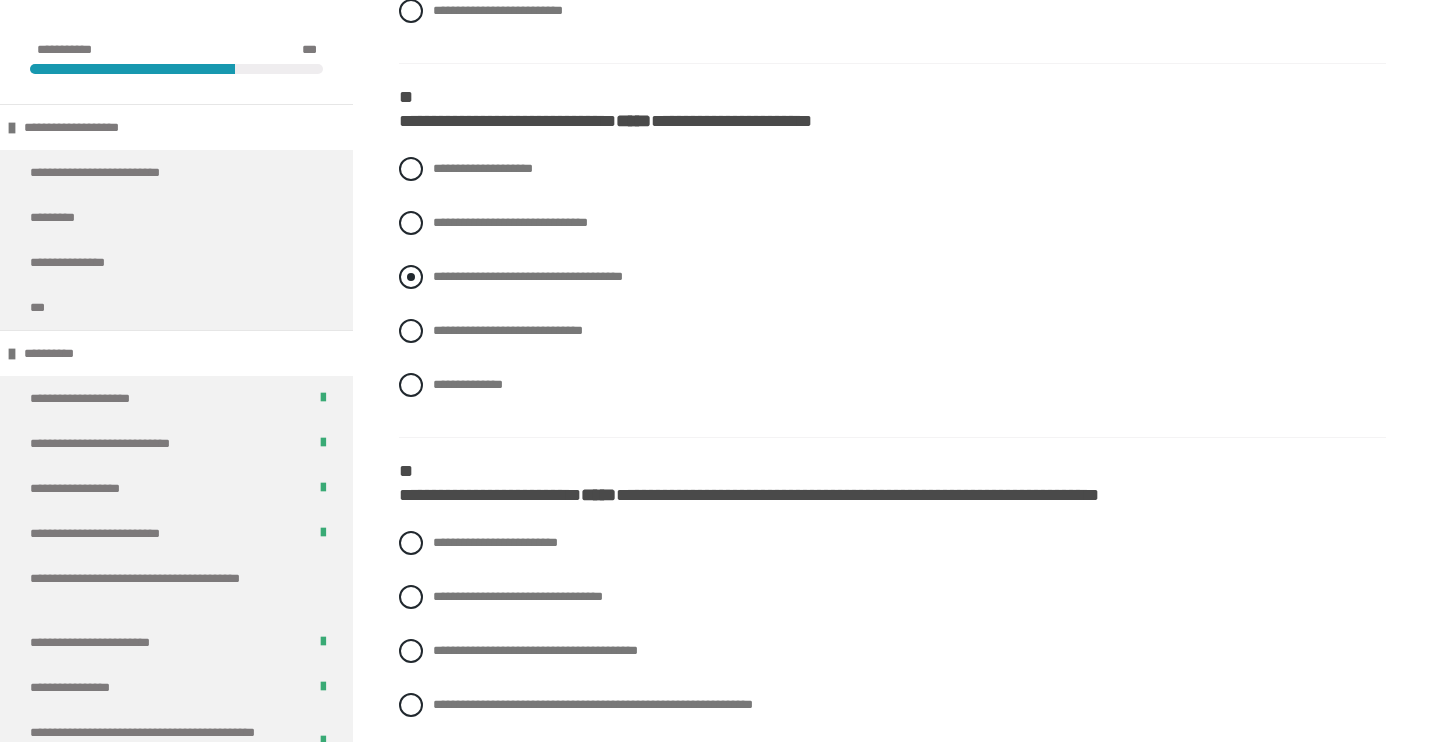 click at bounding box center [411, 277] 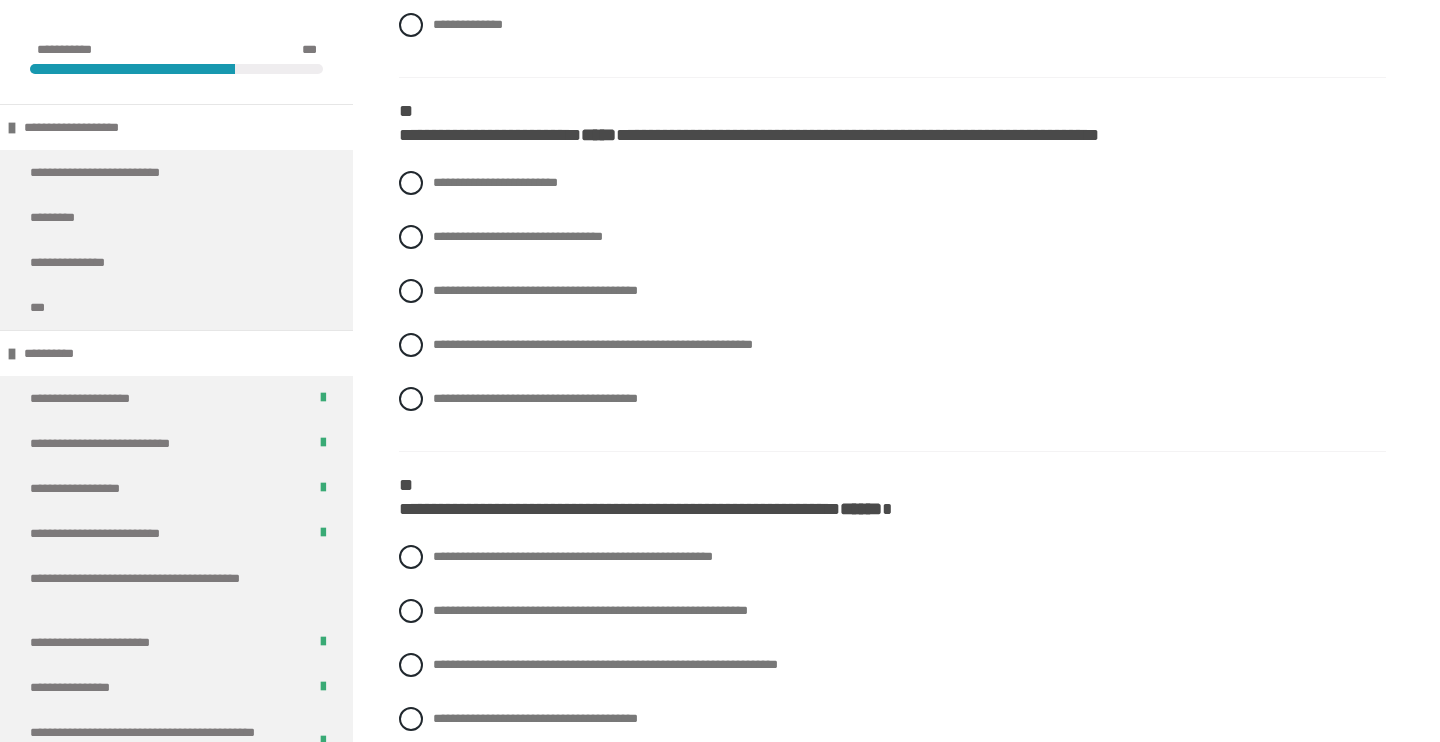 scroll, scrollTop: 2326, scrollLeft: 0, axis: vertical 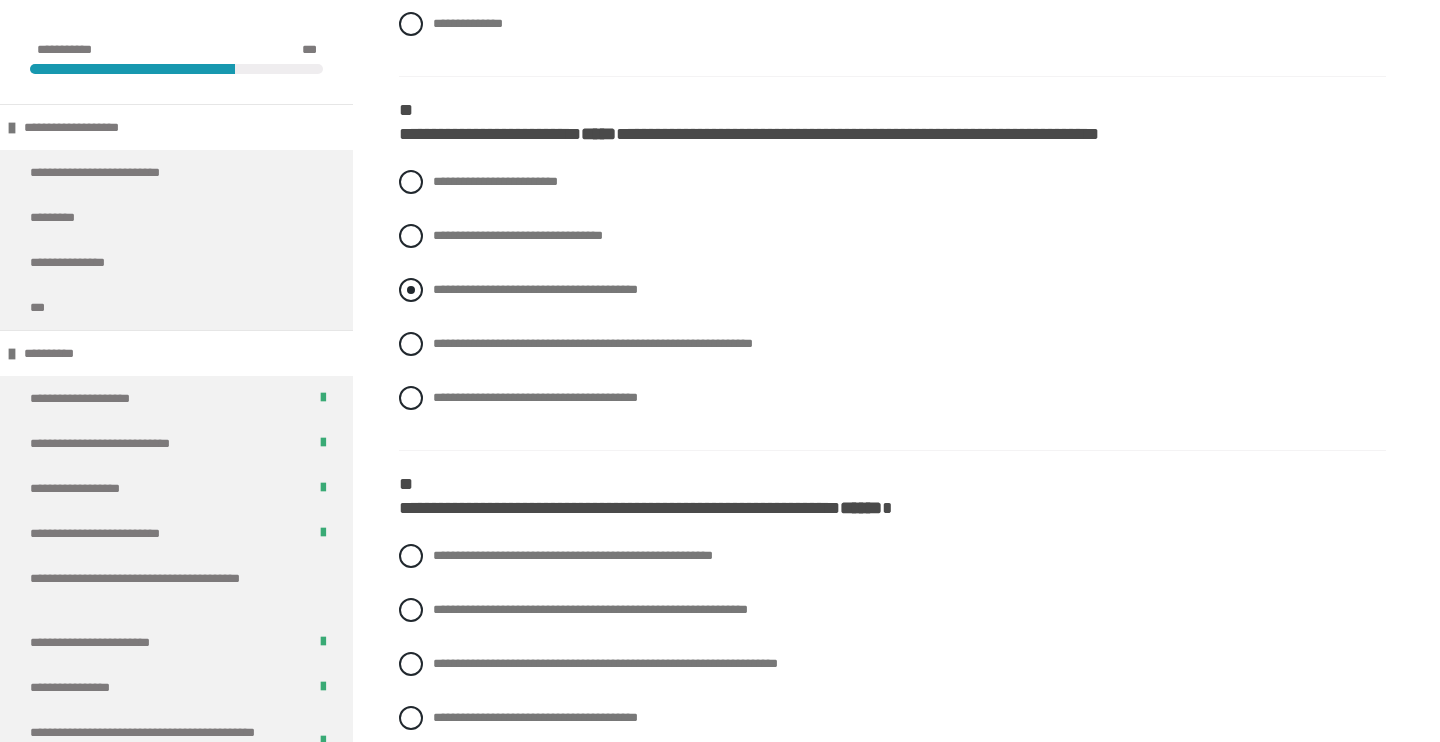 click on "**********" at bounding box center (892, 290) 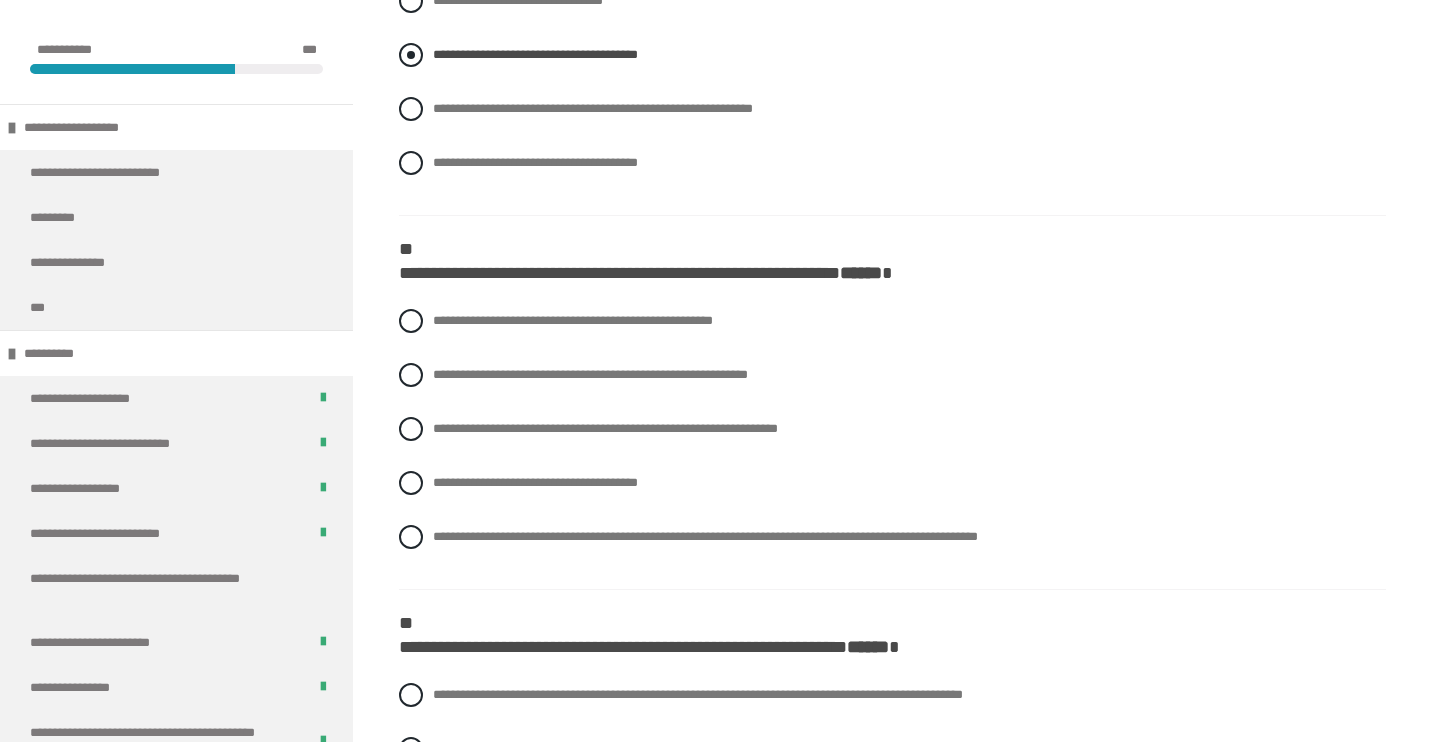 scroll, scrollTop: 2568, scrollLeft: 0, axis: vertical 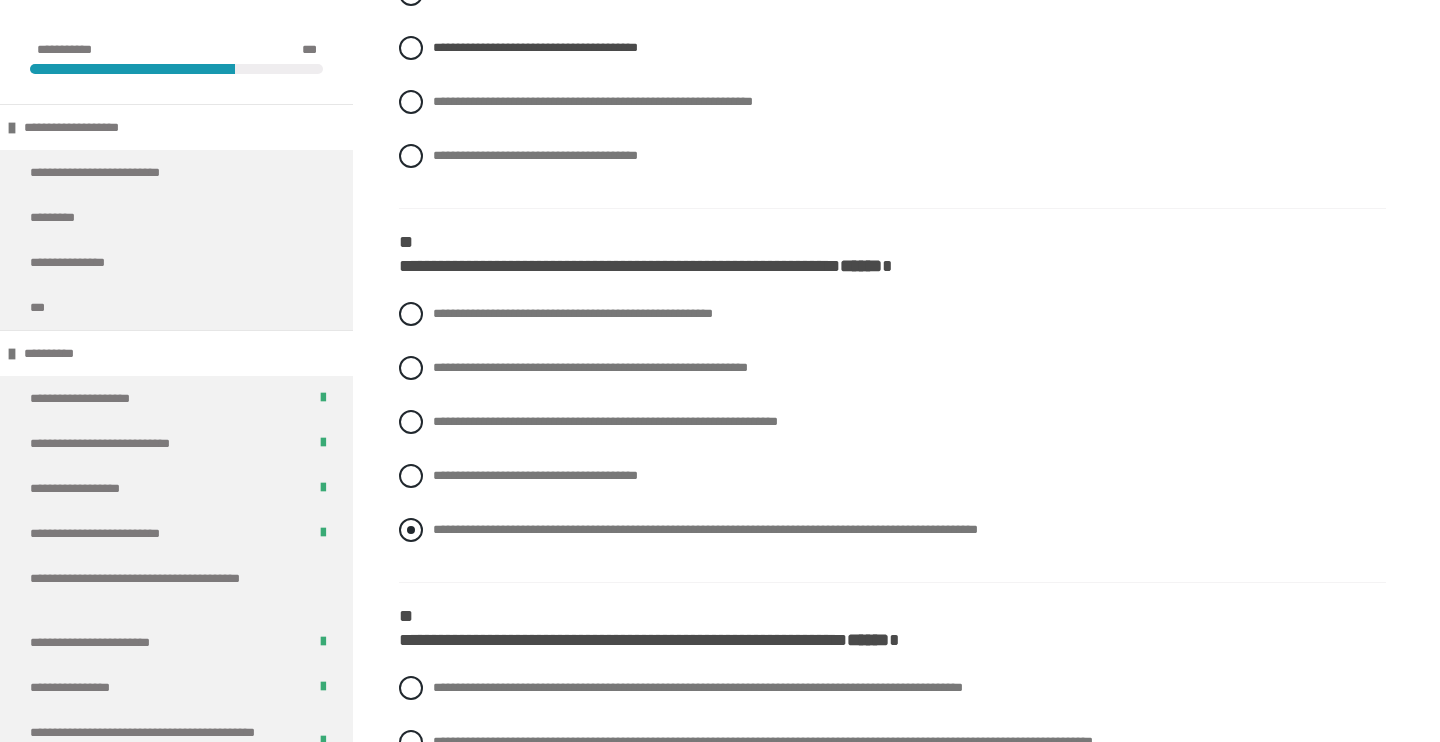 click at bounding box center (411, 530) 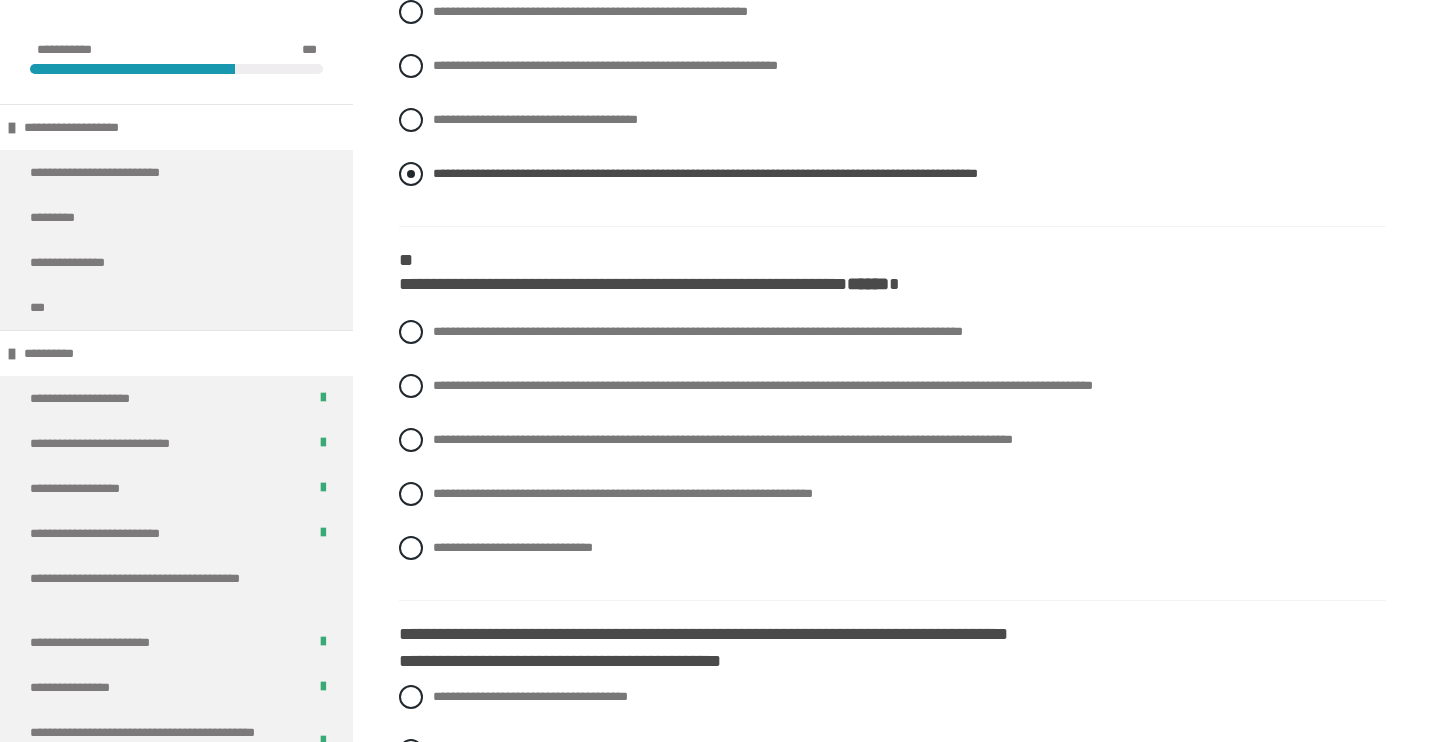 scroll, scrollTop: 2953, scrollLeft: 0, axis: vertical 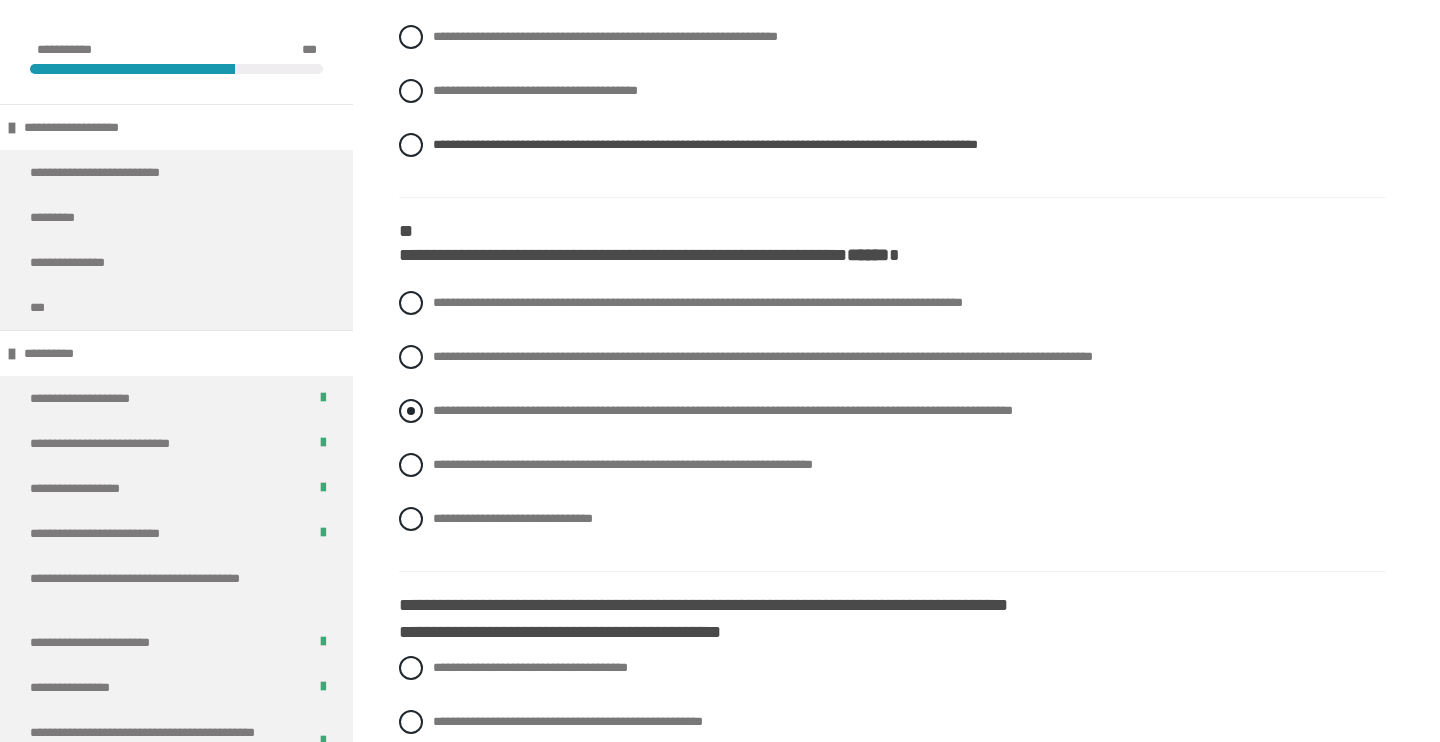 click at bounding box center (411, 411) 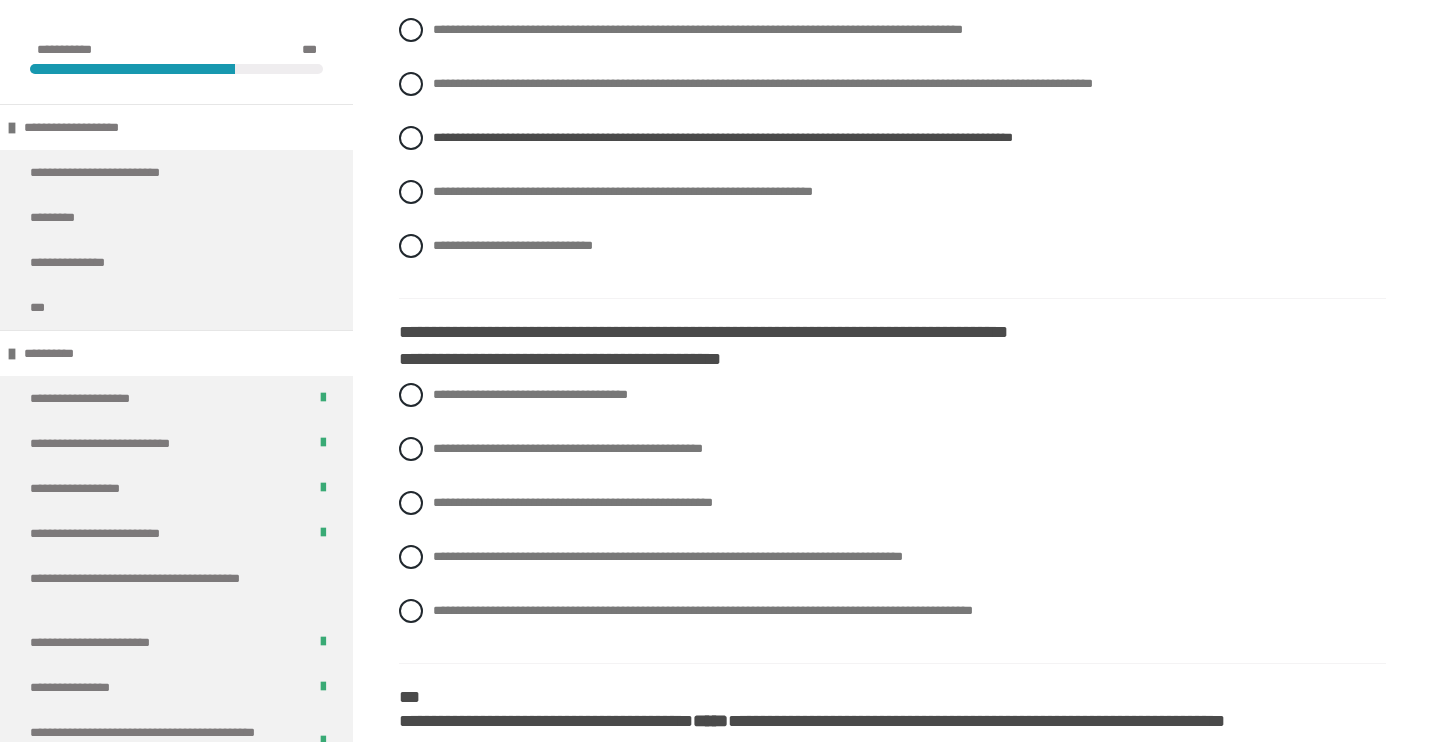 scroll, scrollTop: 3233, scrollLeft: 0, axis: vertical 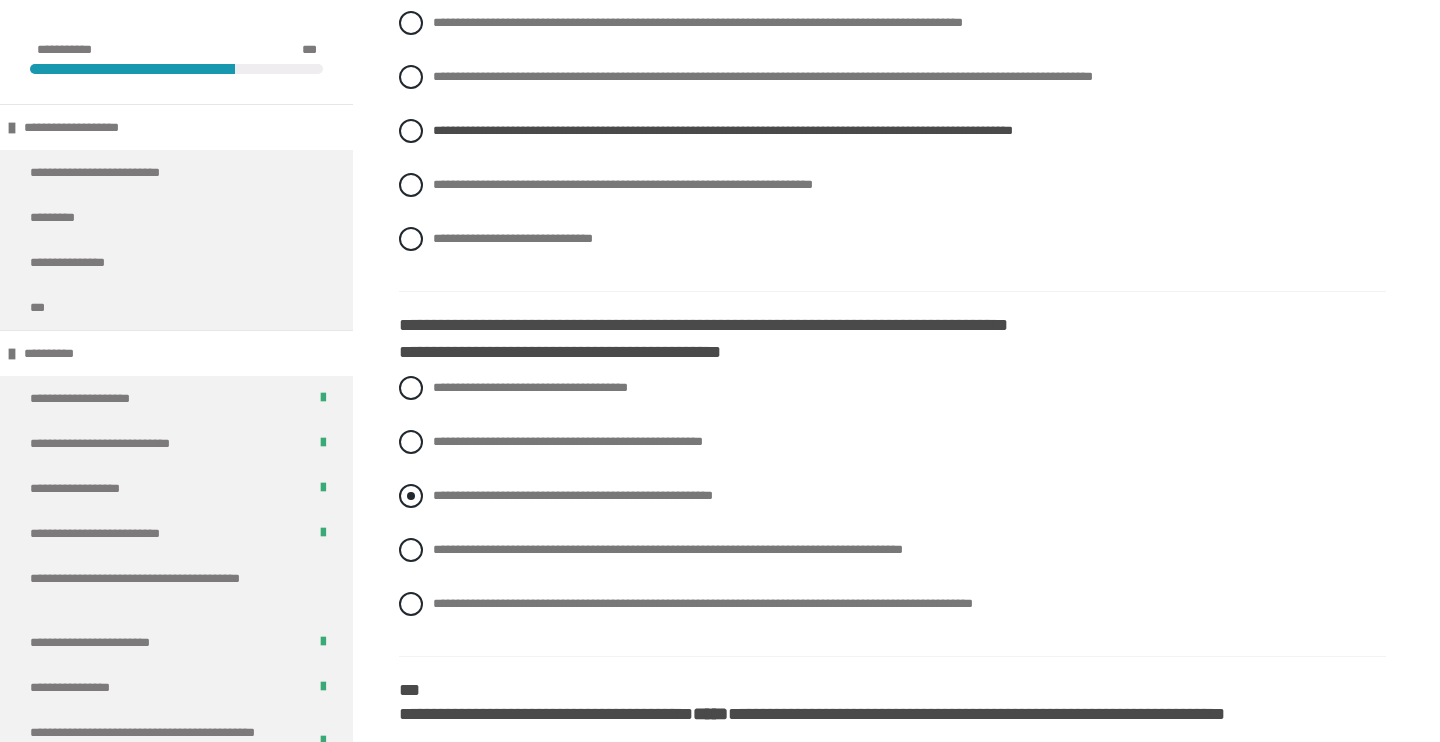 click at bounding box center (411, 496) 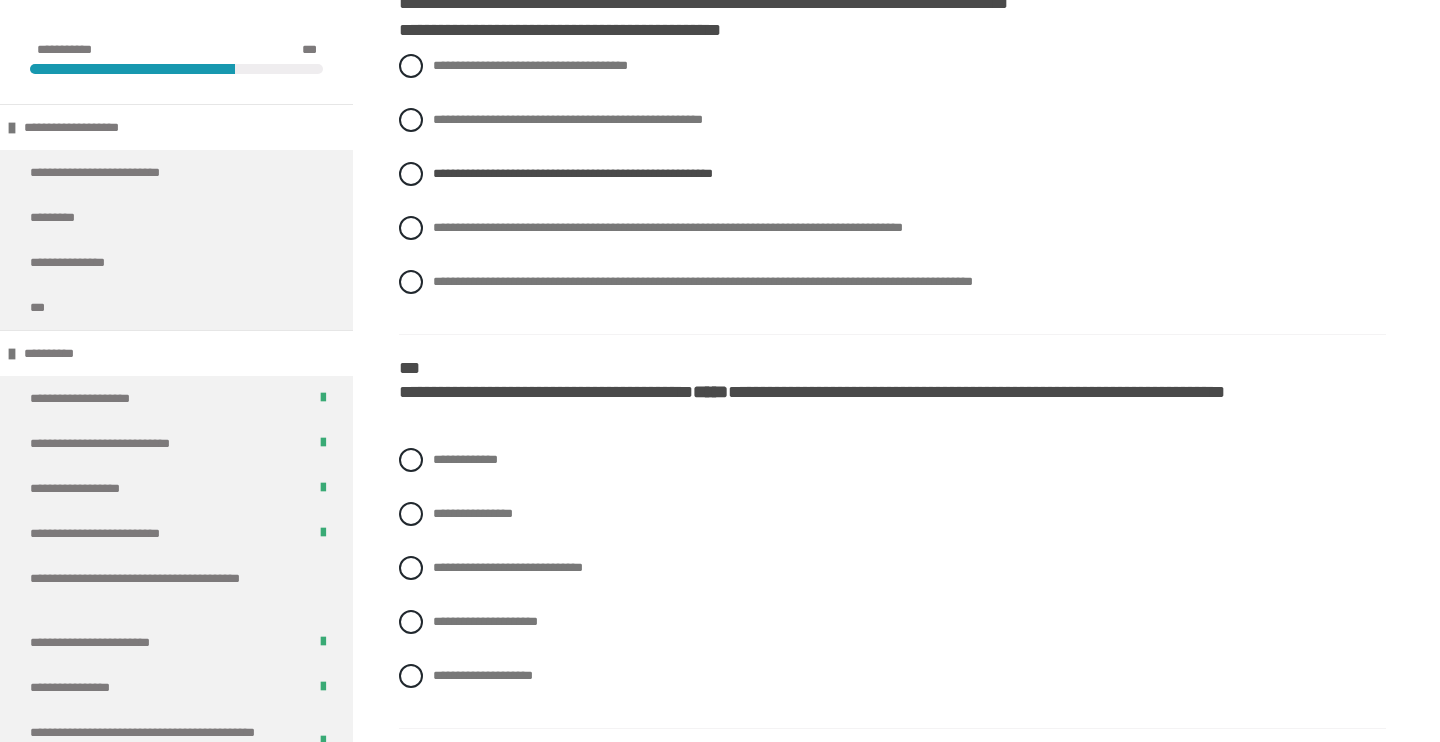 scroll, scrollTop: 3562, scrollLeft: 0, axis: vertical 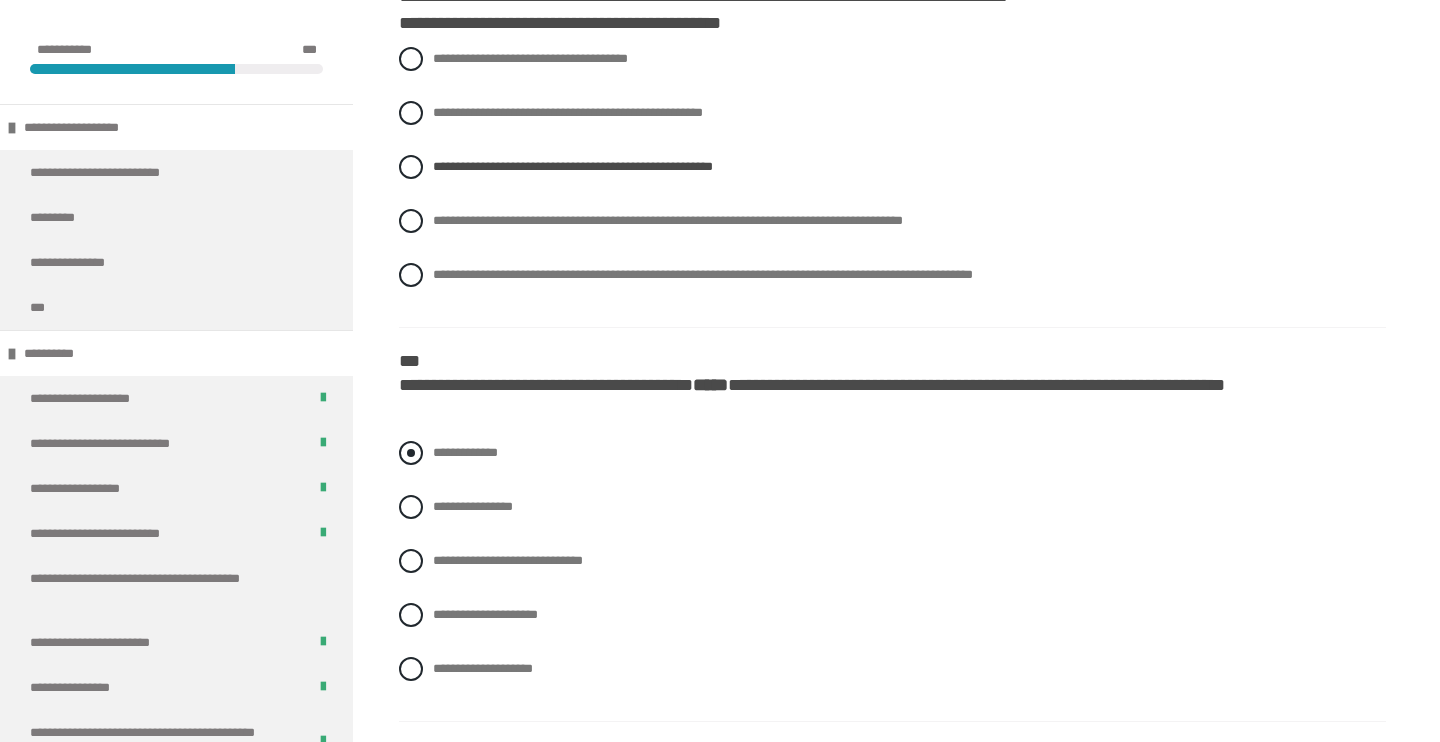 click on "**********" at bounding box center [465, 452] 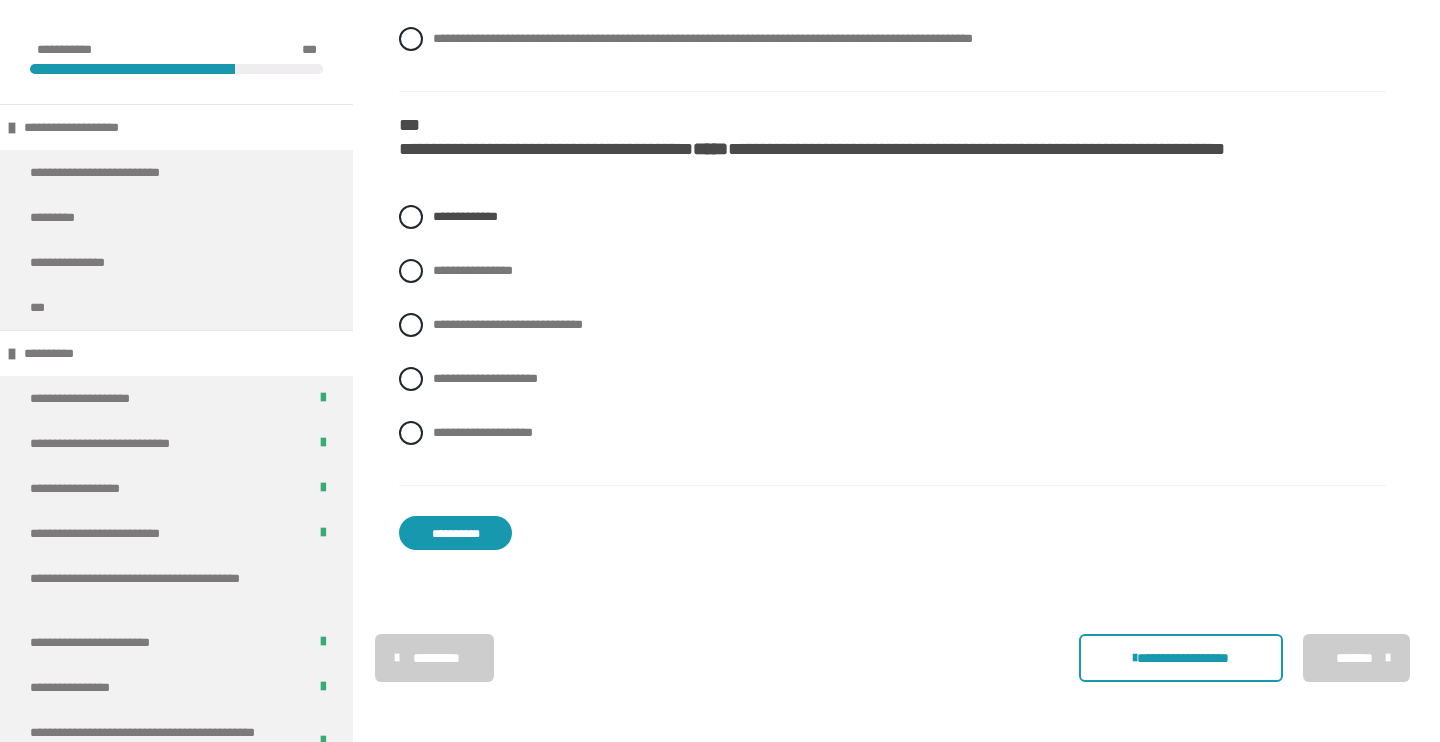 scroll, scrollTop: 3798, scrollLeft: 0, axis: vertical 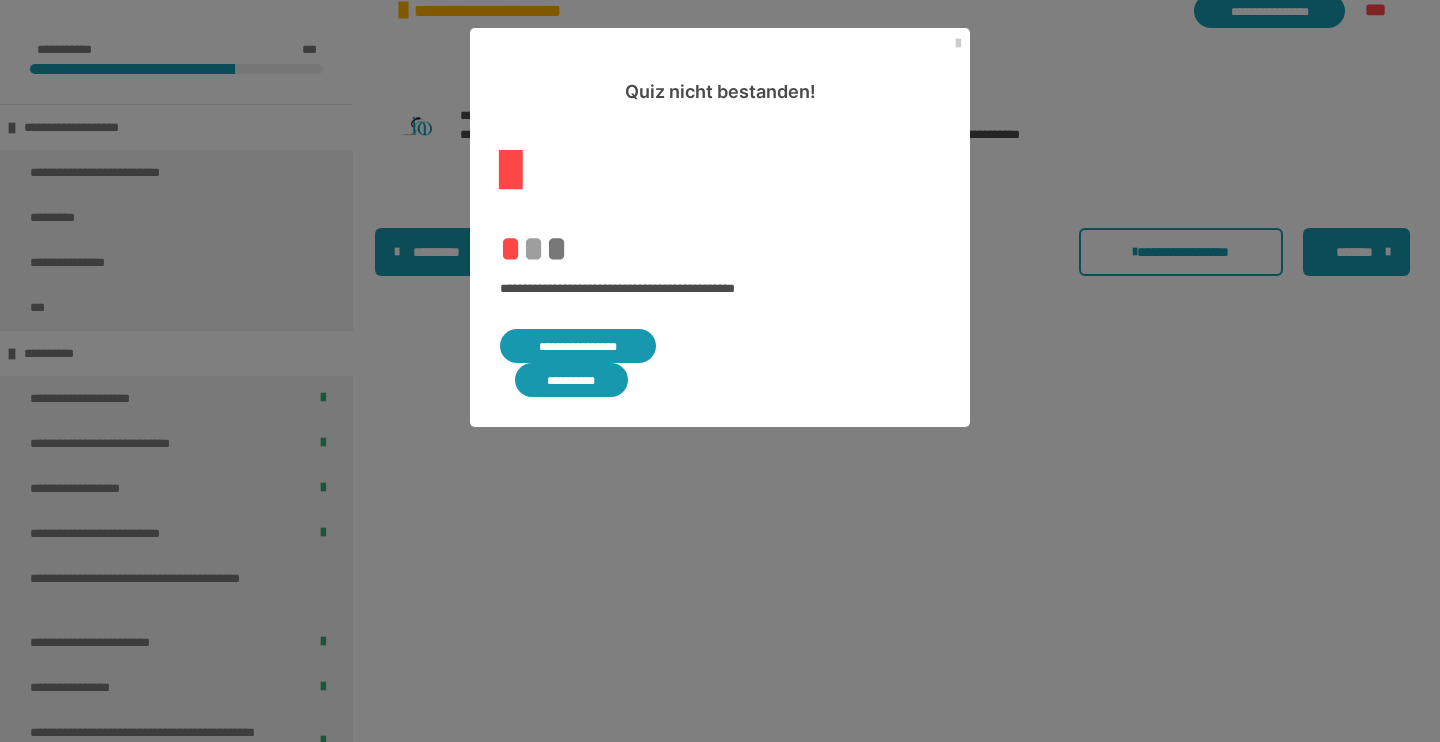 click on "**********" at bounding box center (578, 346) 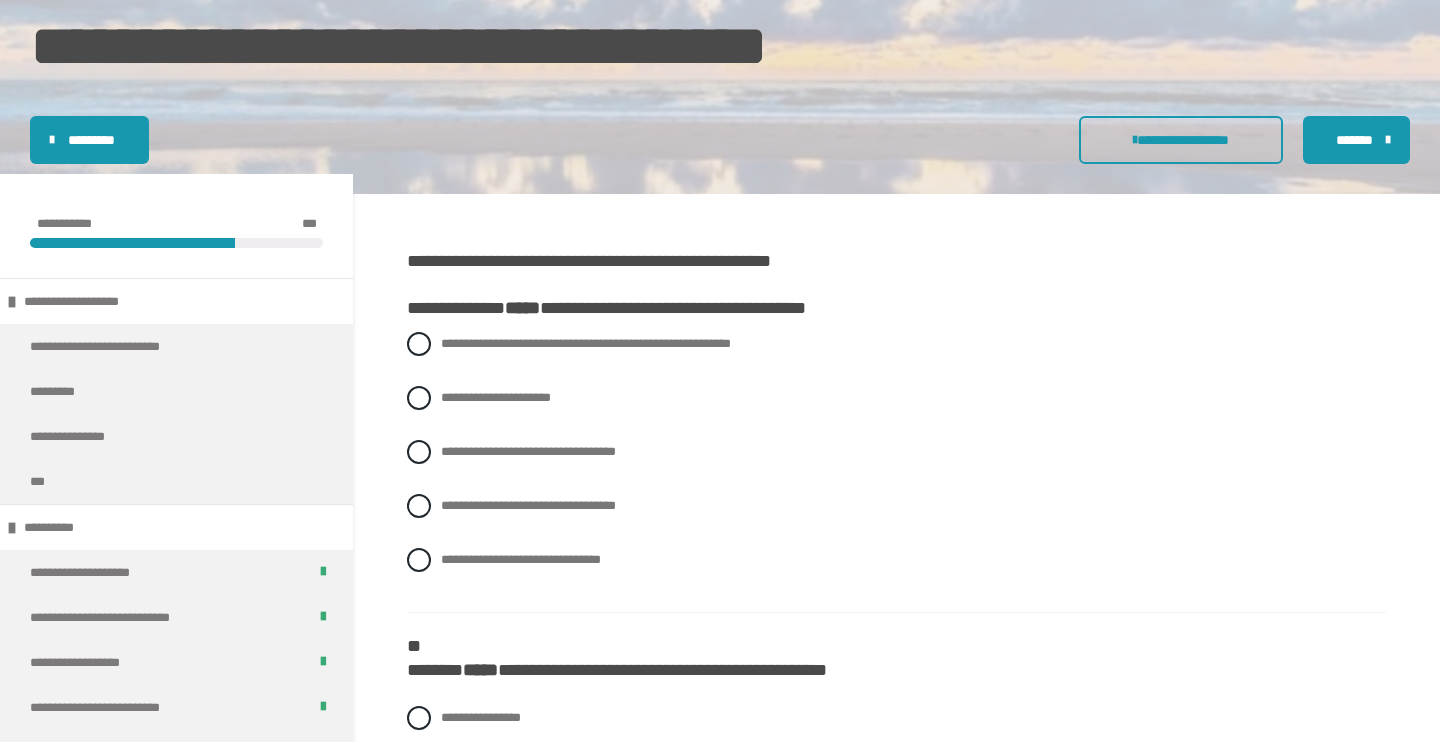 scroll, scrollTop: 305, scrollLeft: 0, axis: vertical 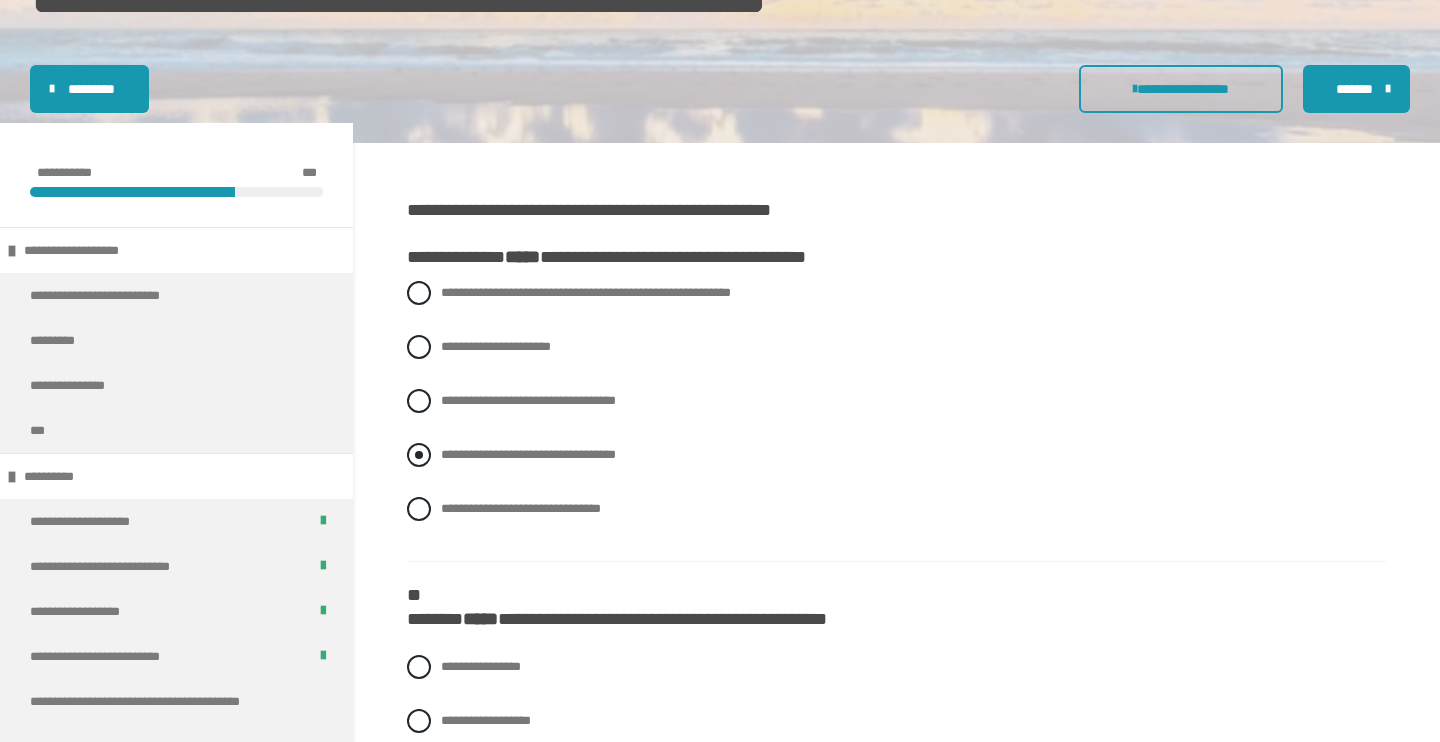 click at bounding box center [419, 455] 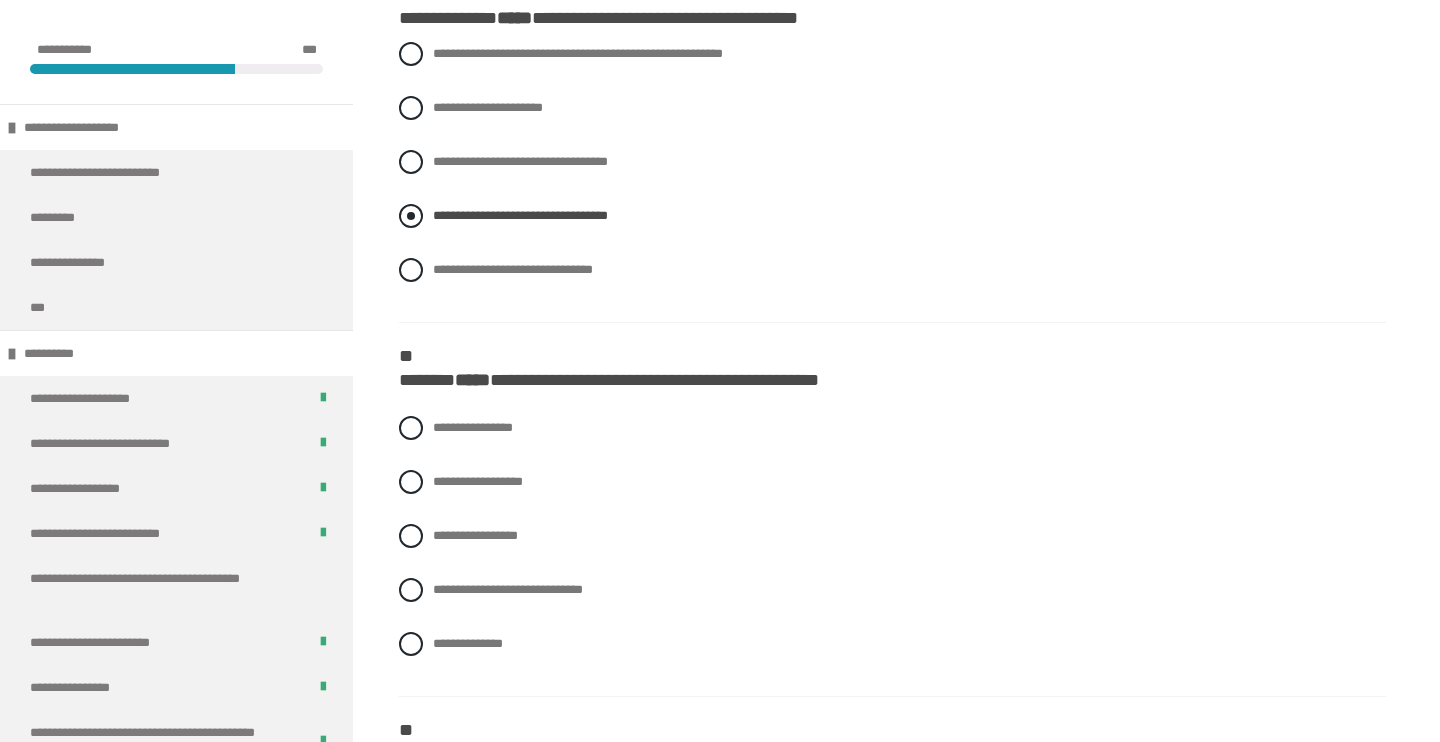 scroll, scrollTop: 551, scrollLeft: 0, axis: vertical 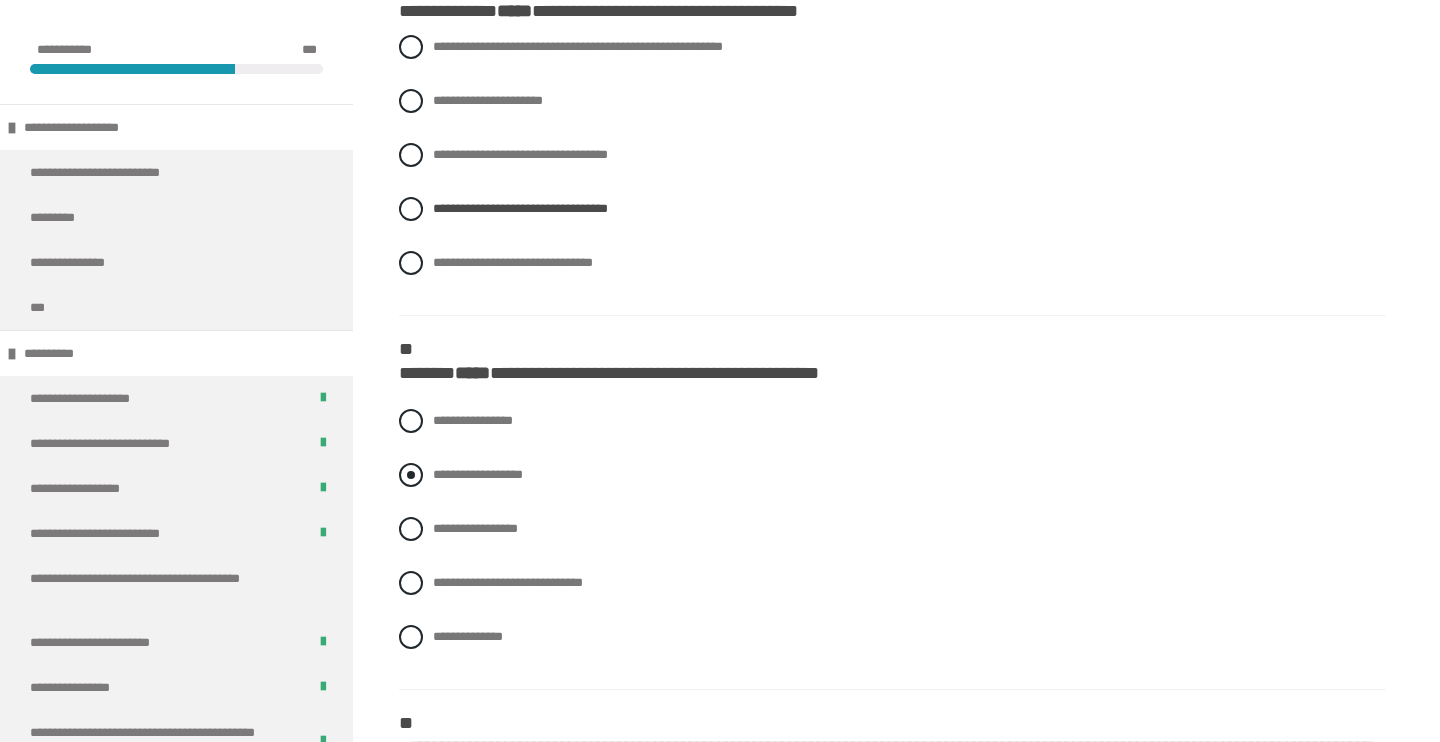 click at bounding box center (411, 475) 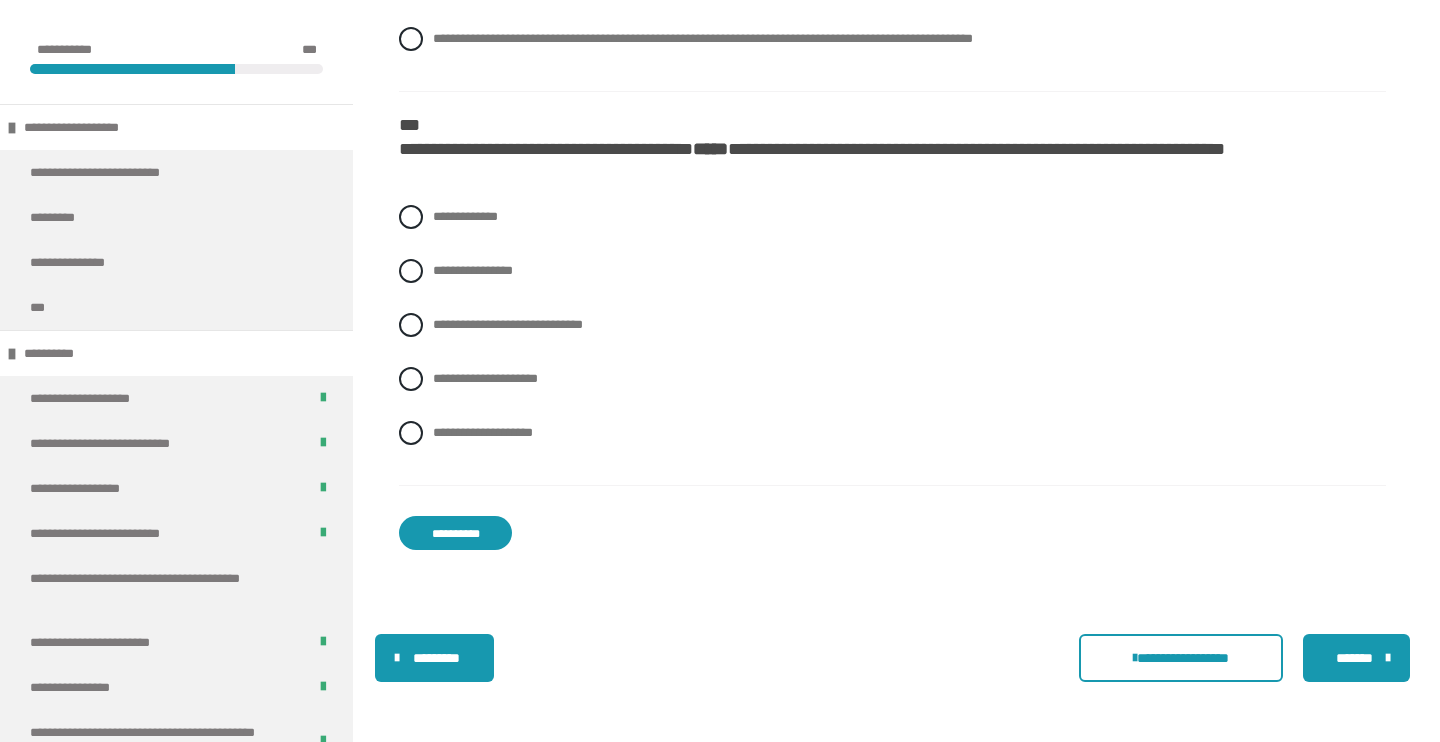 click on "**********" at bounding box center [455, 533] 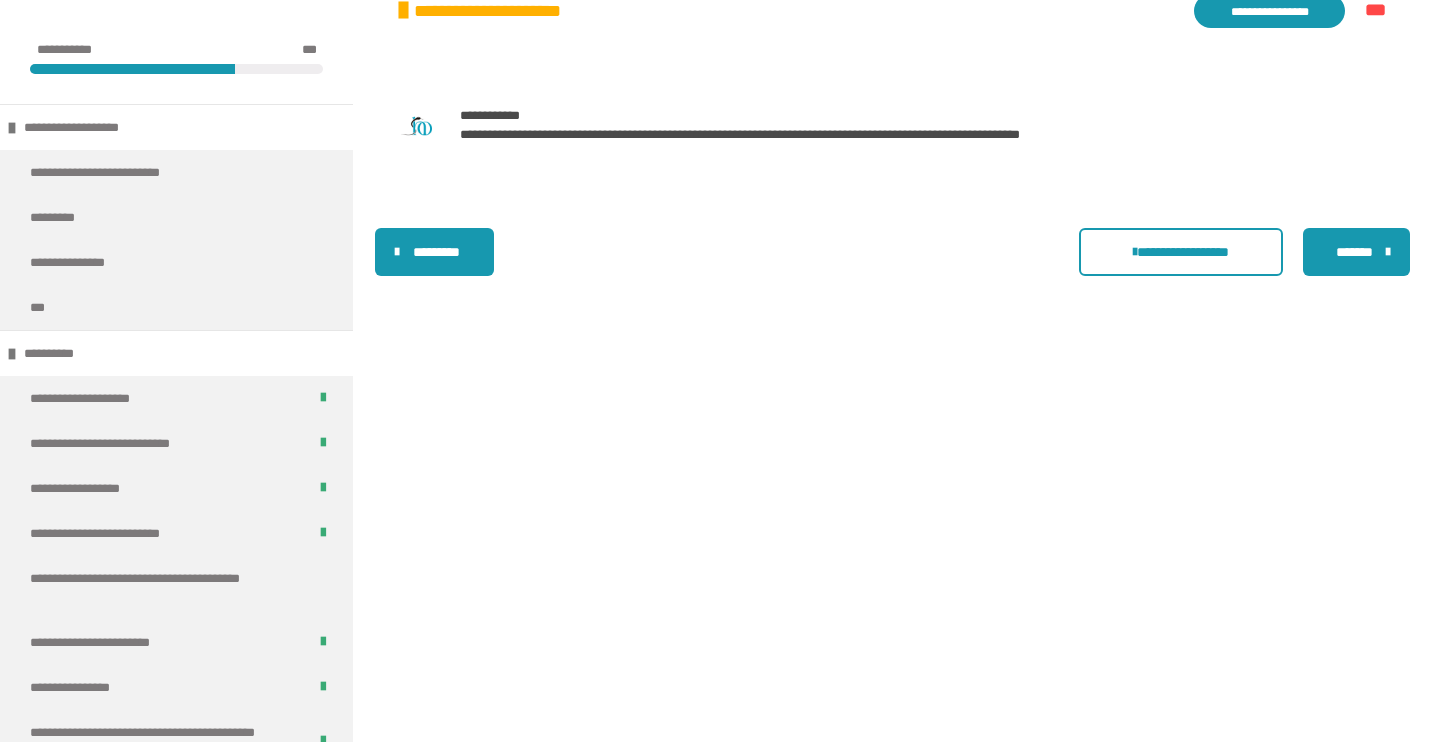 scroll, scrollTop: 508, scrollLeft: 0, axis: vertical 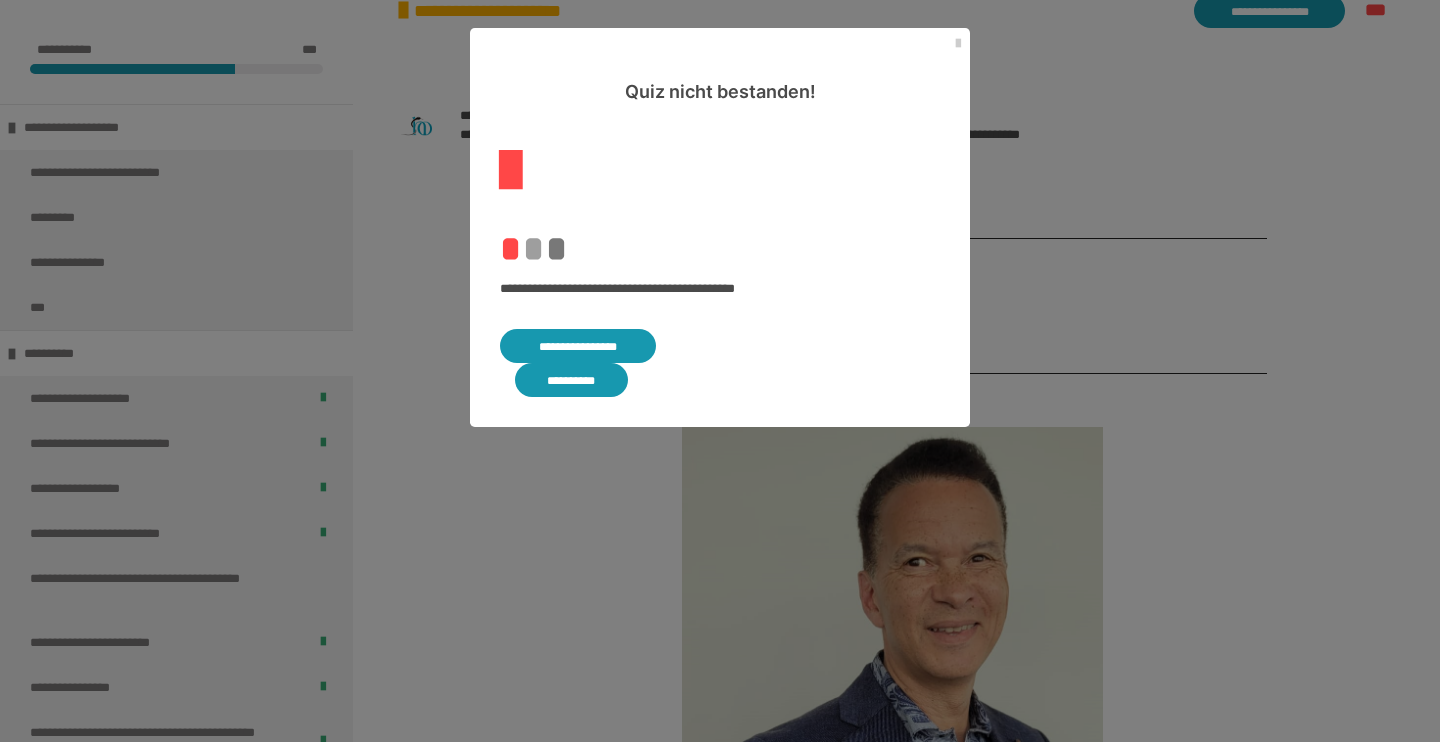 click on "**********" at bounding box center [578, 346] 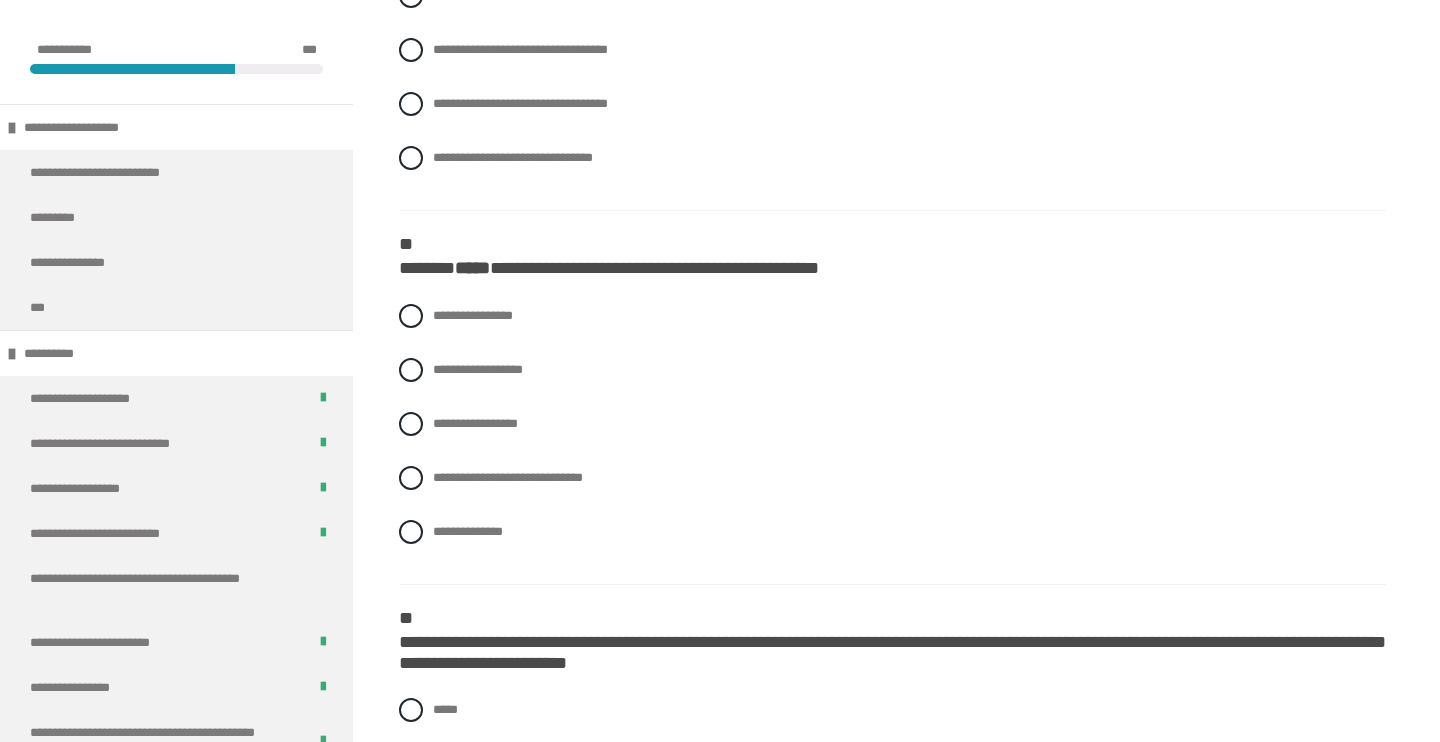 scroll, scrollTop: 658, scrollLeft: 0, axis: vertical 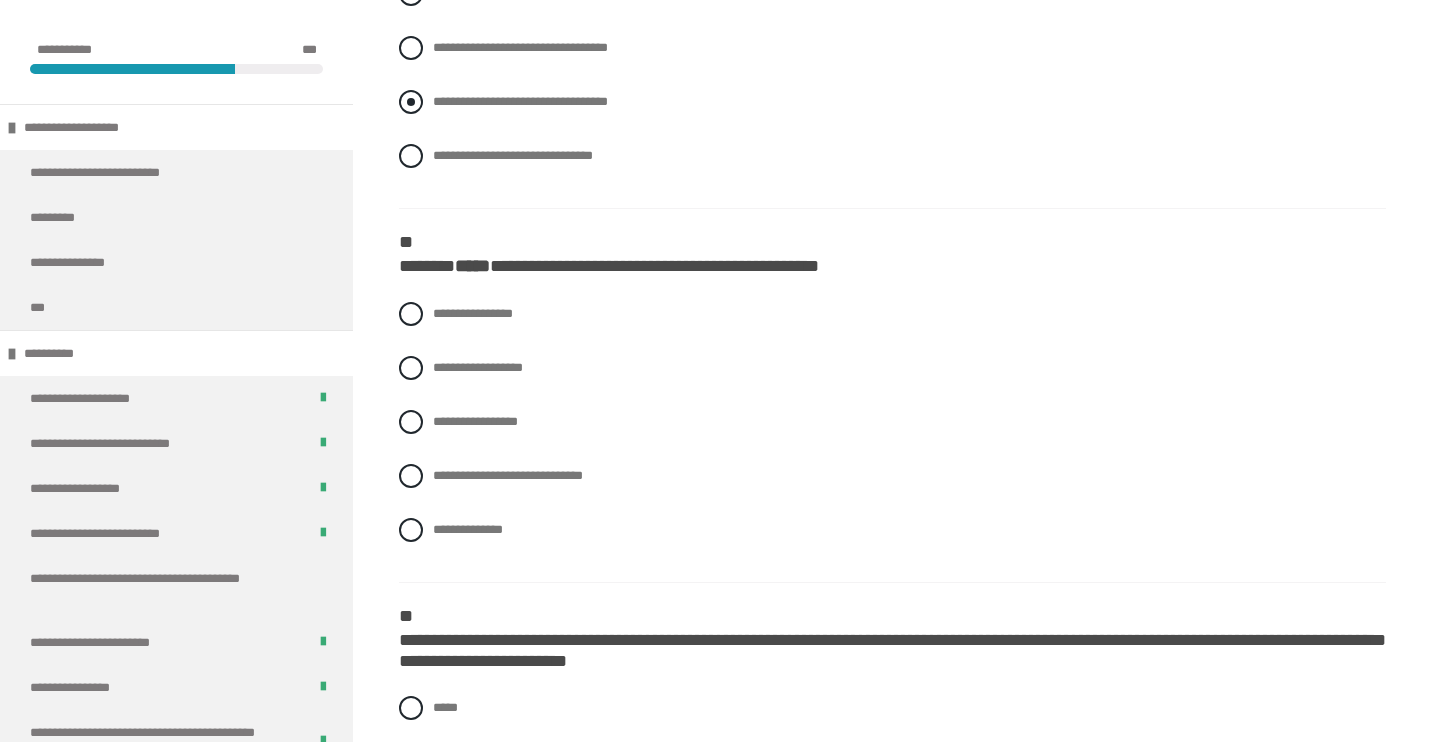 click at bounding box center (411, 102) 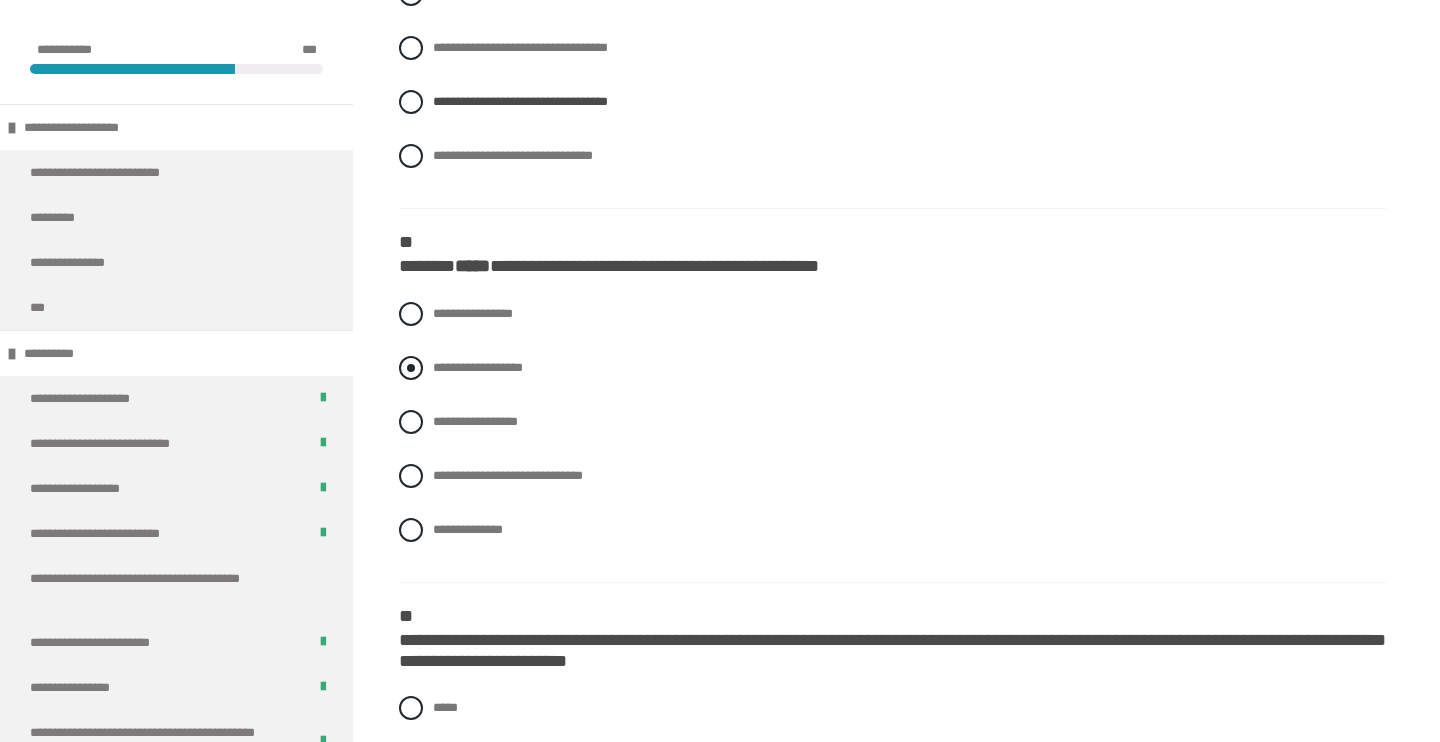 click at bounding box center (411, 368) 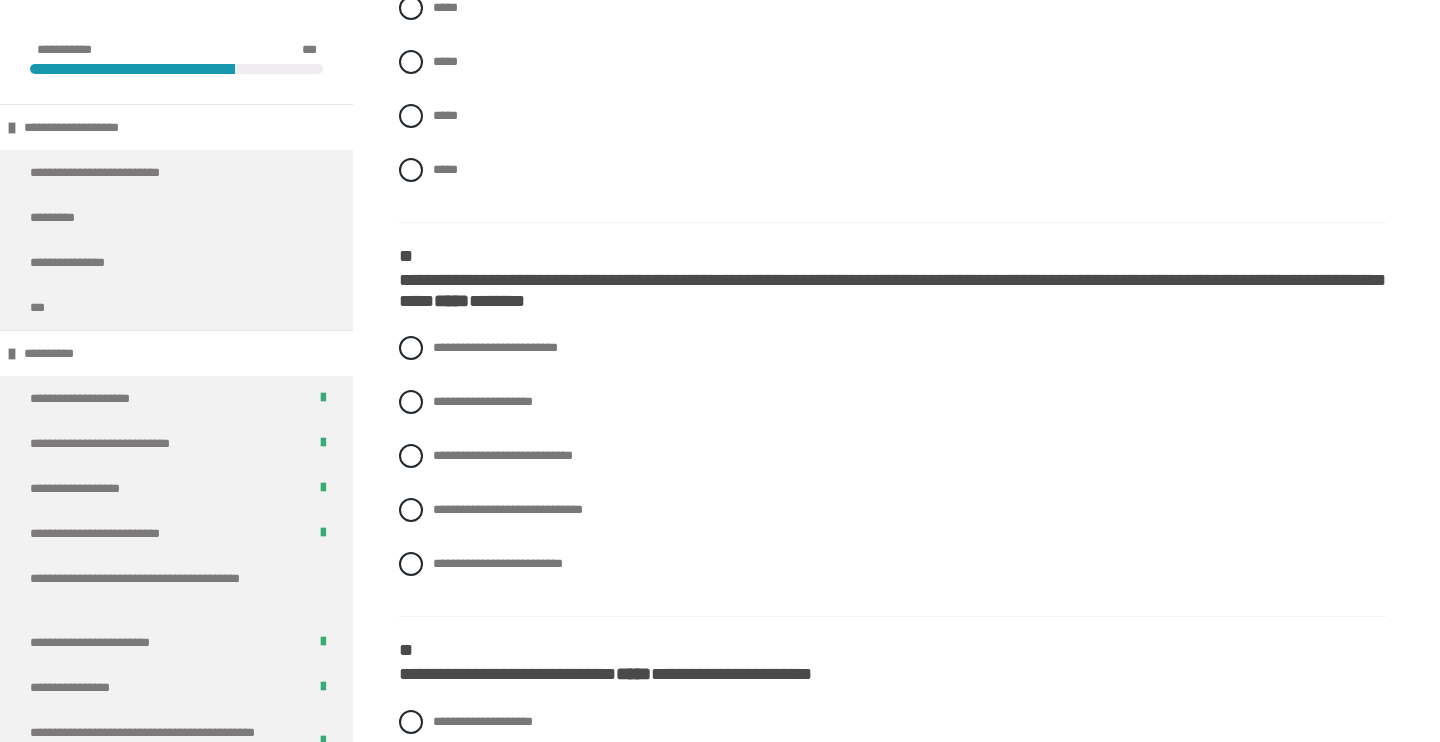 scroll, scrollTop: 1414, scrollLeft: 0, axis: vertical 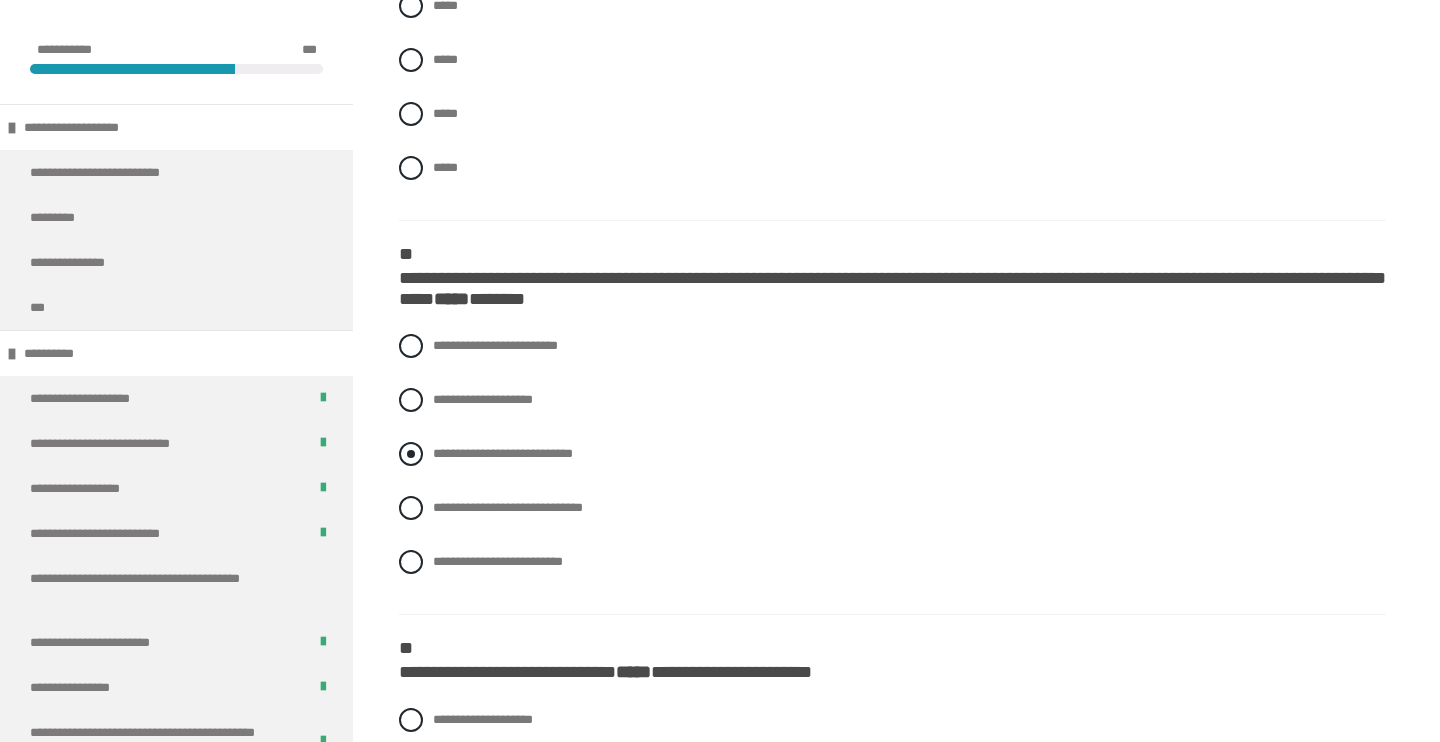 click at bounding box center [411, 454] 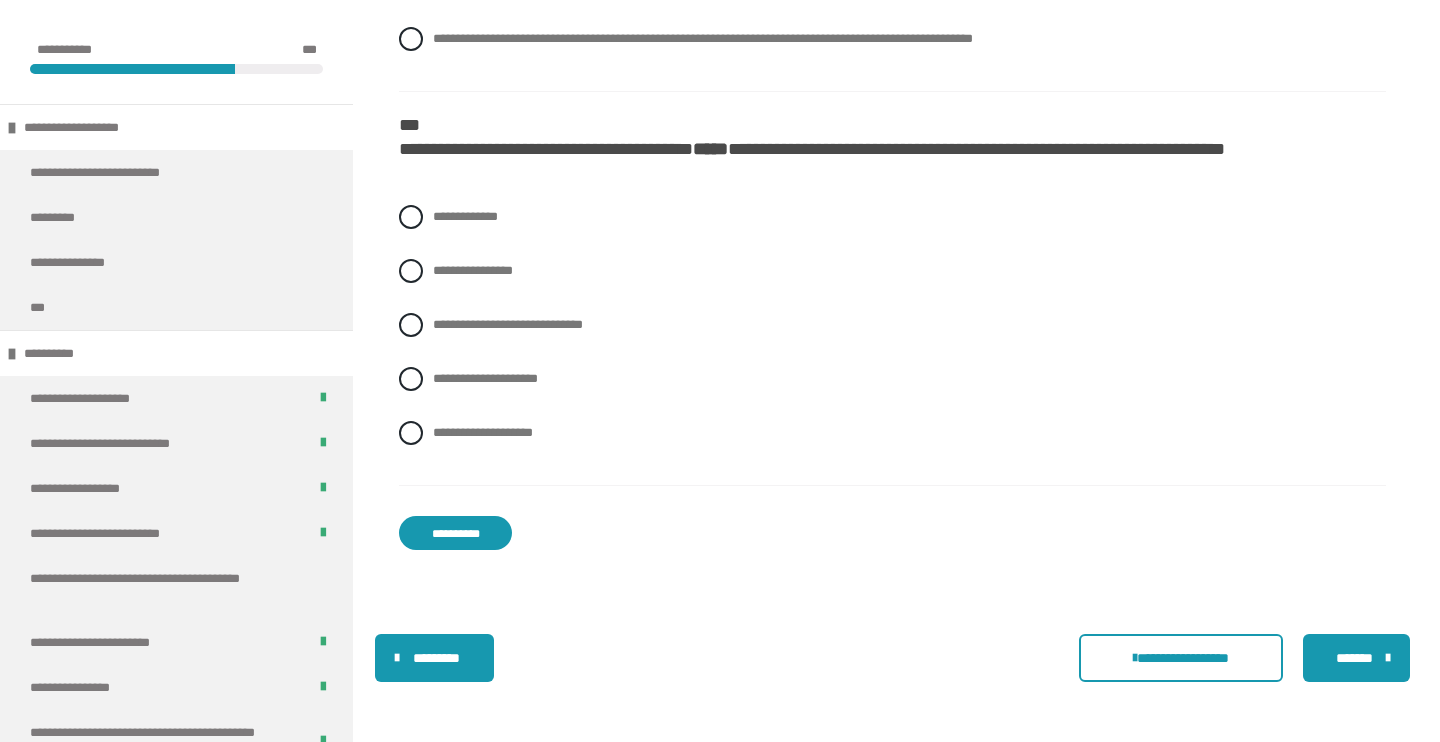click on "**********" at bounding box center (455, 533) 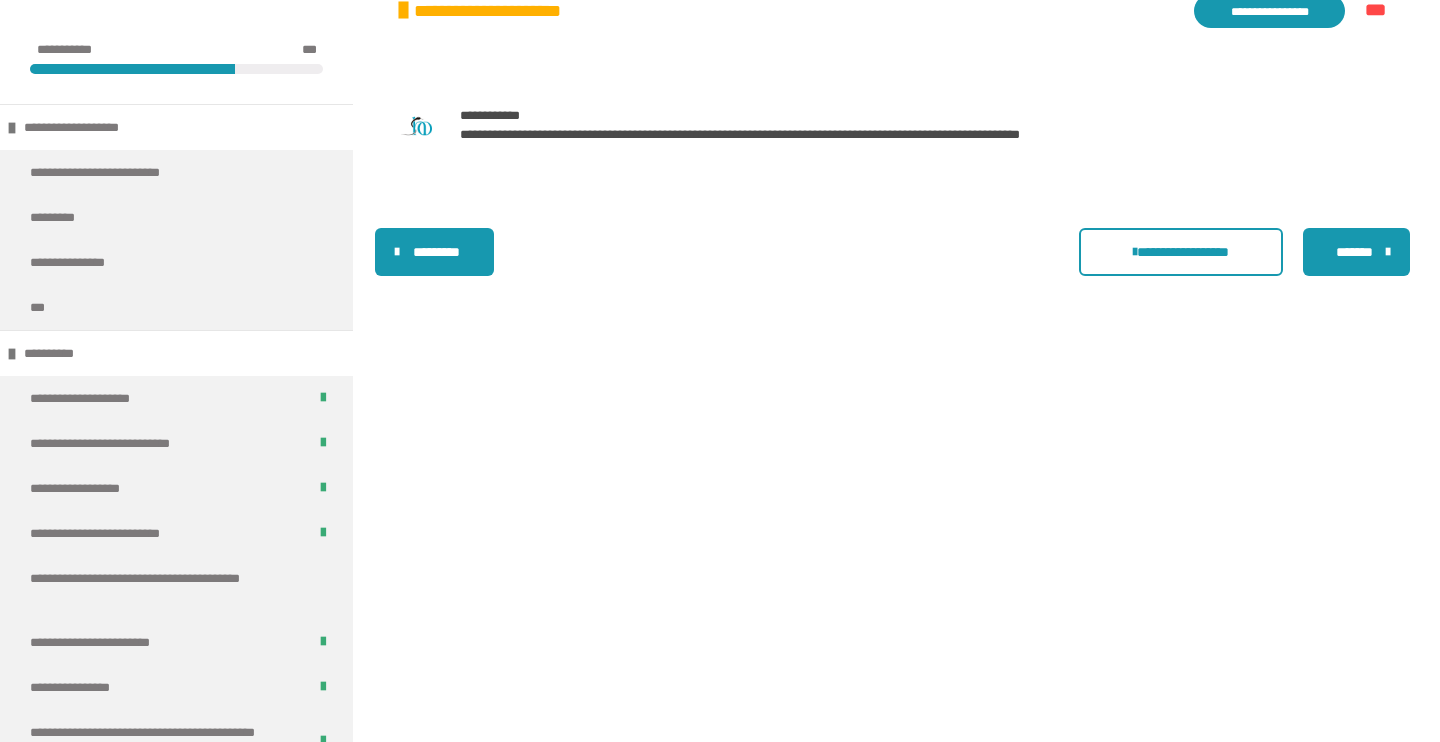scroll, scrollTop: 508, scrollLeft: 0, axis: vertical 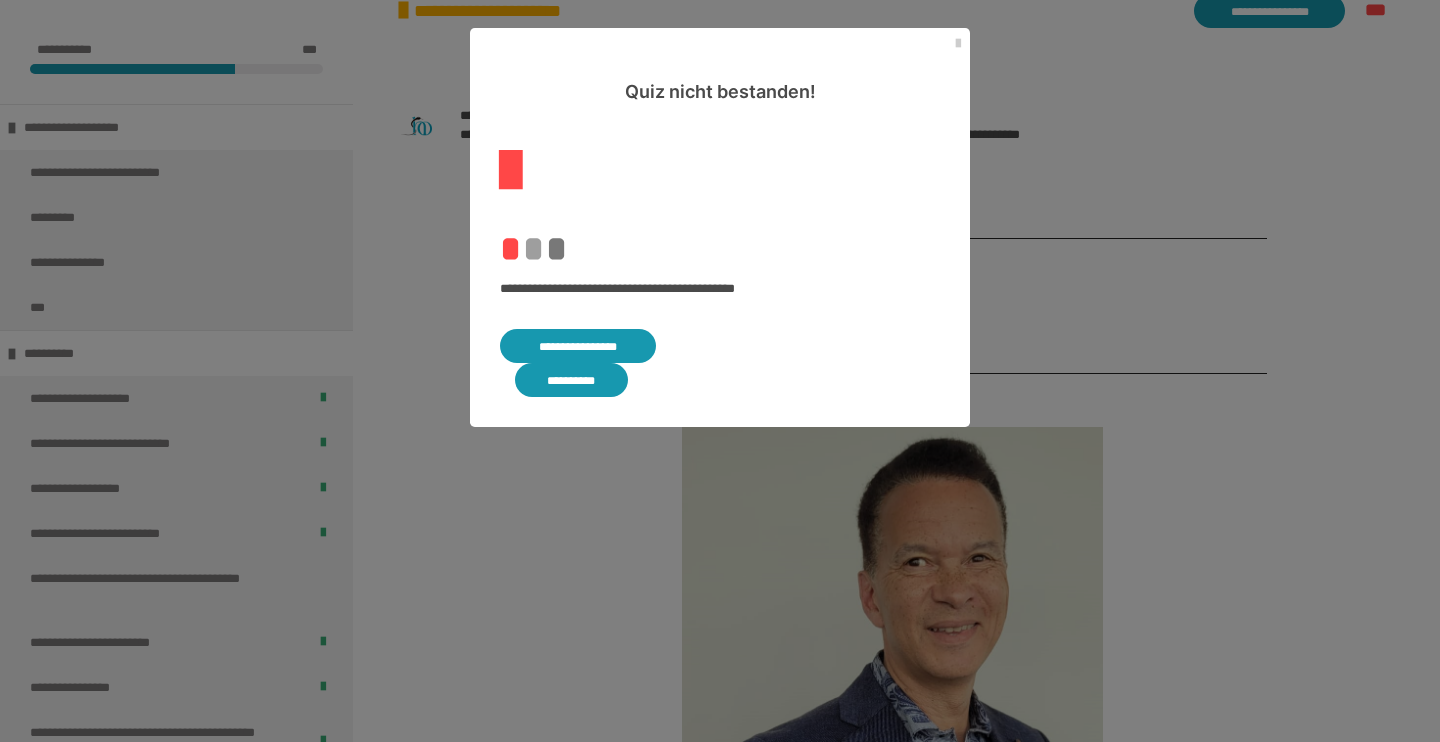 click on "**********" at bounding box center (578, 346) 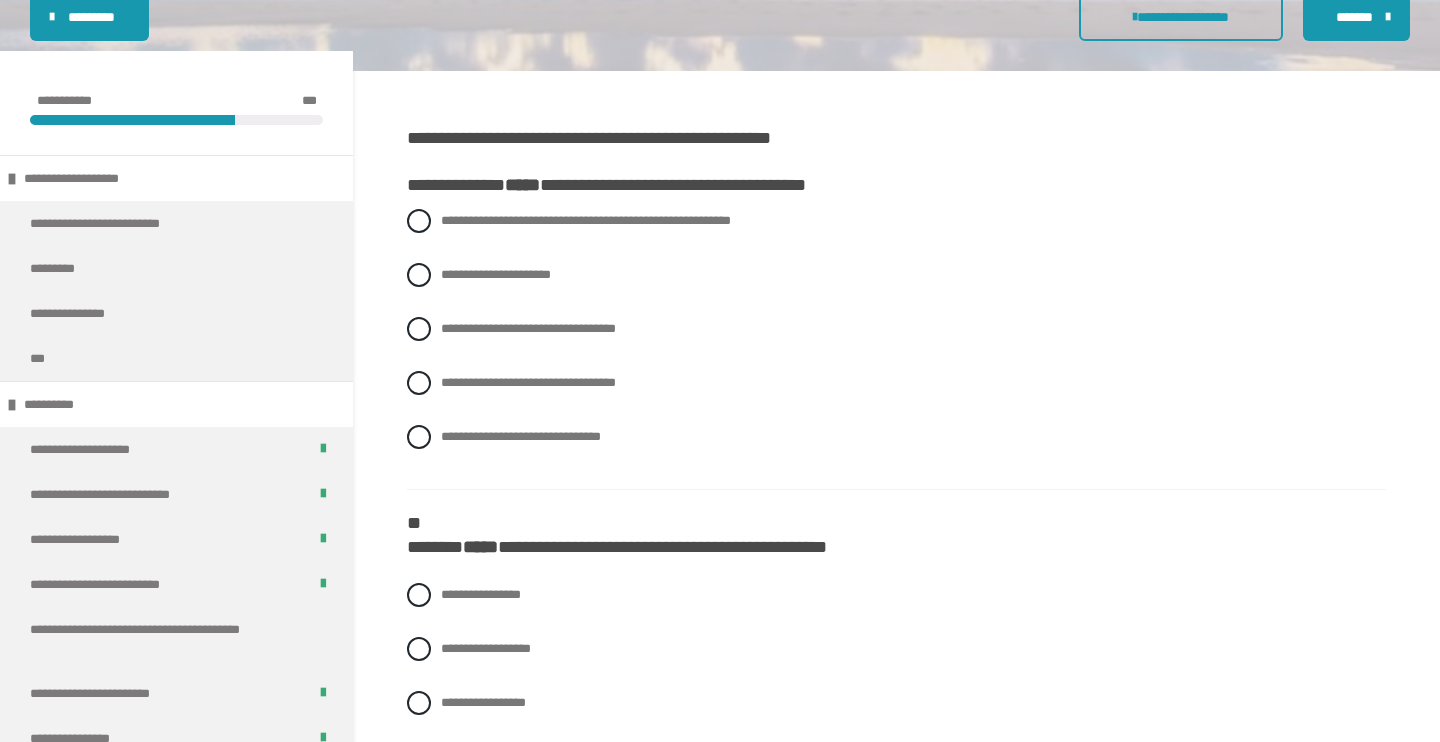 scroll, scrollTop: 379, scrollLeft: 0, axis: vertical 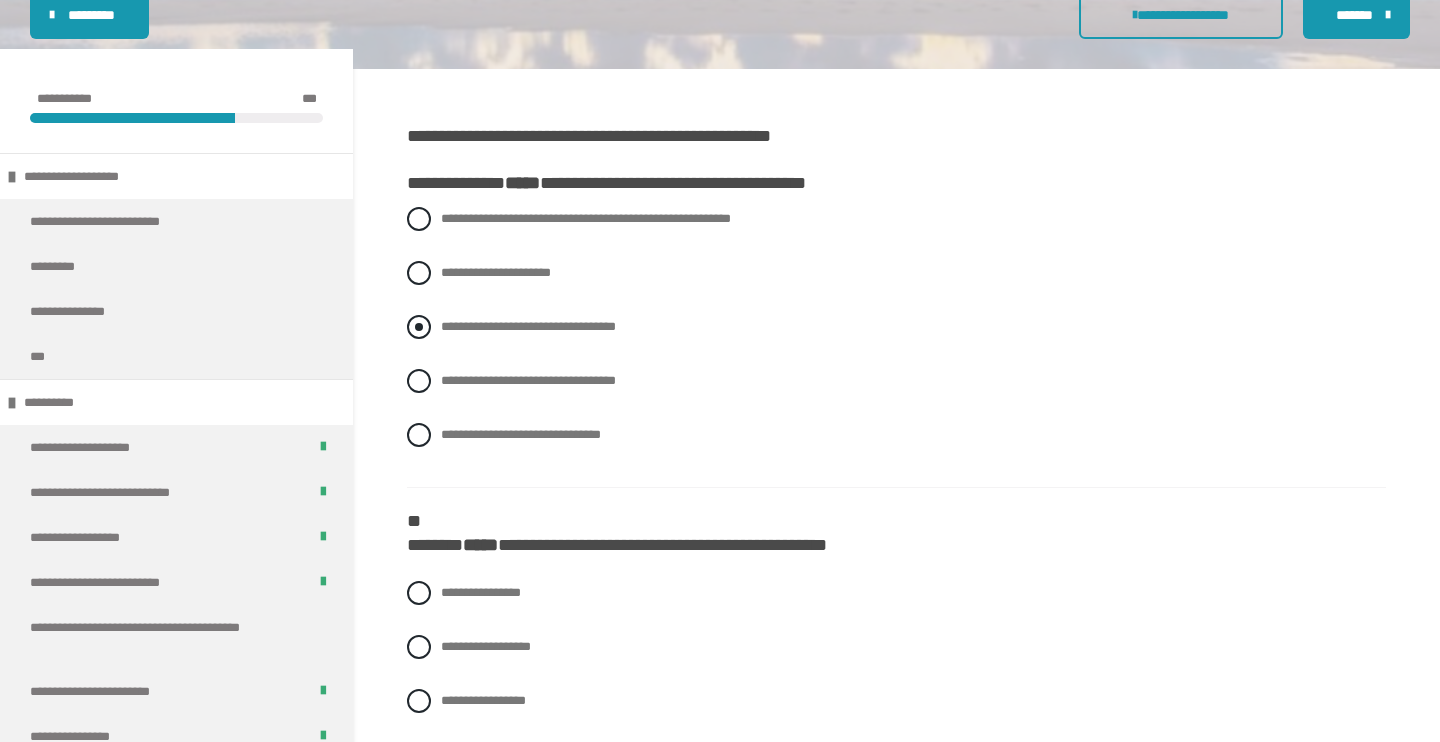 click at bounding box center [419, 327] 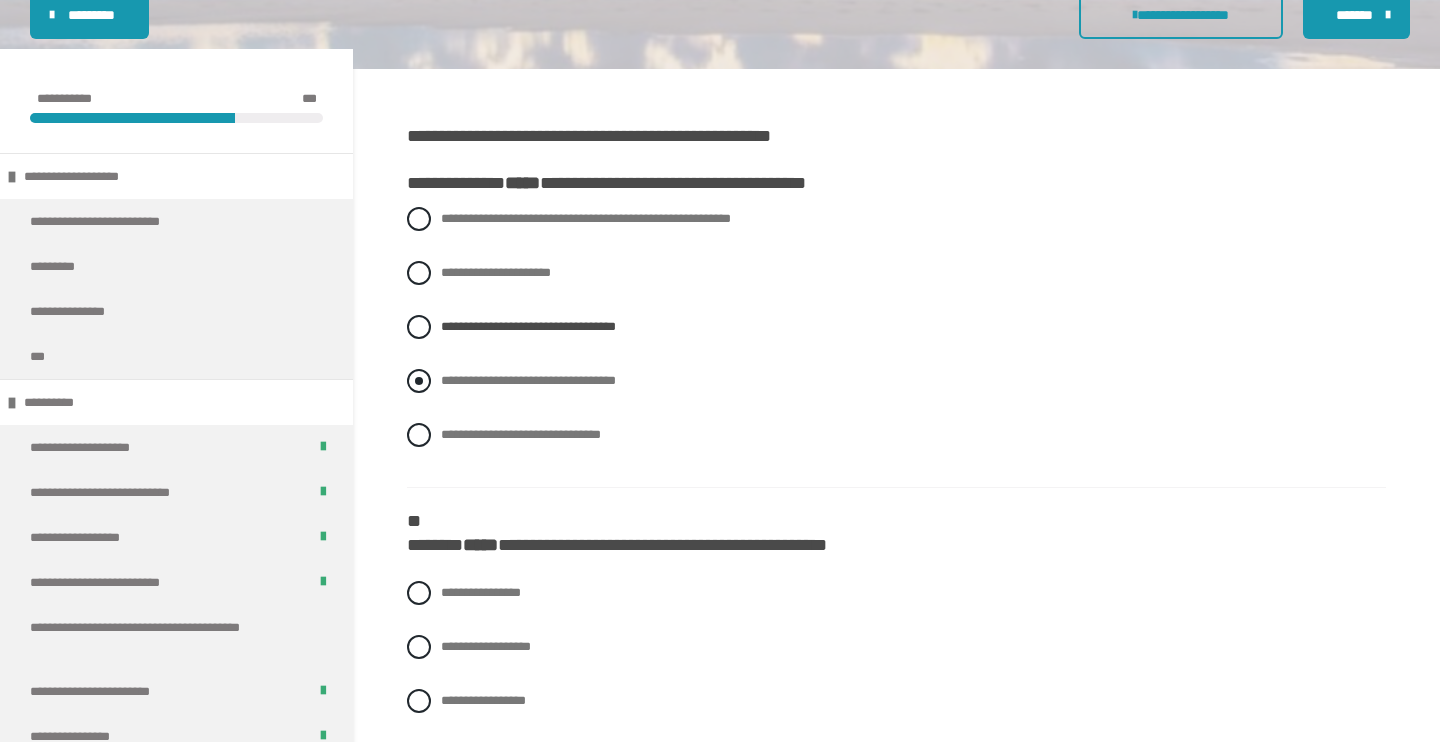 click at bounding box center [419, 381] 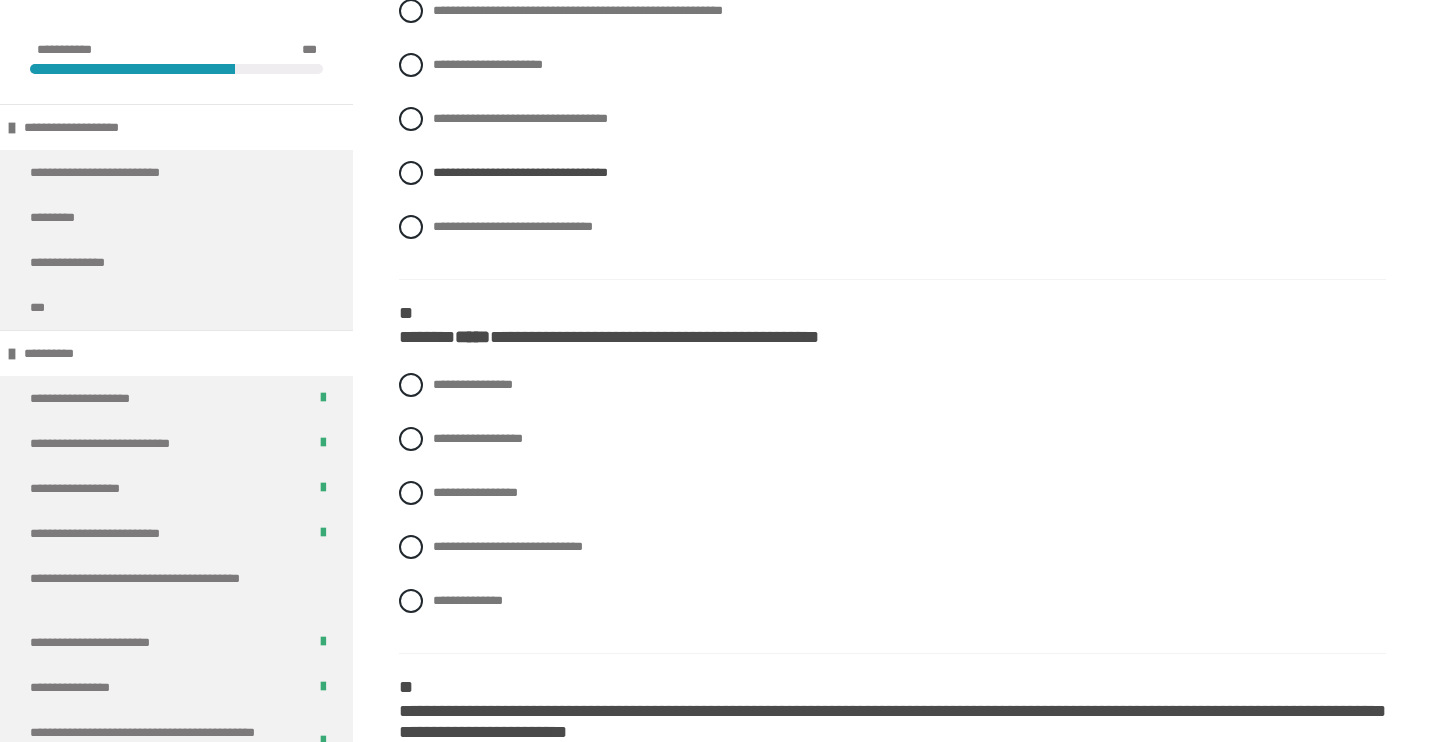 scroll, scrollTop: 589, scrollLeft: 0, axis: vertical 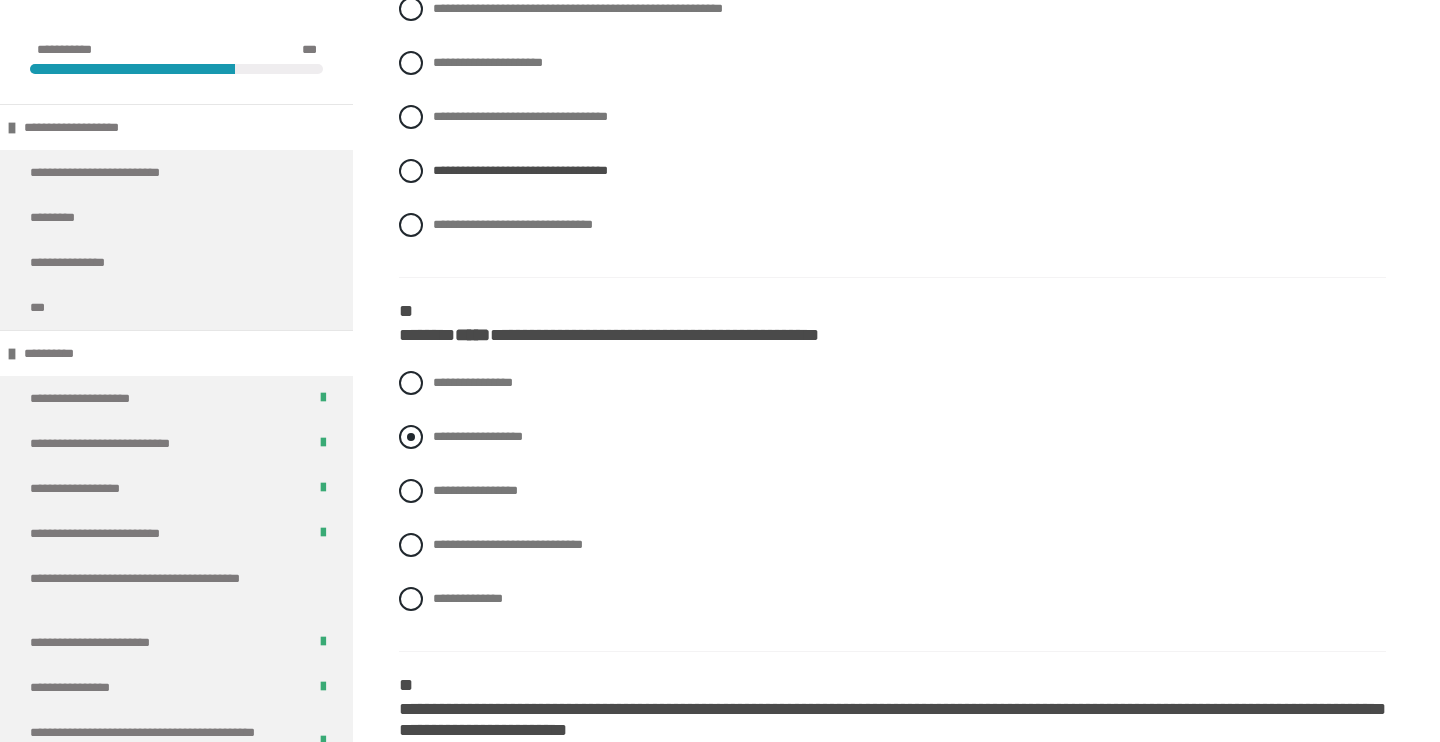 click at bounding box center (411, 437) 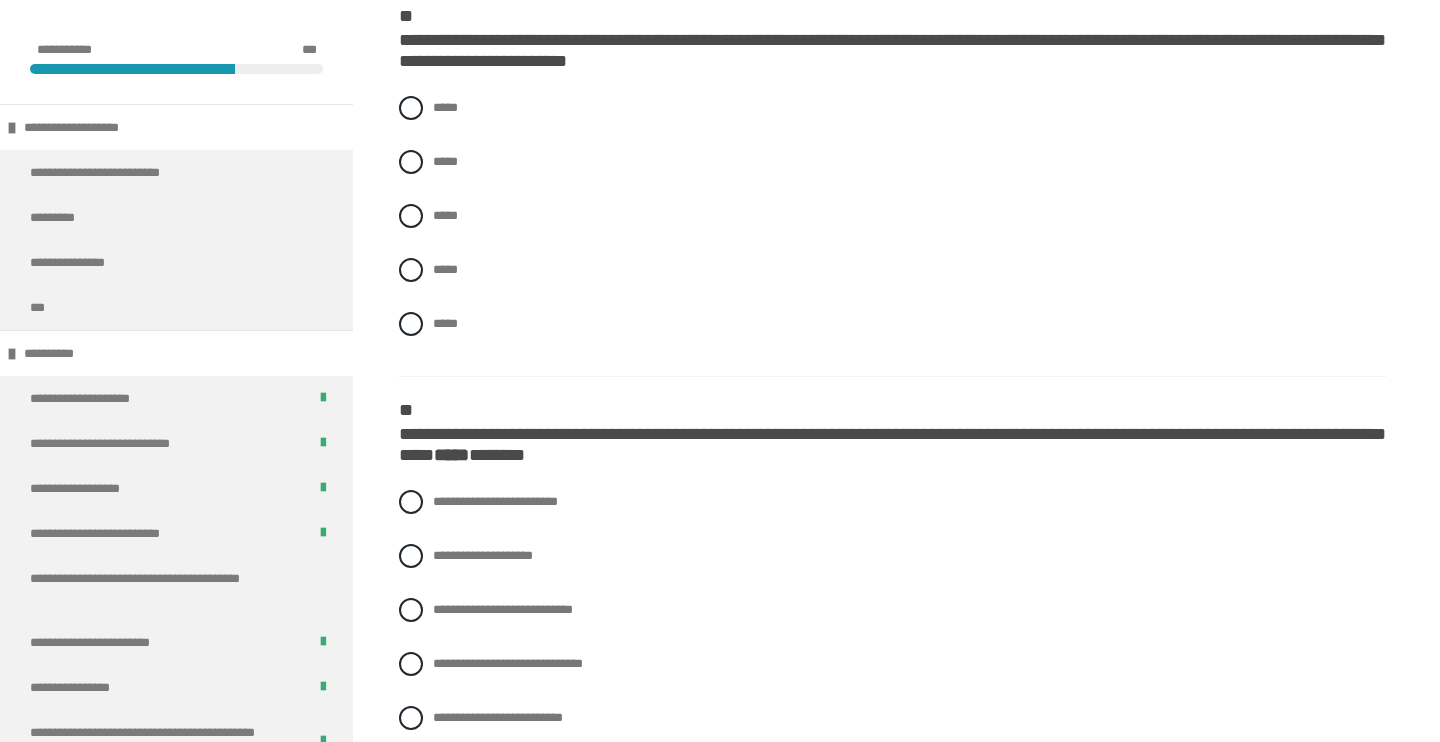 scroll, scrollTop: 1266, scrollLeft: 0, axis: vertical 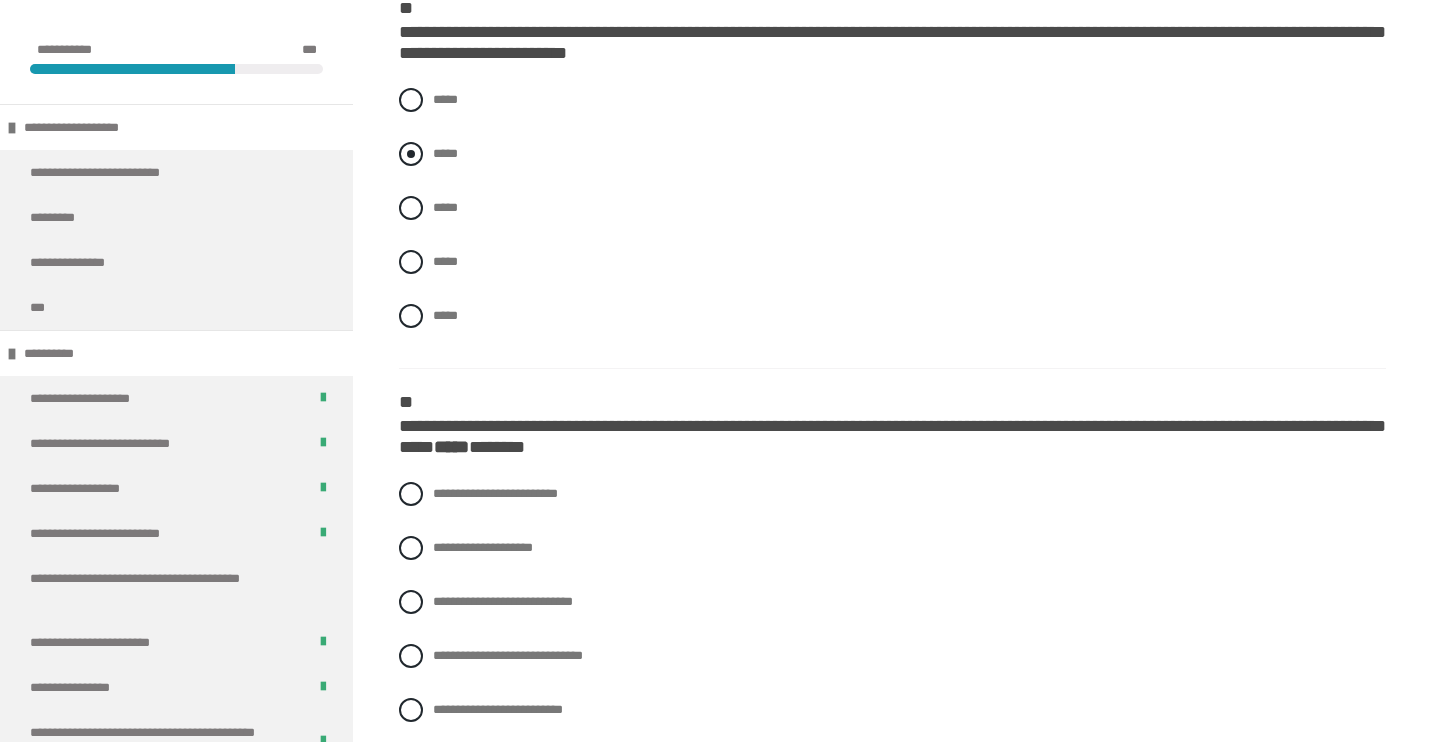 click at bounding box center [411, 154] 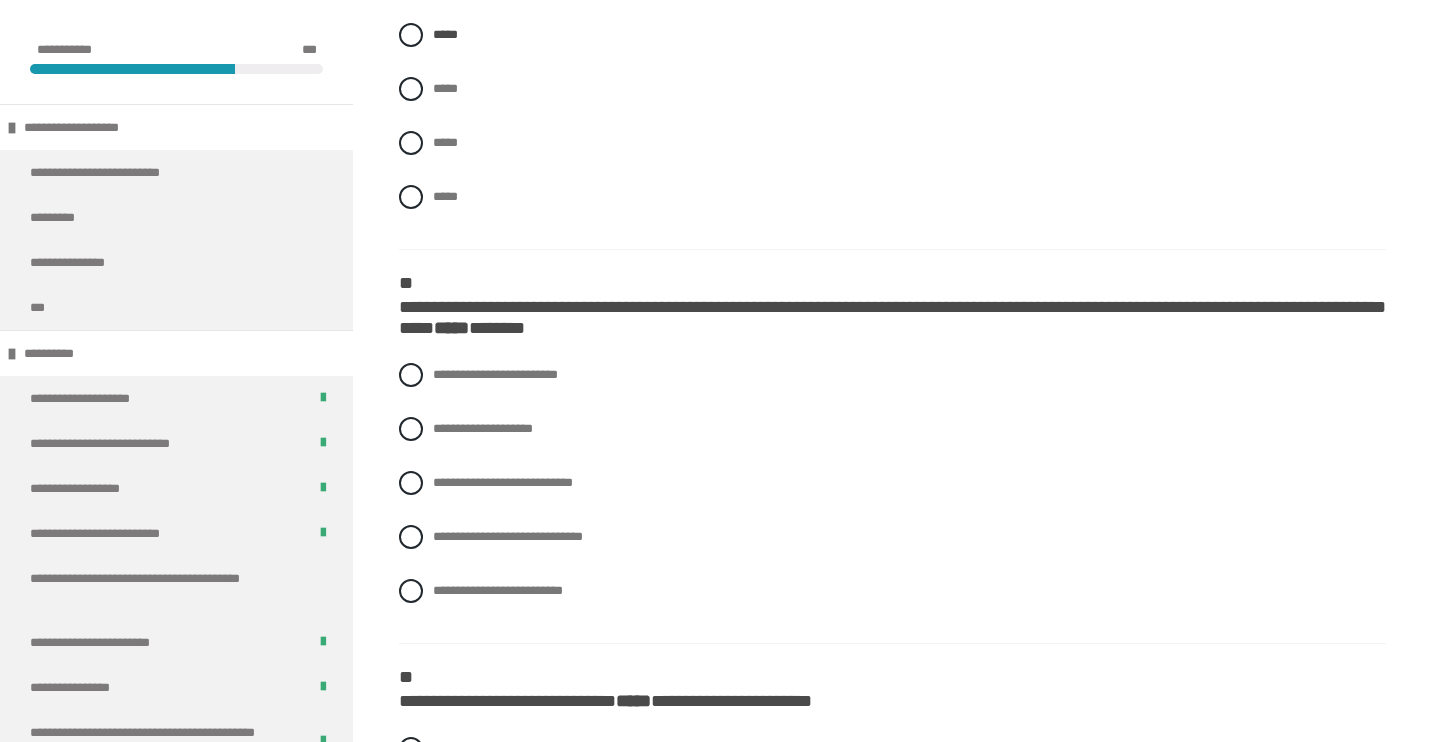 scroll, scrollTop: 1403, scrollLeft: 0, axis: vertical 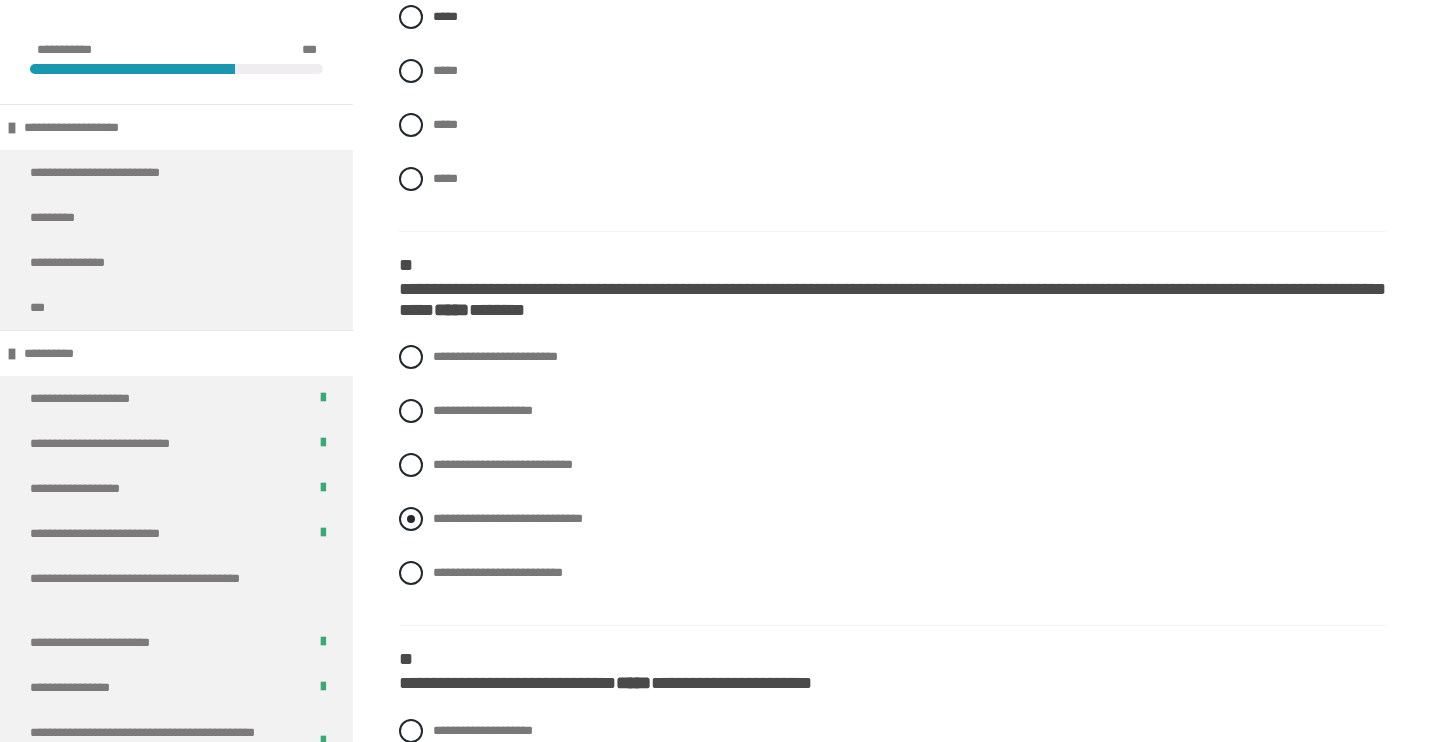 click at bounding box center [411, 519] 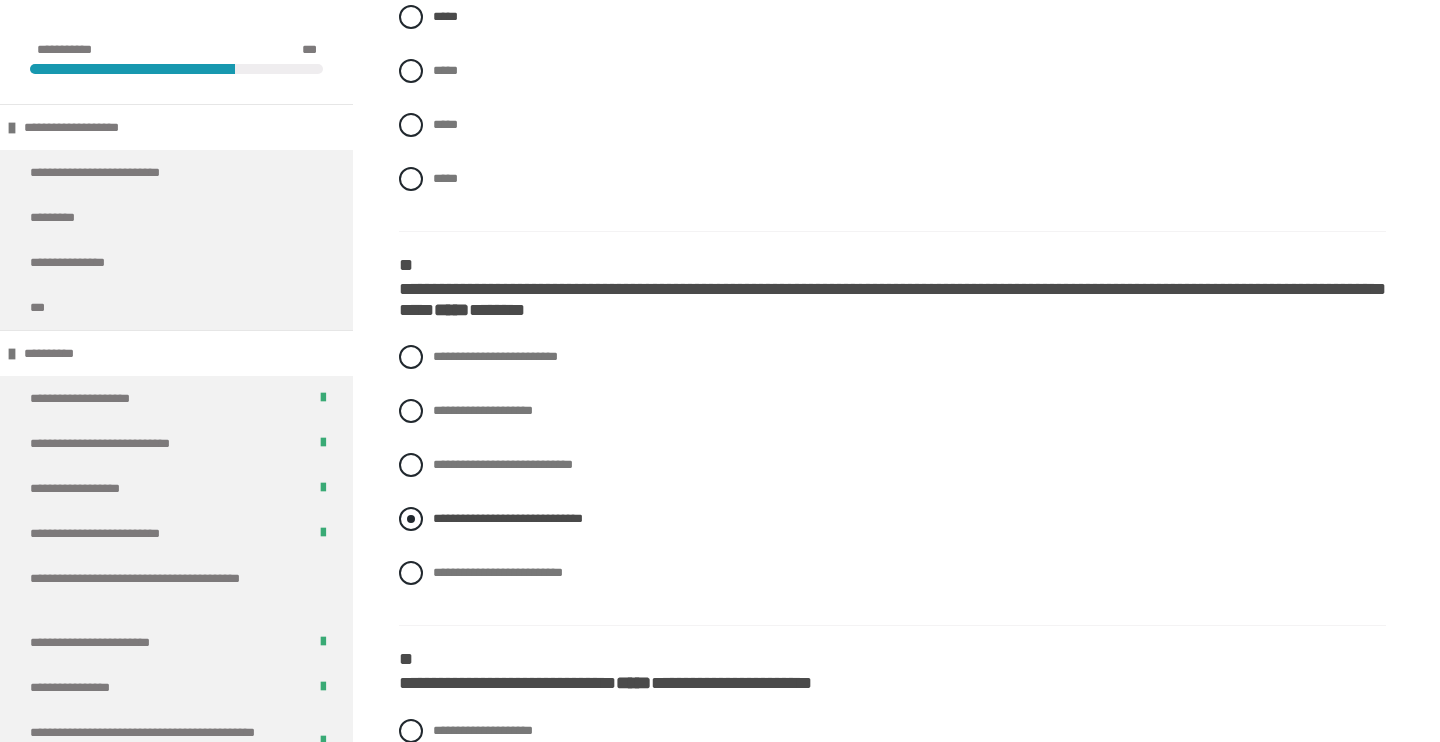 click at bounding box center [411, 519] 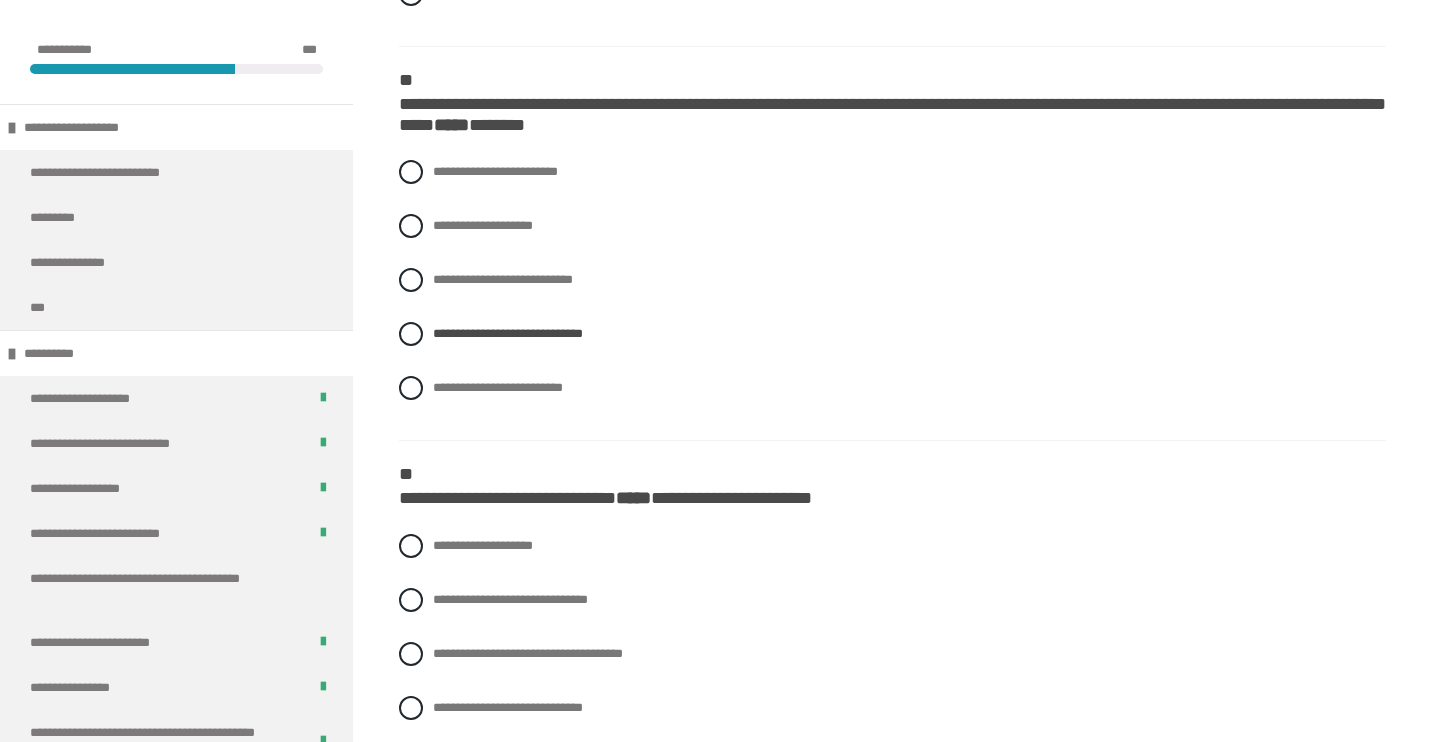scroll, scrollTop: 1561, scrollLeft: 0, axis: vertical 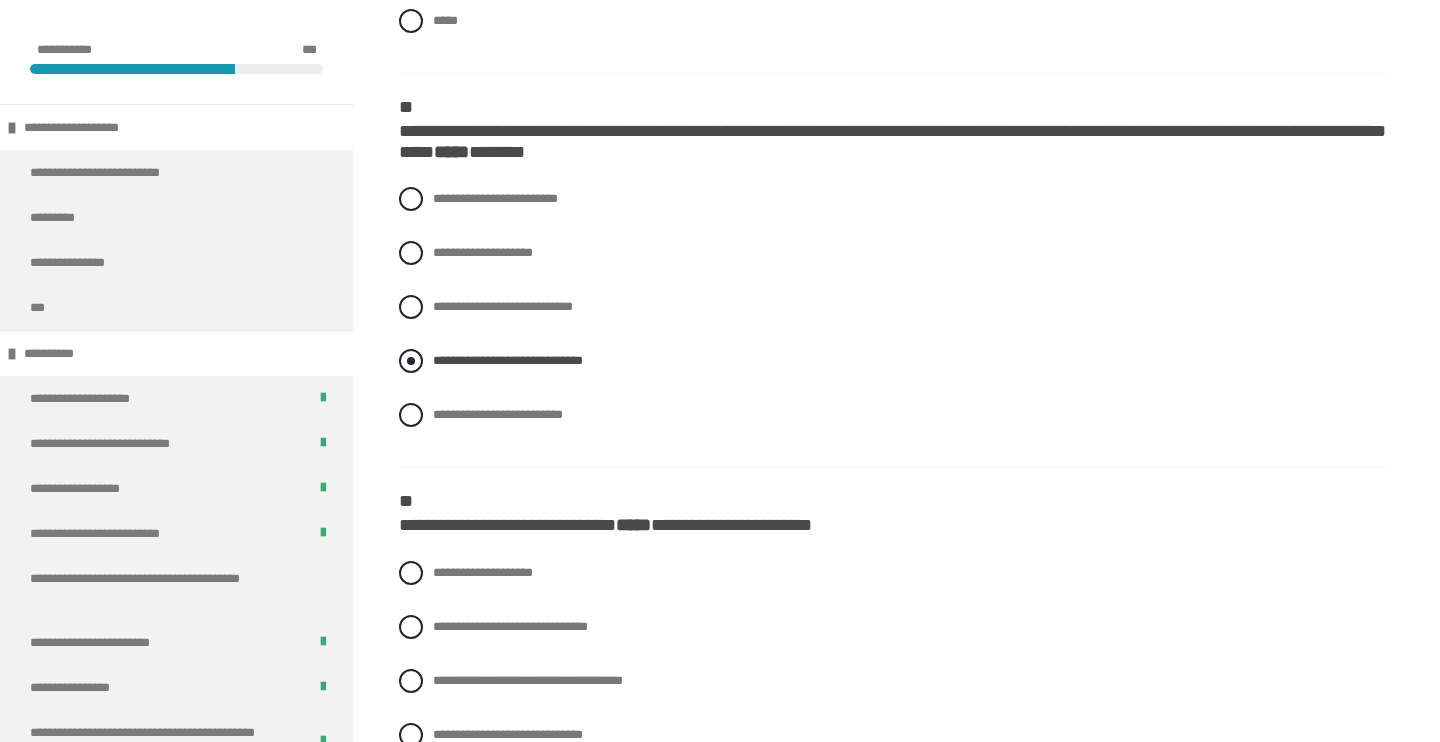 click at bounding box center (411, 361) 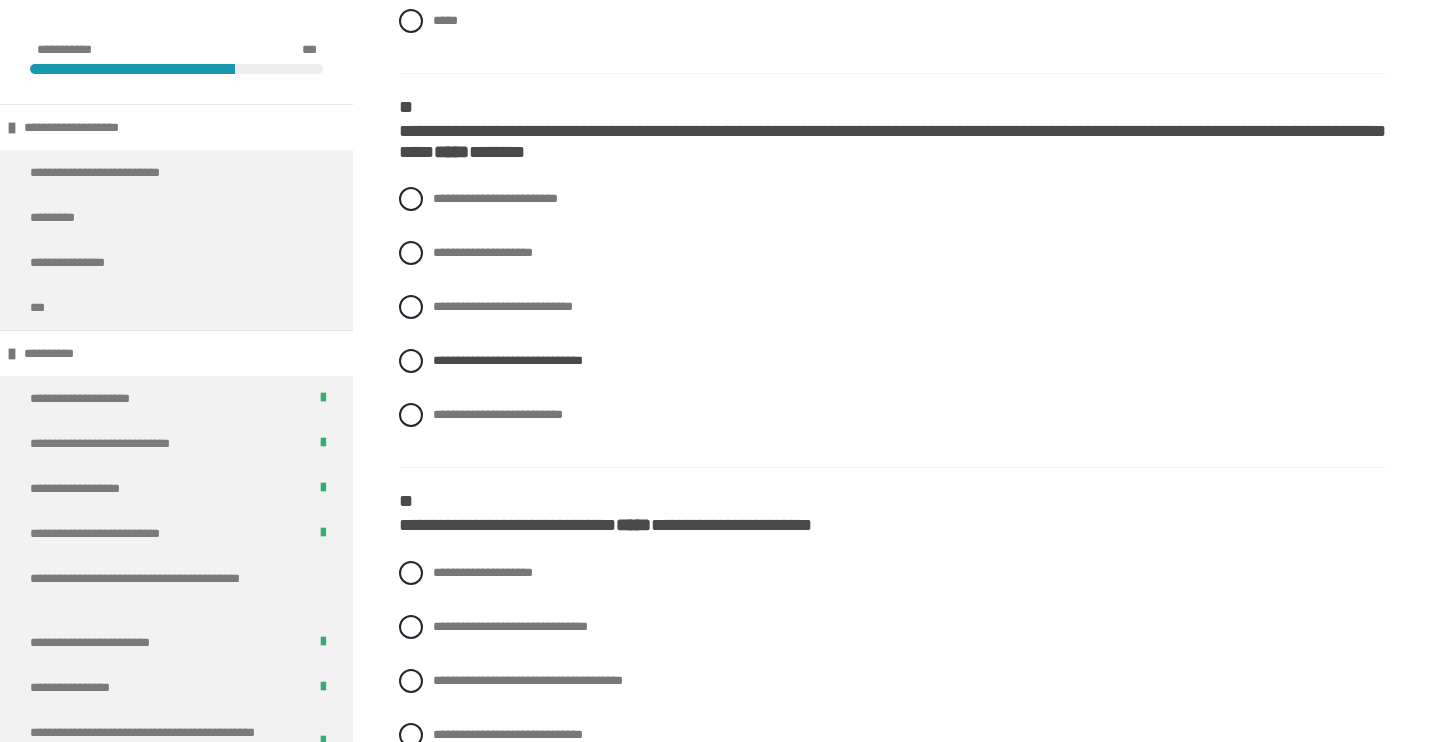 click on "**********" at bounding box center [892, 322] 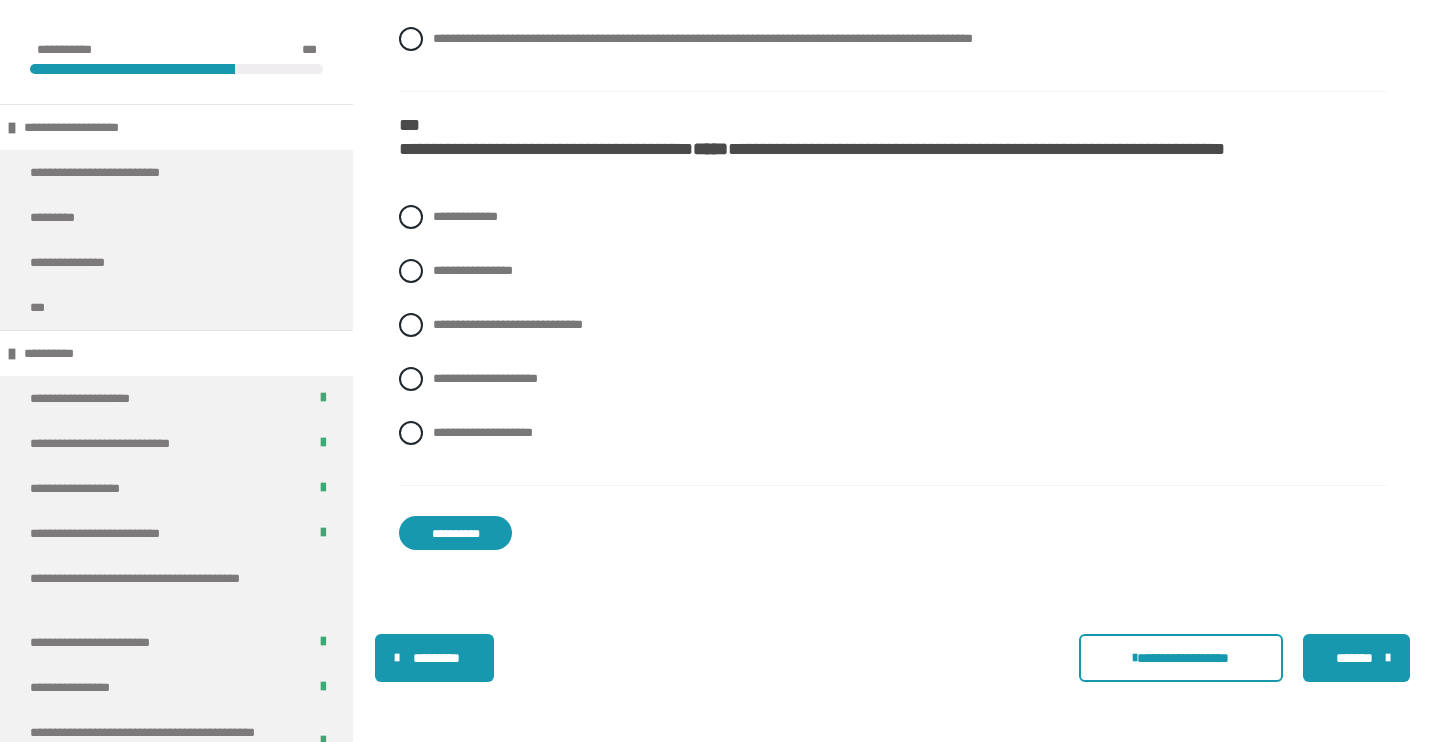 scroll, scrollTop: 3798, scrollLeft: 0, axis: vertical 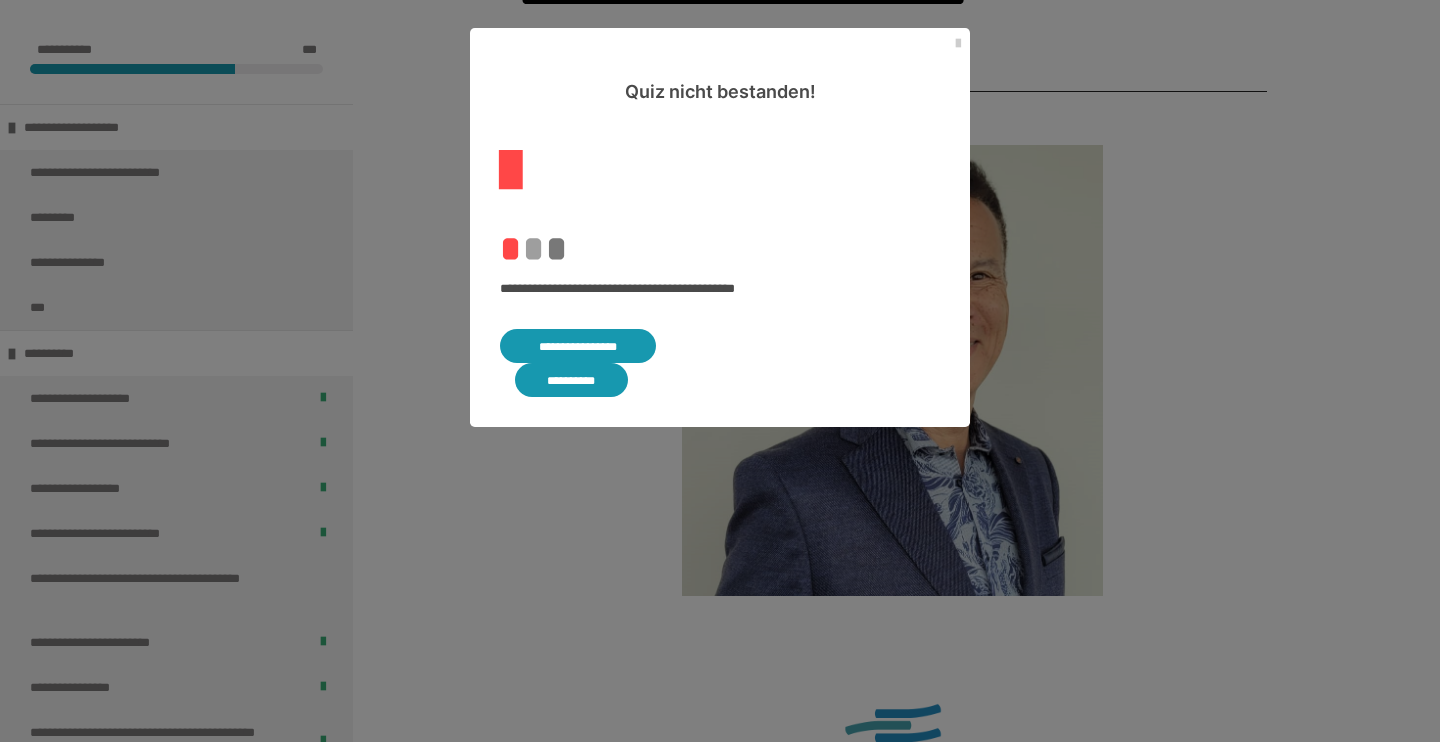 click on "**********" at bounding box center [578, 346] 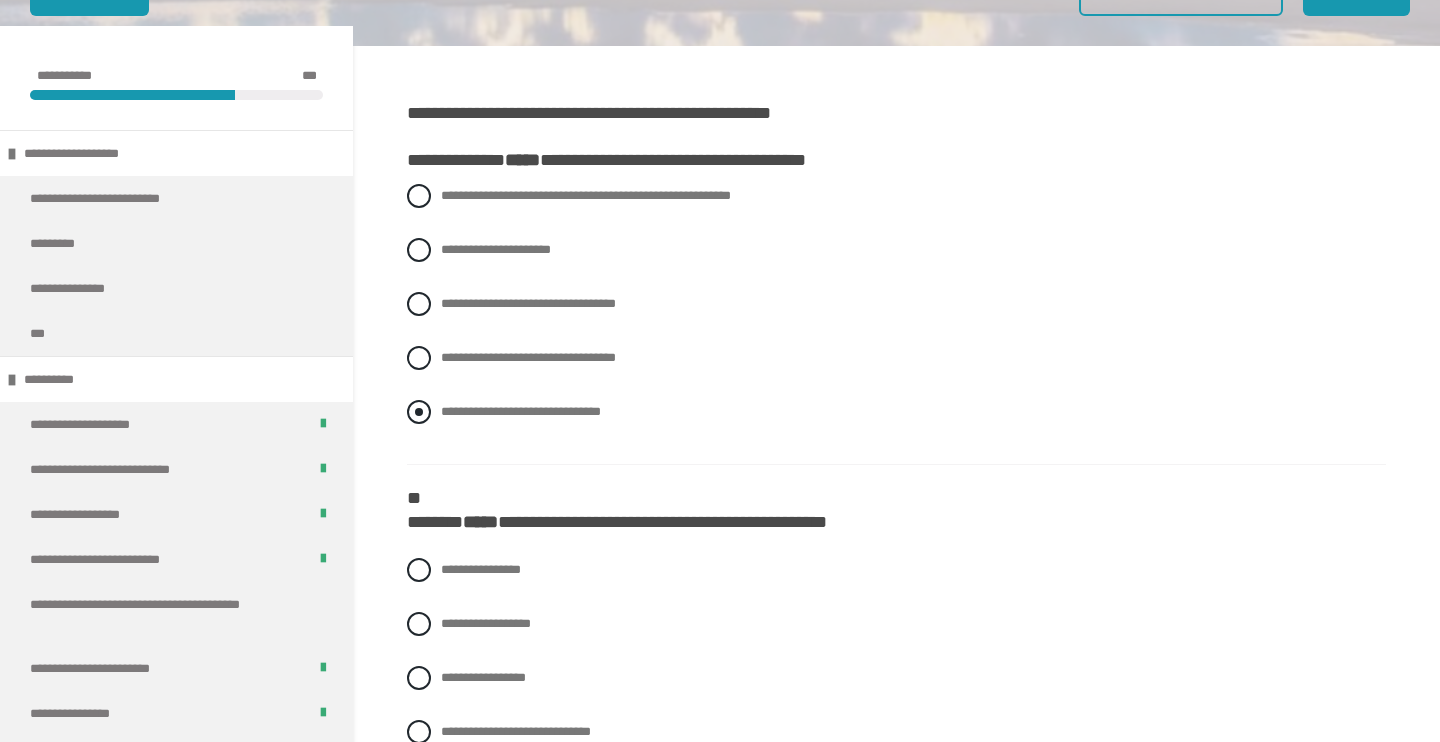 scroll, scrollTop: 461, scrollLeft: 0, axis: vertical 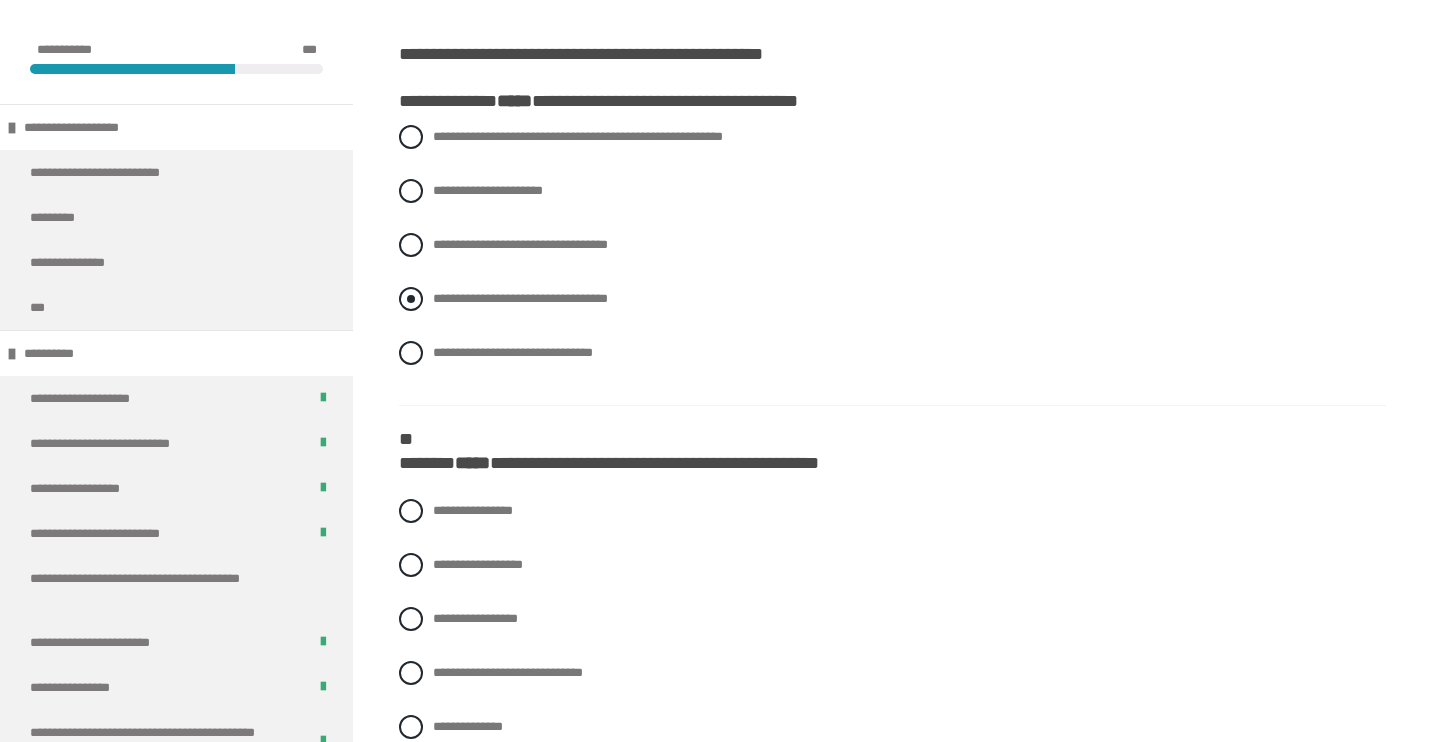 click at bounding box center [411, 299] 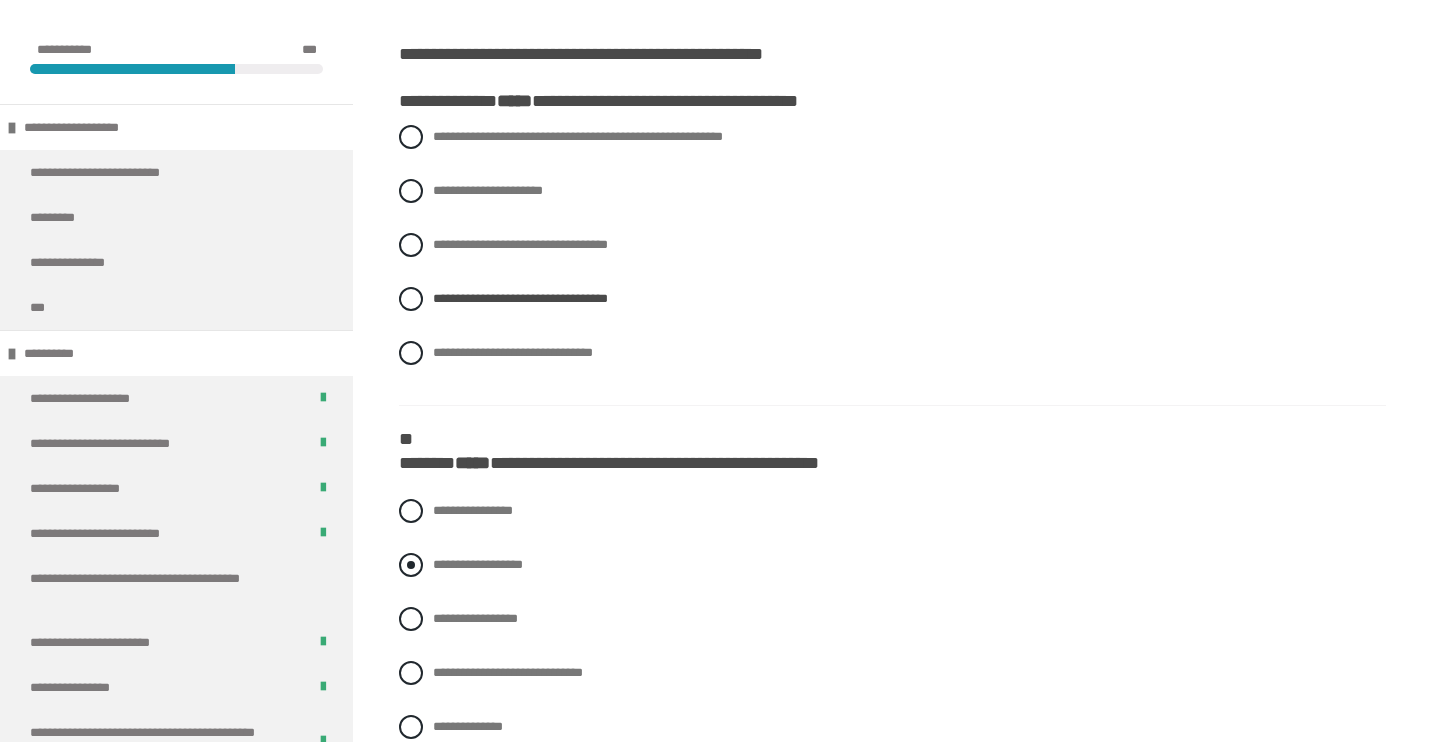 click at bounding box center [411, 565] 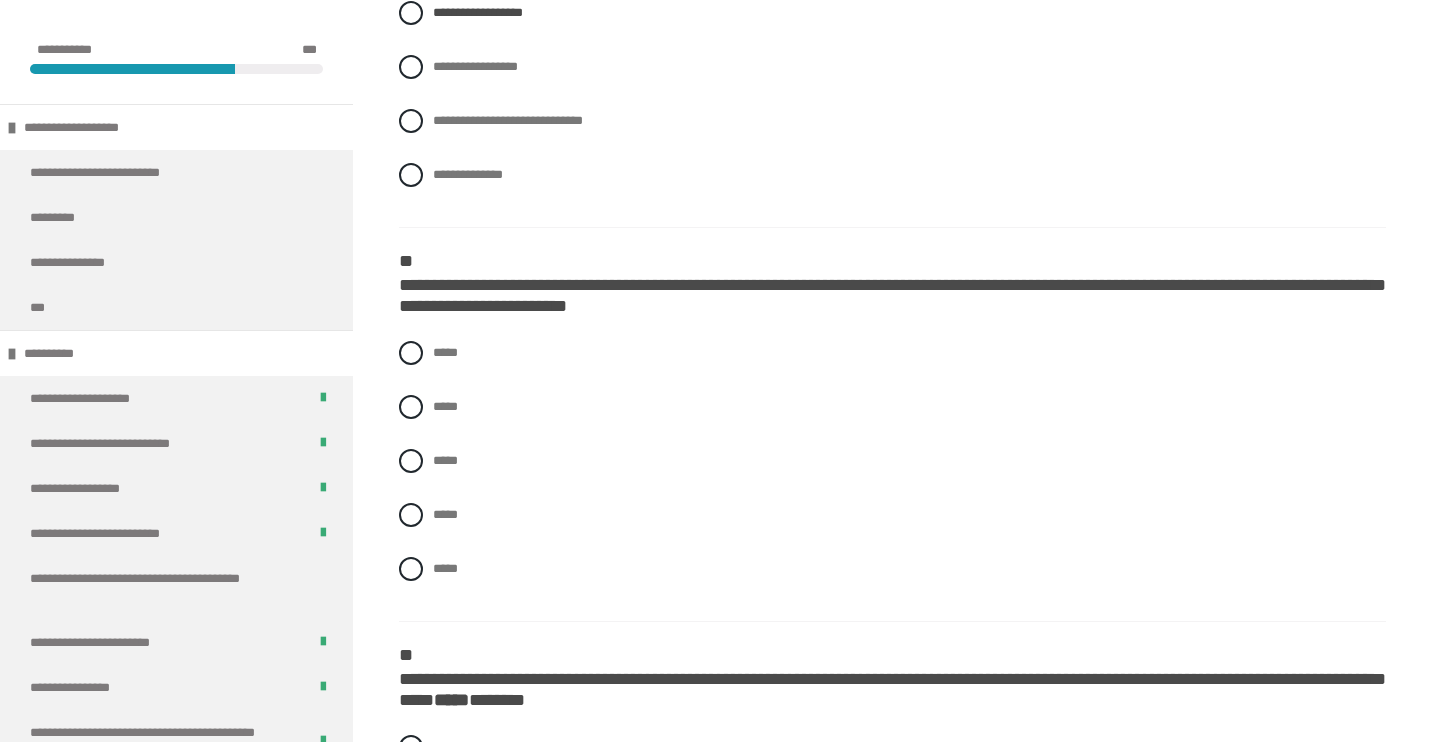 scroll, scrollTop: 1014, scrollLeft: 0, axis: vertical 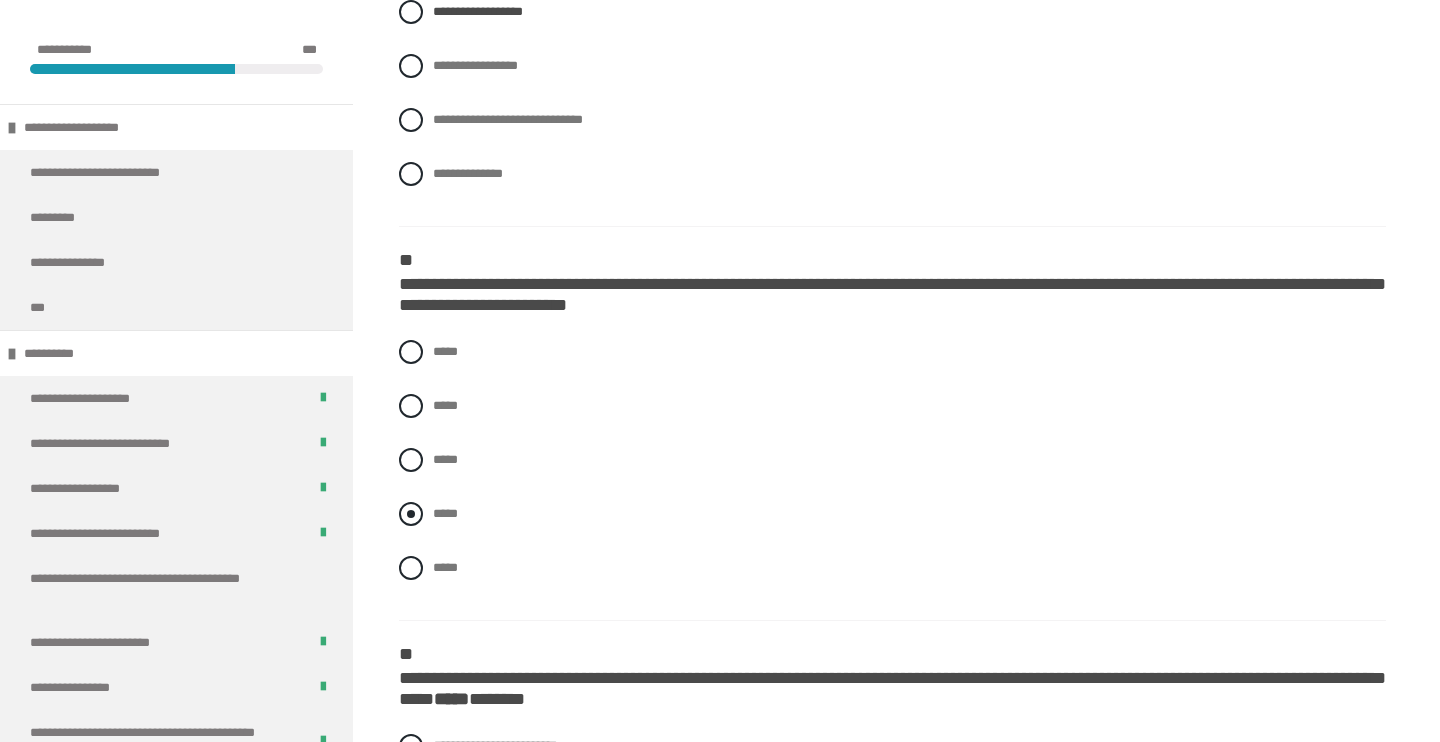 click at bounding box center (411, 514) 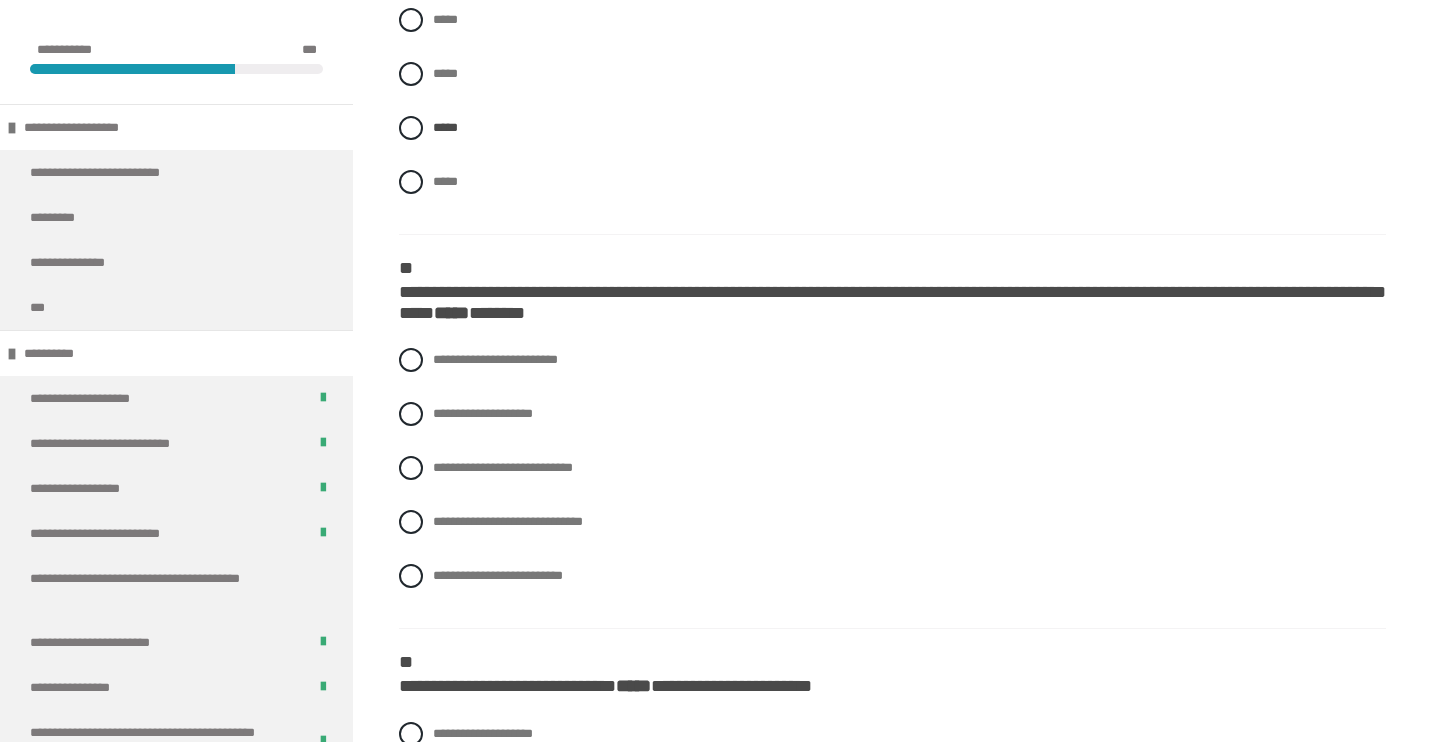 scroll, scrollTop: 1406, scrollLeft: 0, axis: vertical 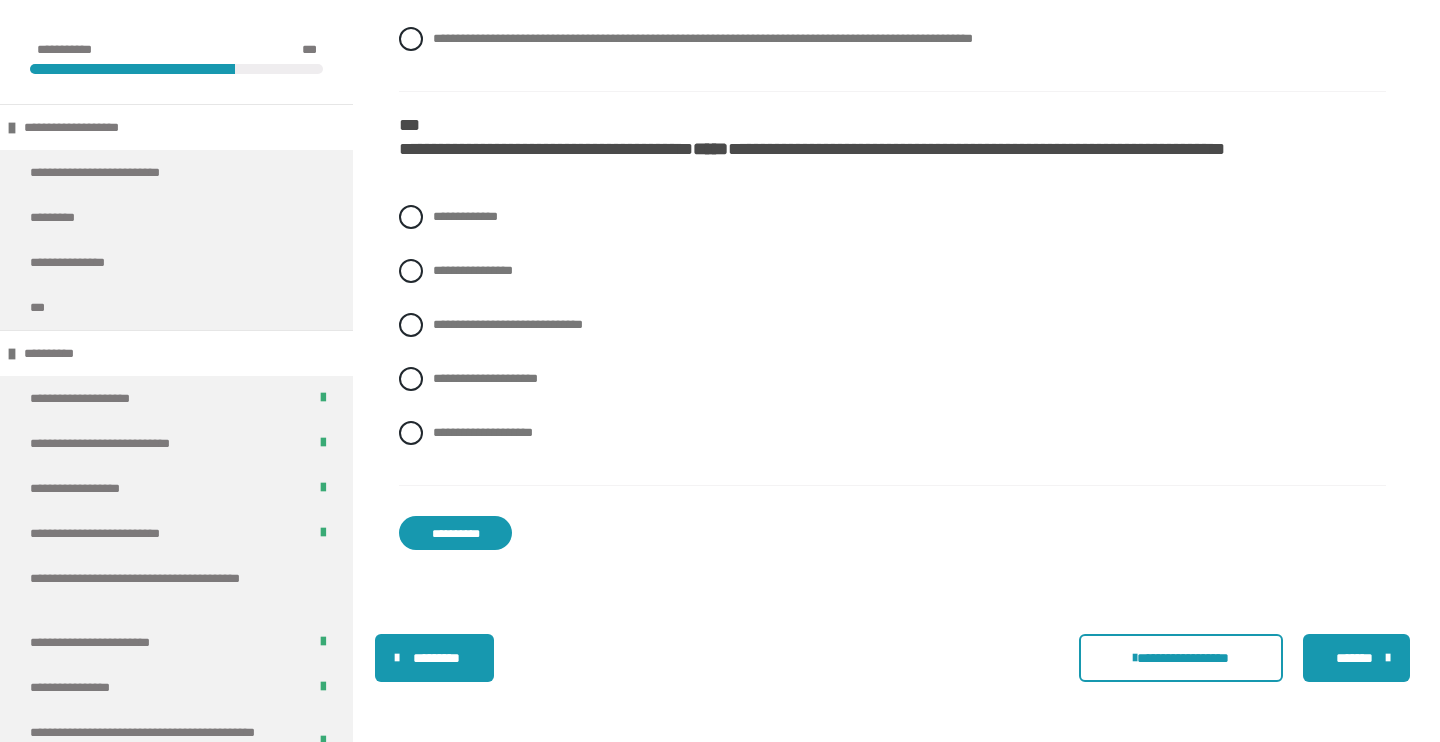 click on "**********" at bounding box center [455, 533] 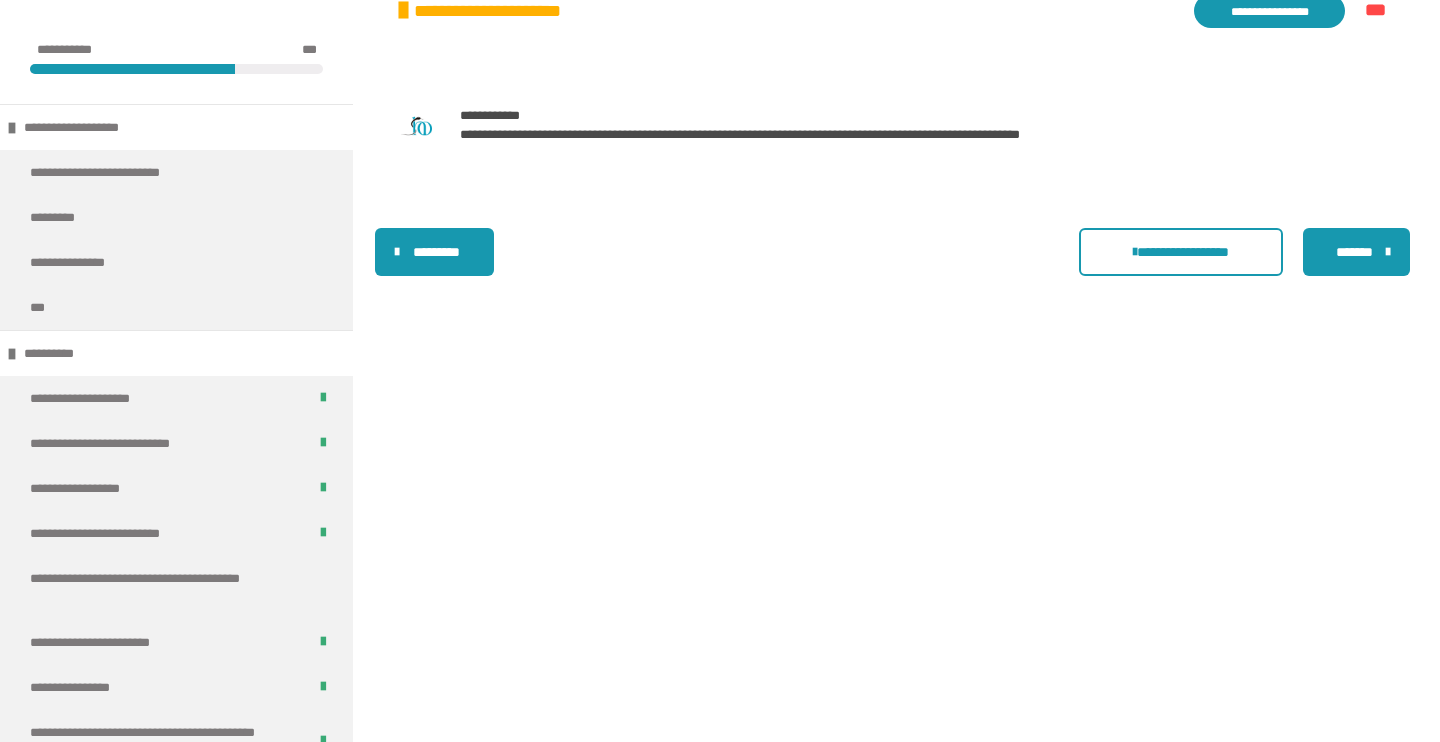 scroll, scrollTop: 508, scrollLeft: 0, axis: vertical 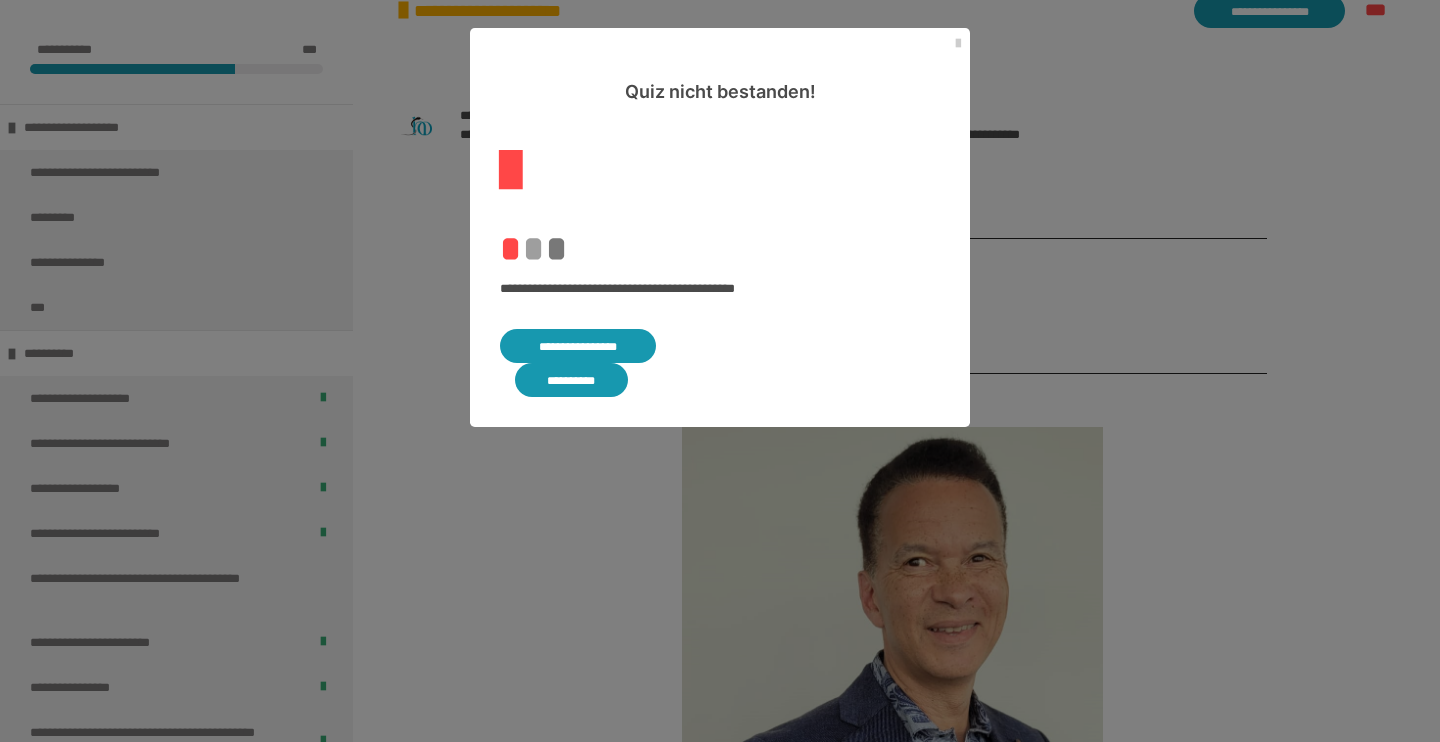 click on "**********" at bounding box center [578, 346] 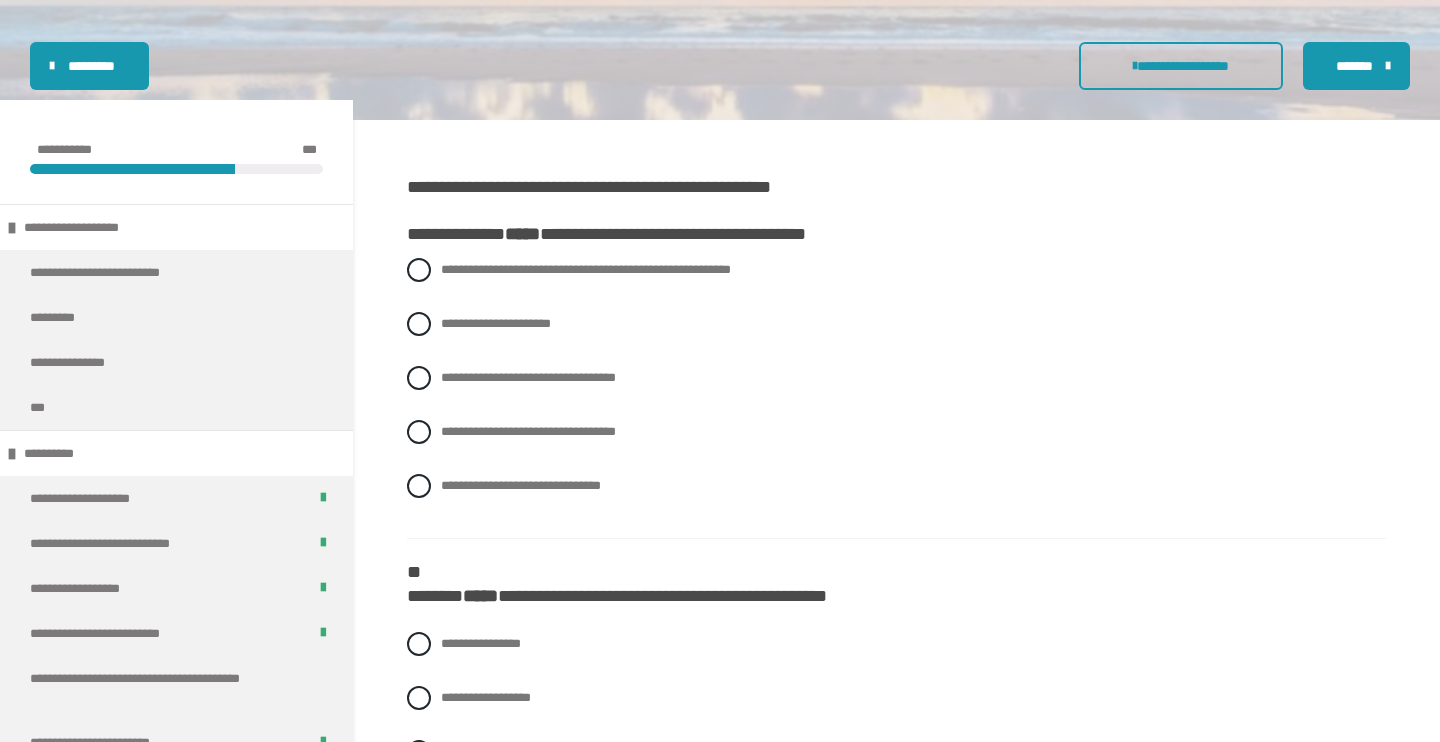 scroll, scrollTop: 331, scrollLeft: 0, axis: vertical 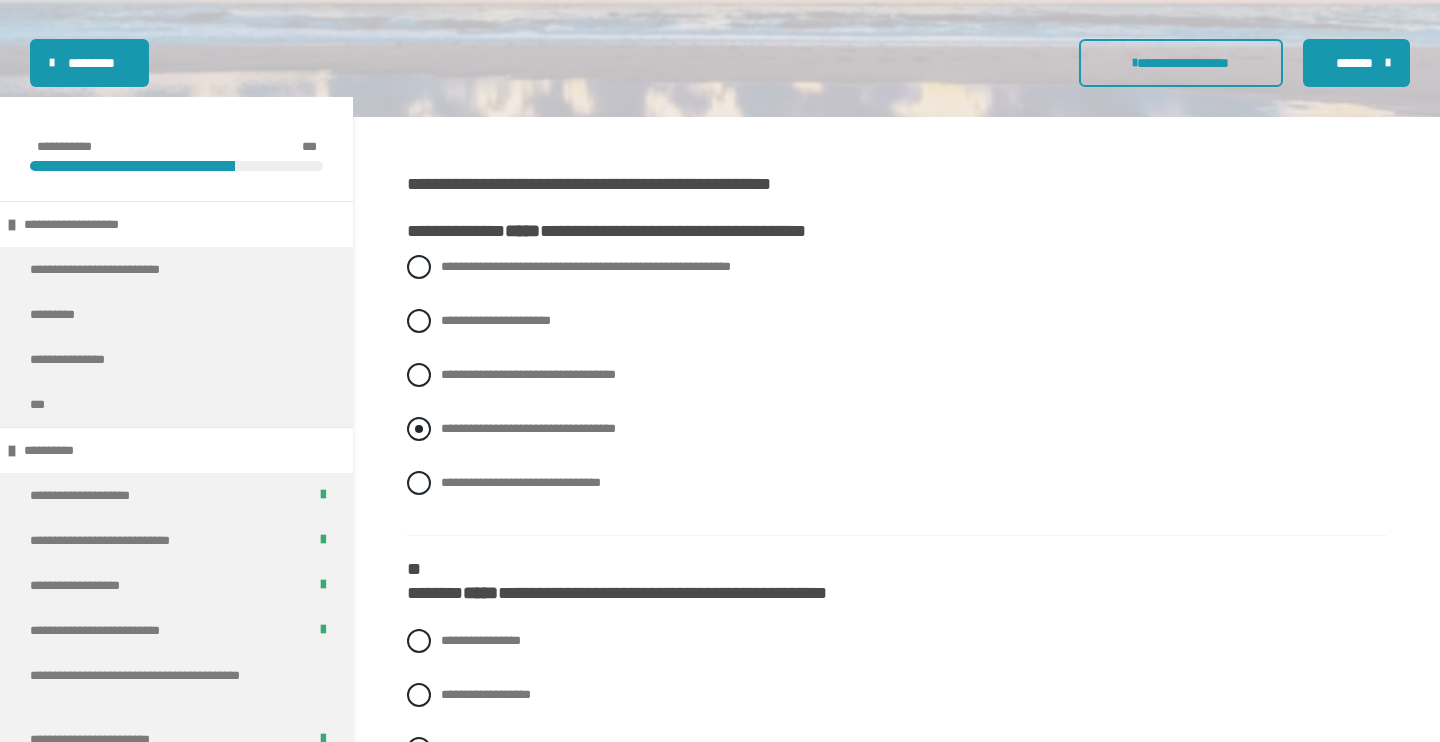click at bounding box center (419, 429) 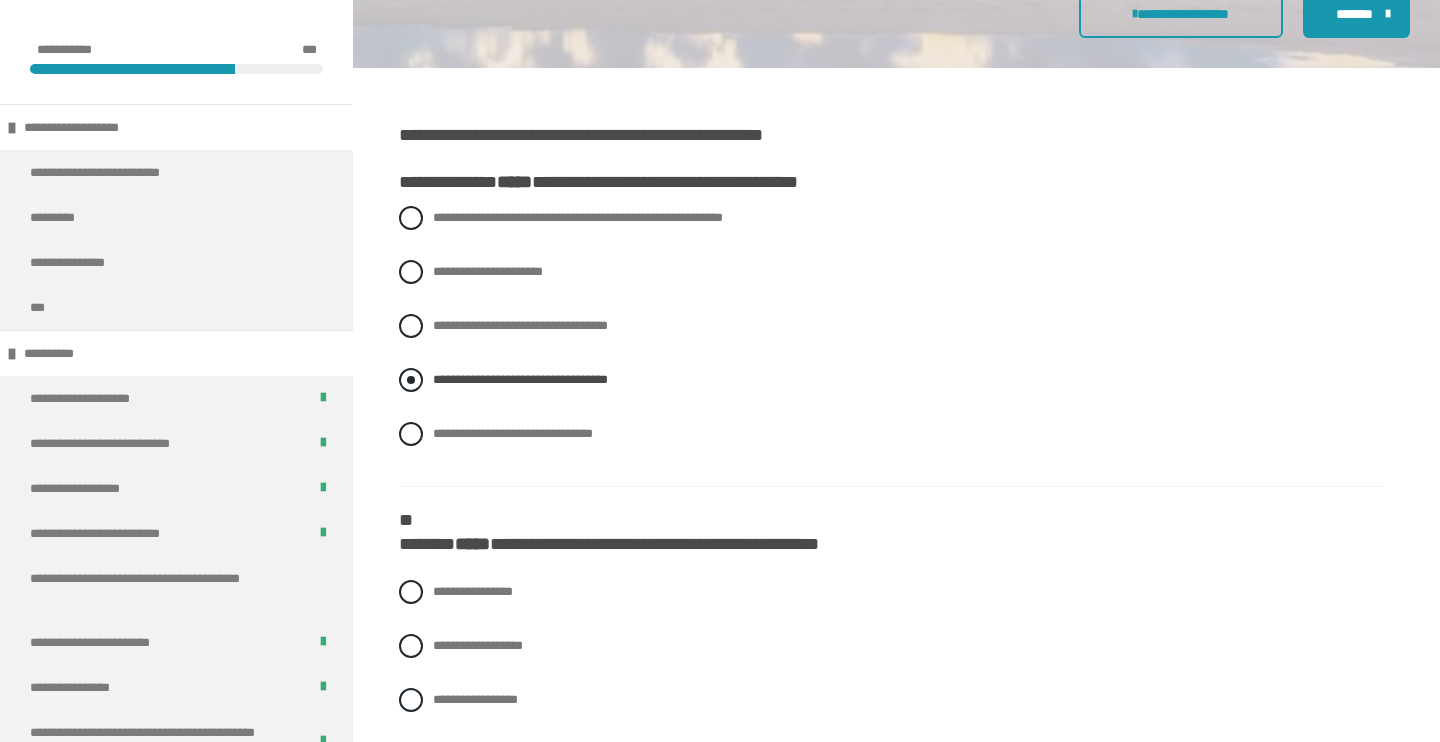 scroll, scrollTop: 607, scrollLeft: 0, axis: vertical 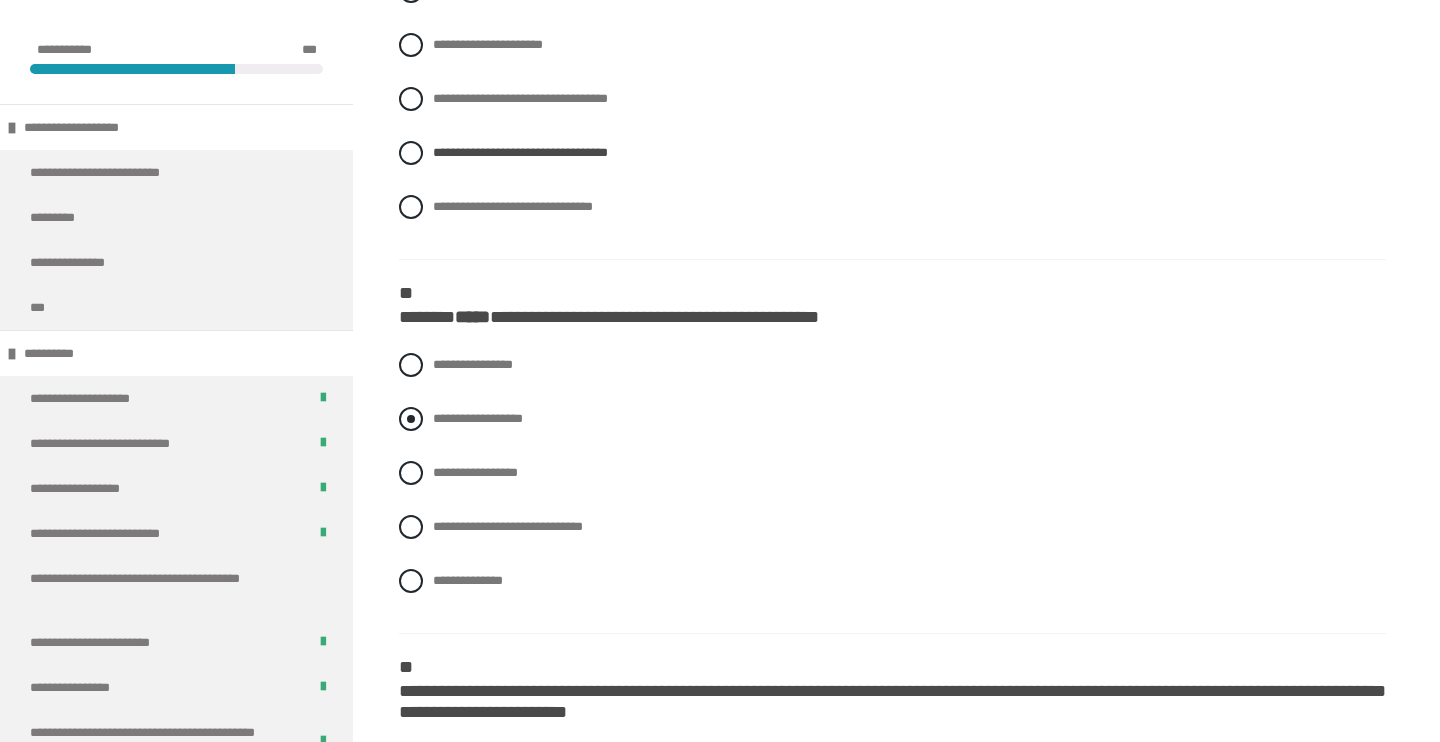 click at bounding box center (411, 419) 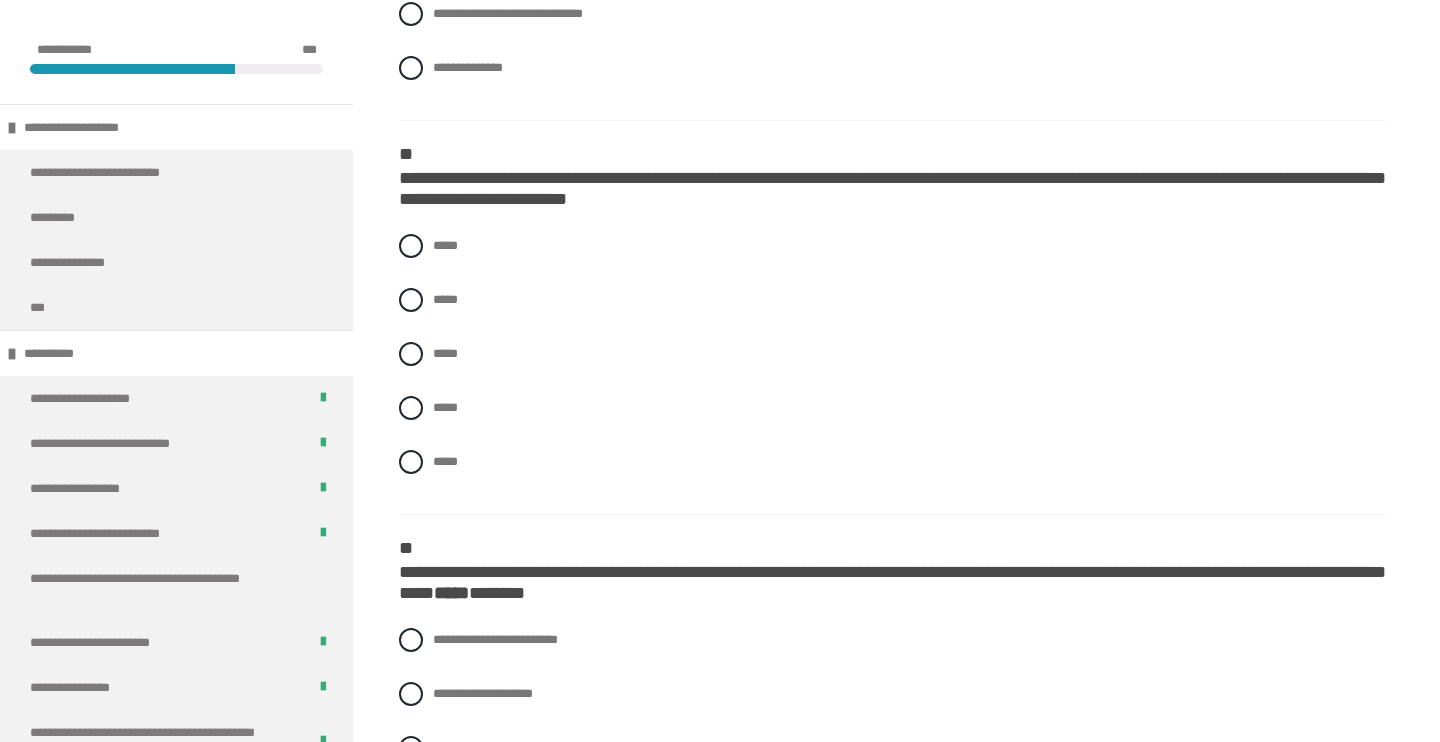 scroll, scrollTop: 1183, scrollLeft: 0, axis: vertical 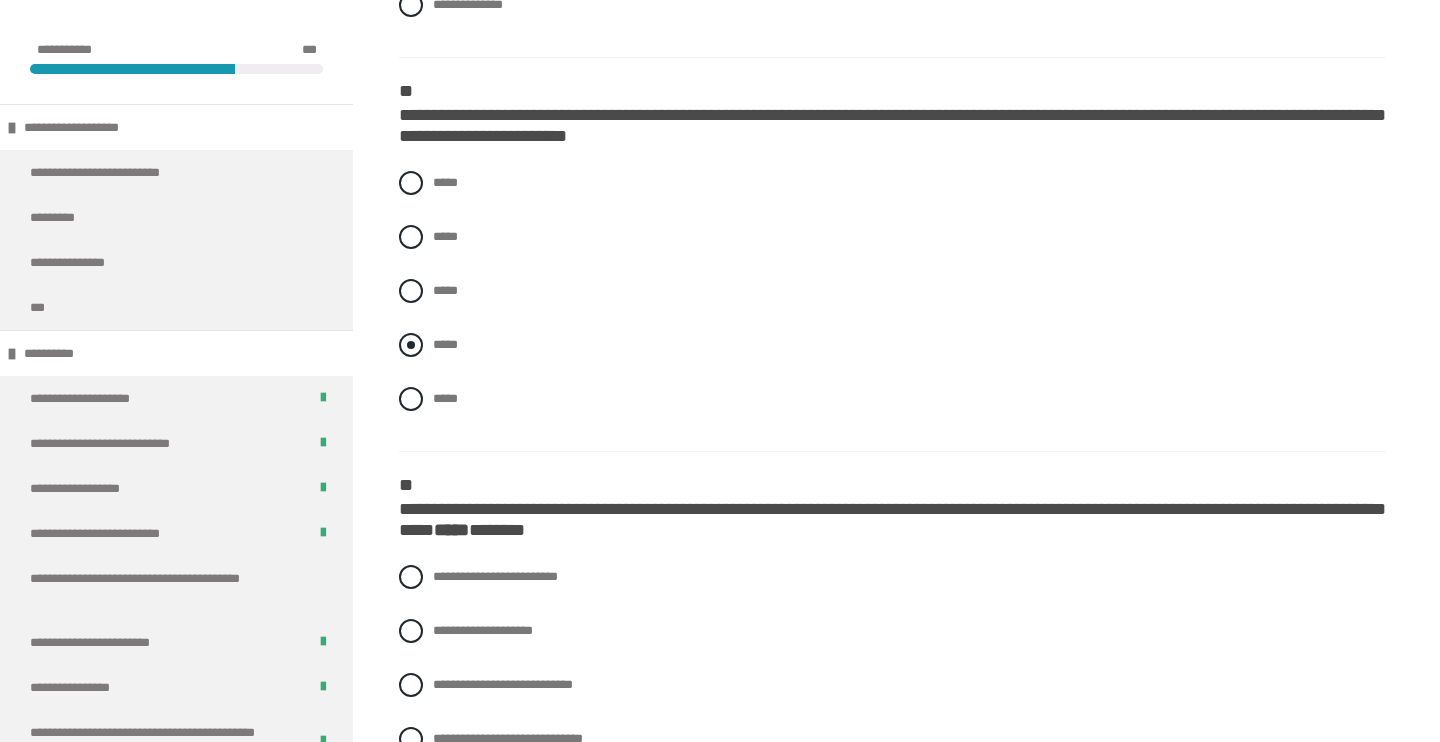 click at bounding box center [411, 345] 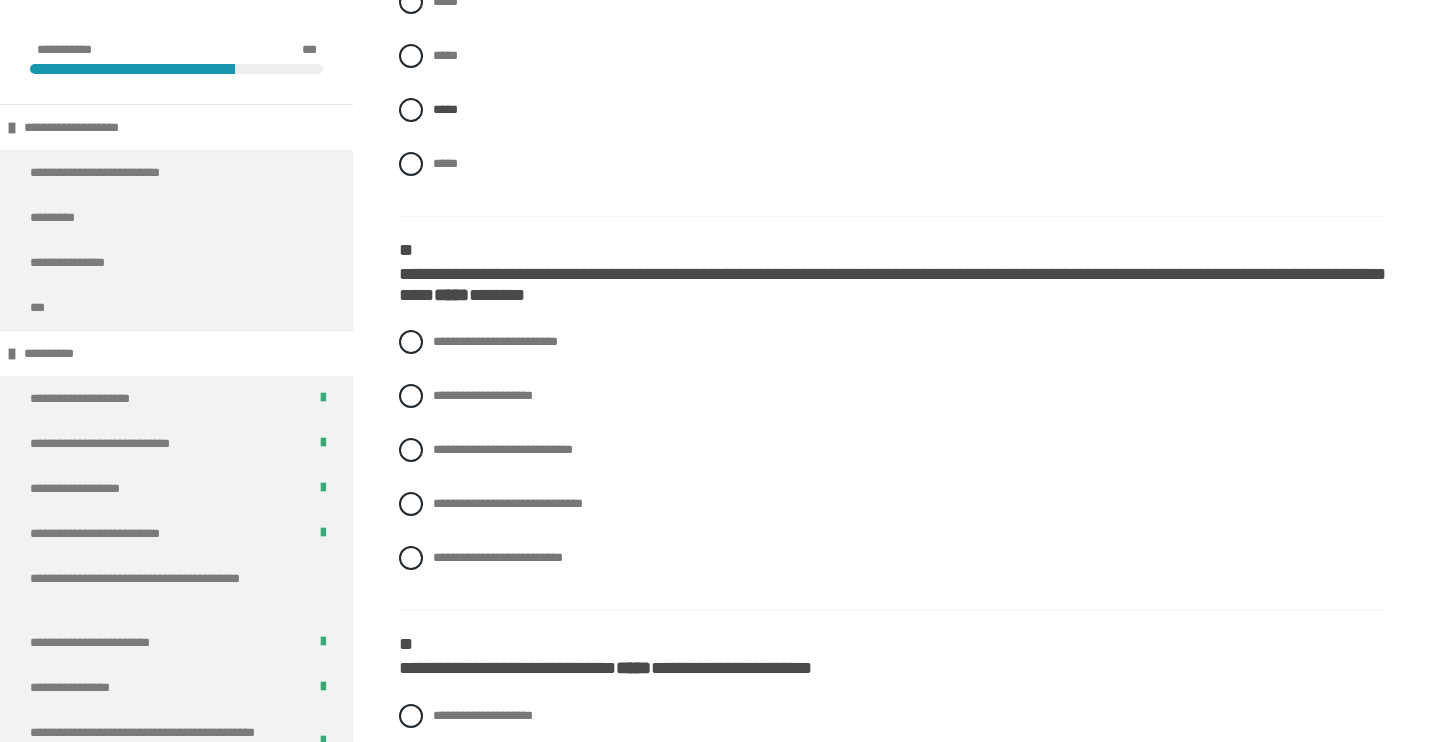 scroll, scrollTop: 1419, scrollLeft: 0, axis: vertical 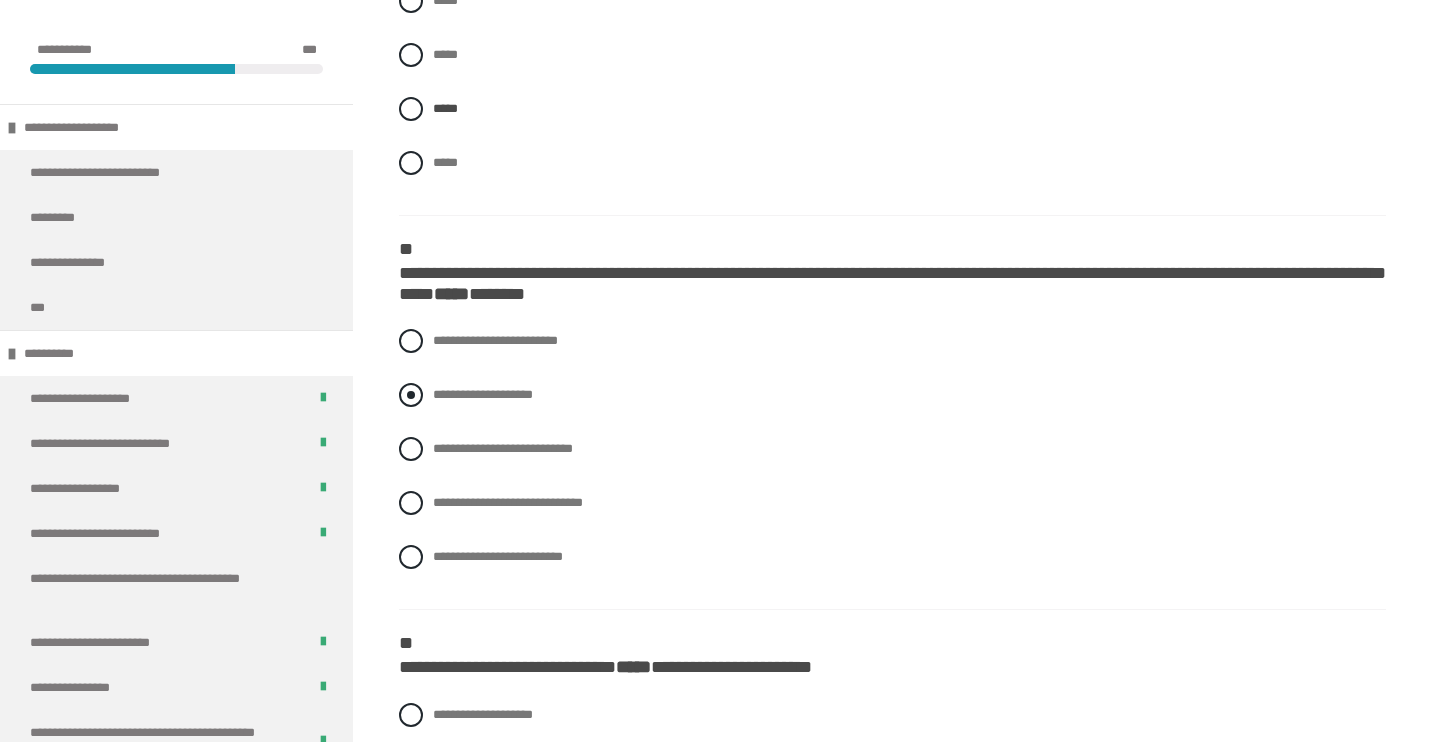 click on "**********" at bounding box center (892, 395) 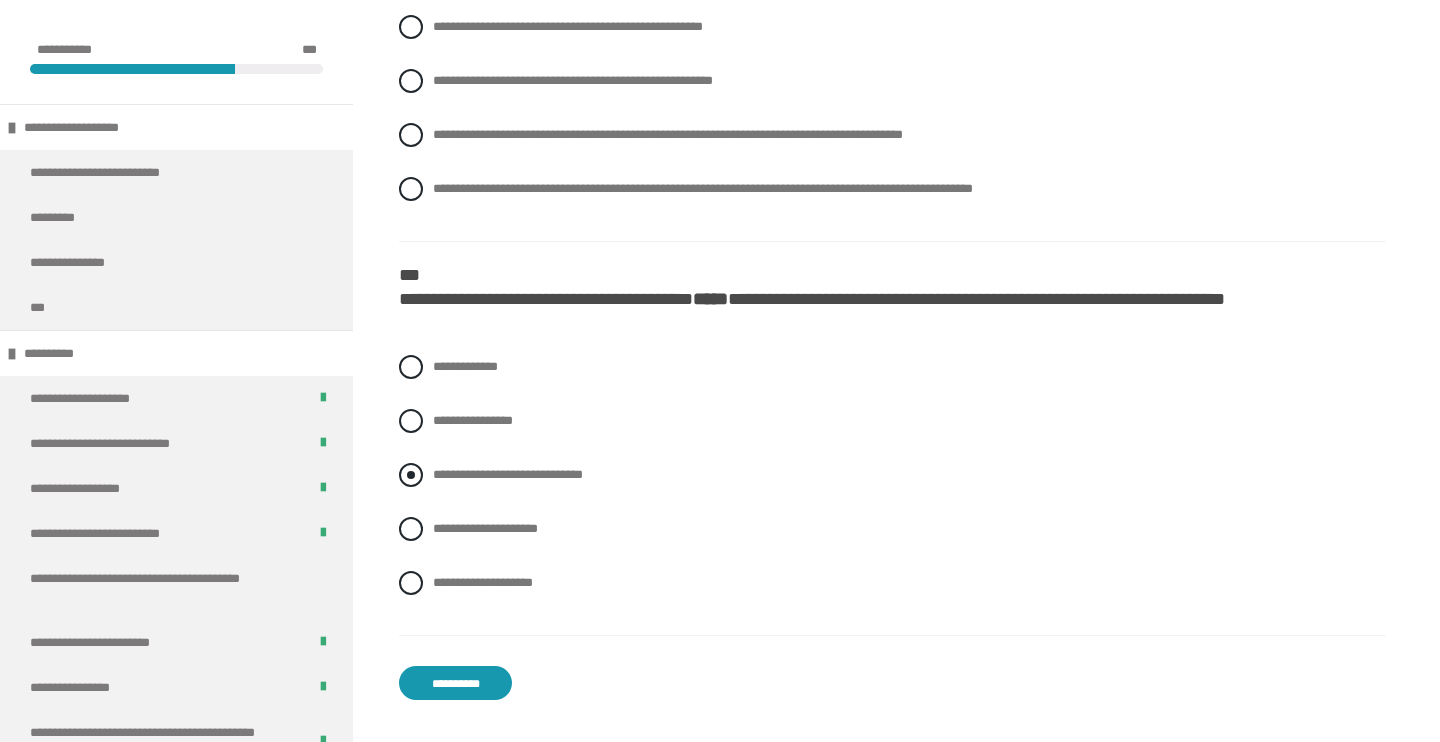 scroll, scrollTop: 3679, scrollLeft: 0, axis: vertical 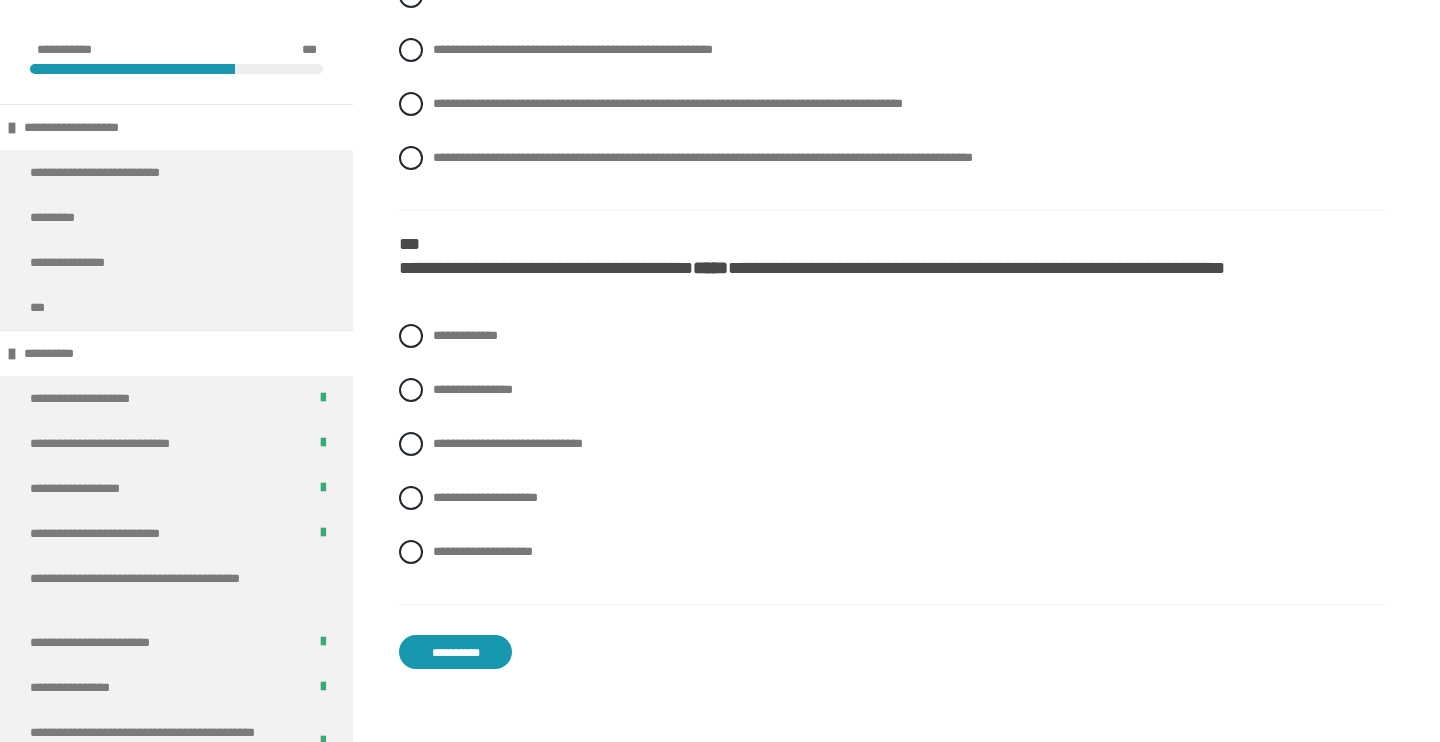 click on "**********" at bounding box center [455, 652] 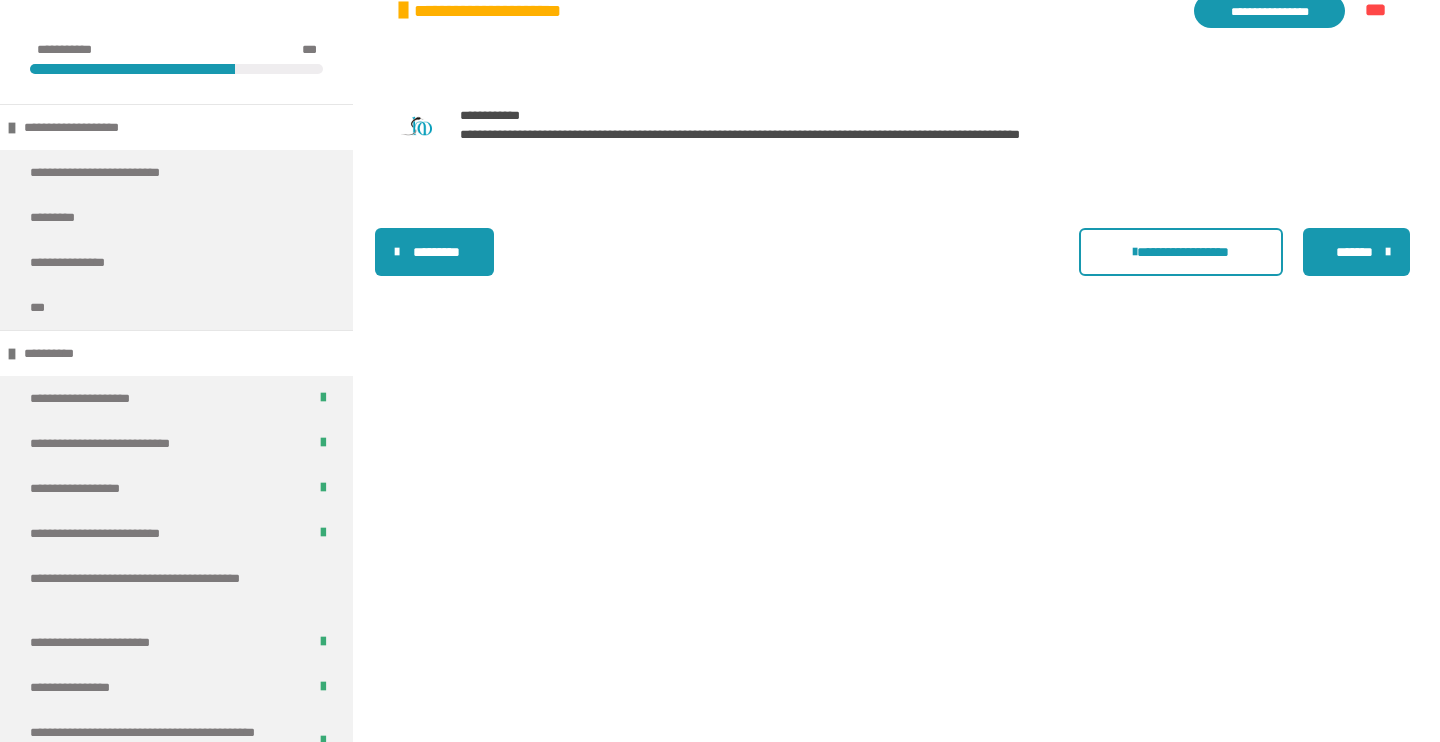 scroll, scrollTop: 508, scrollLeft: 0, axis: vertical 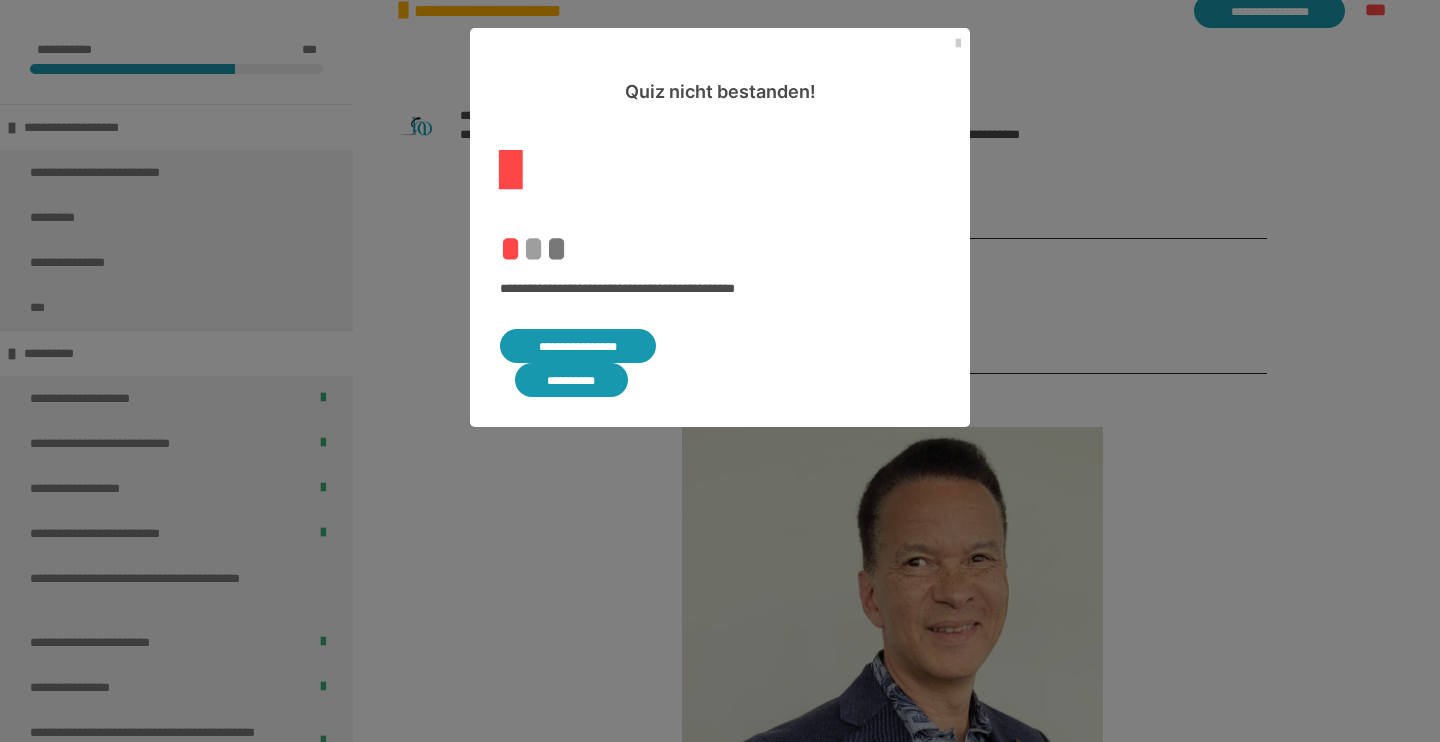 click on "**********" at bounding box center (578, 346) 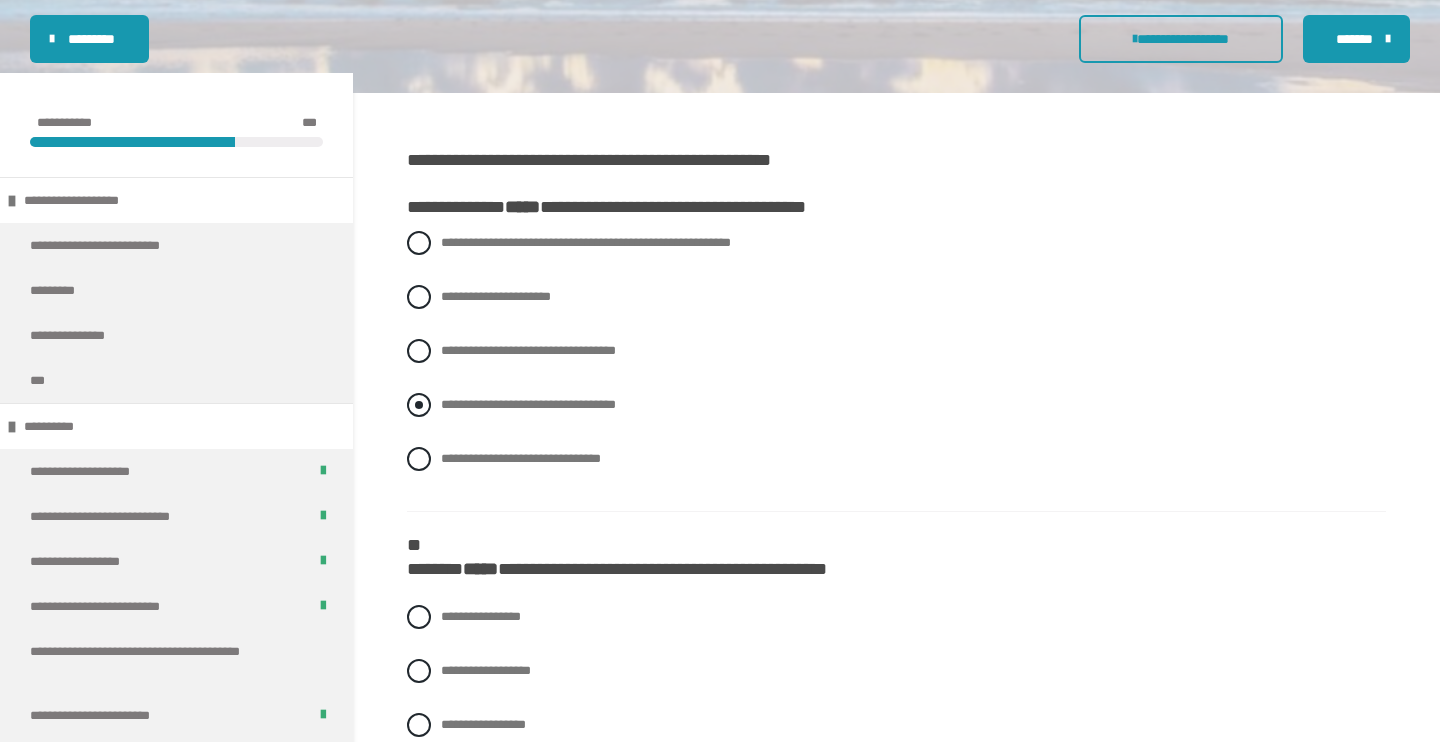 click at bounding box center [419, 405] 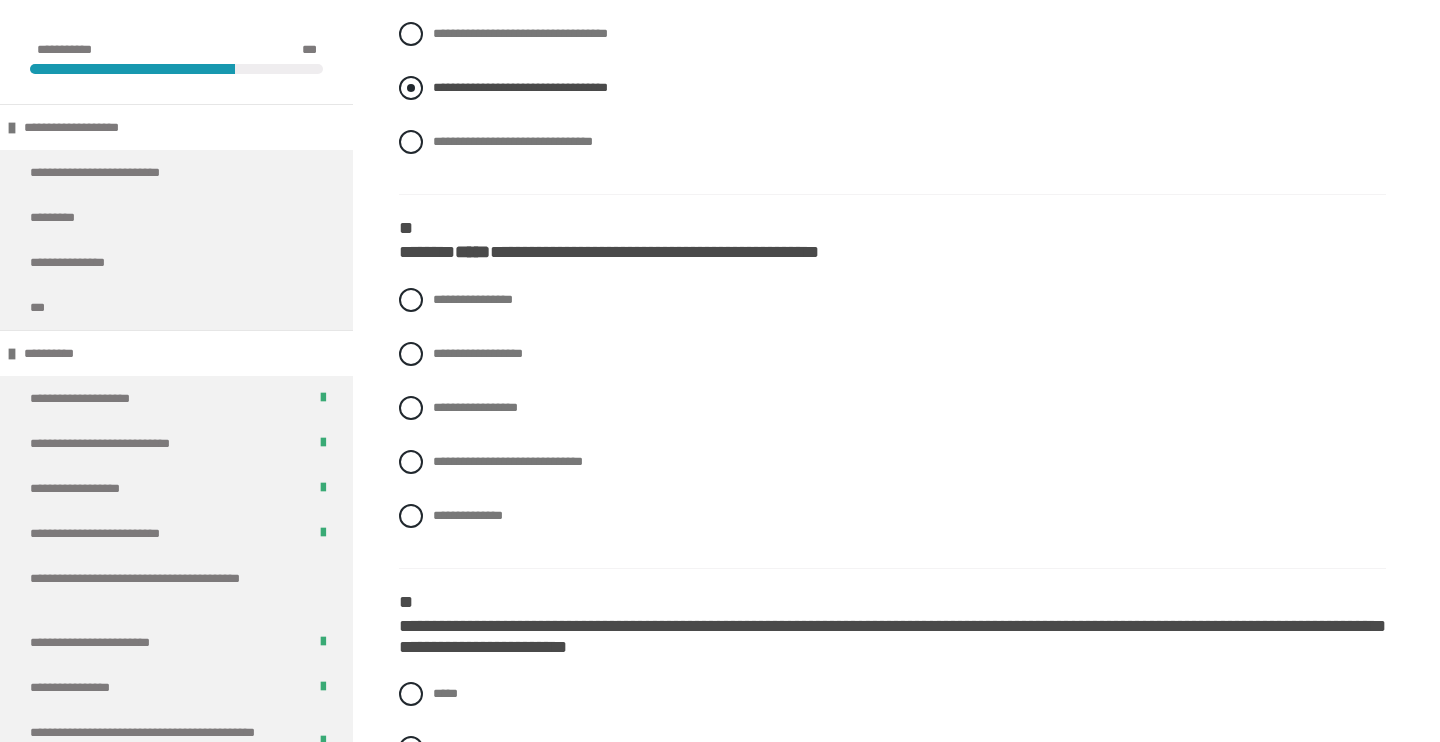 scroll, scrollTop: 711, scrollLeft: 0, axis: vertical 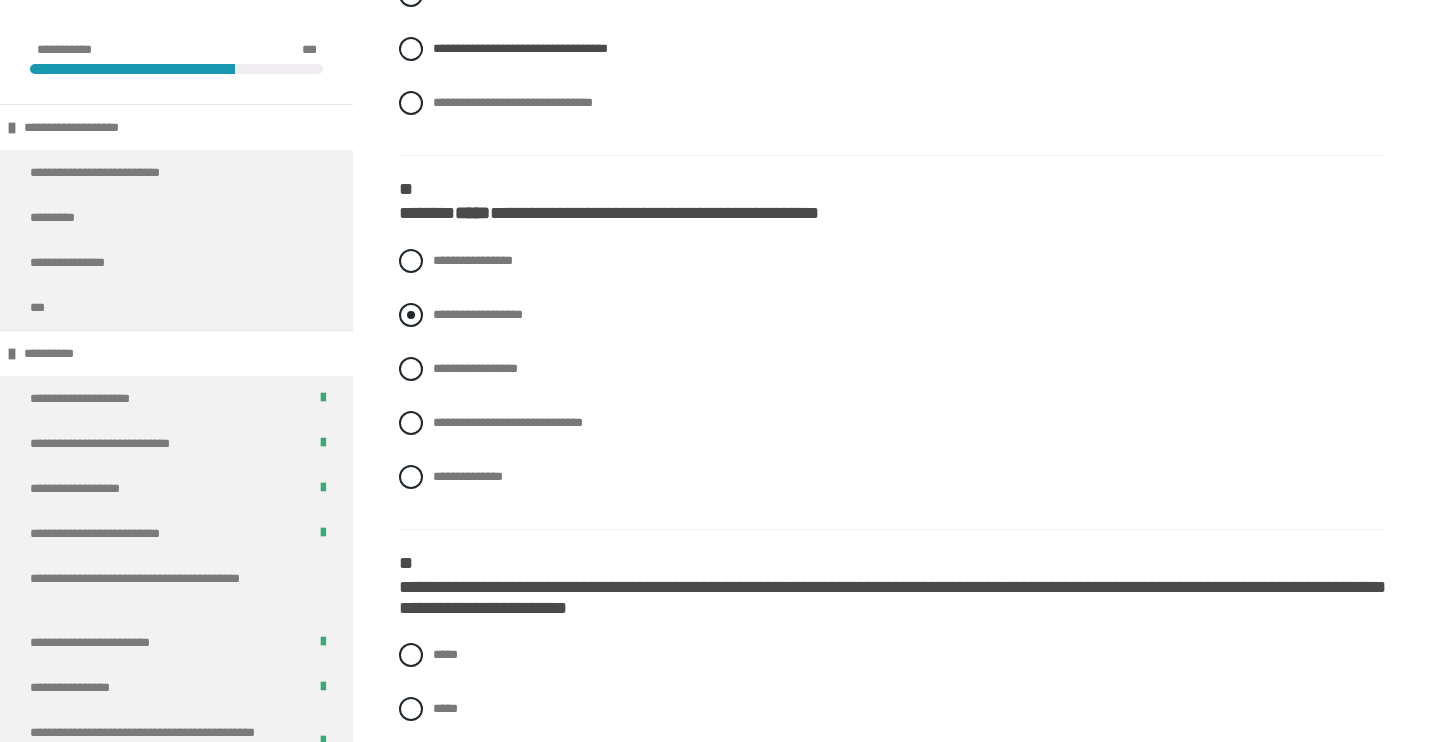 click at bounding box center (411, 315) 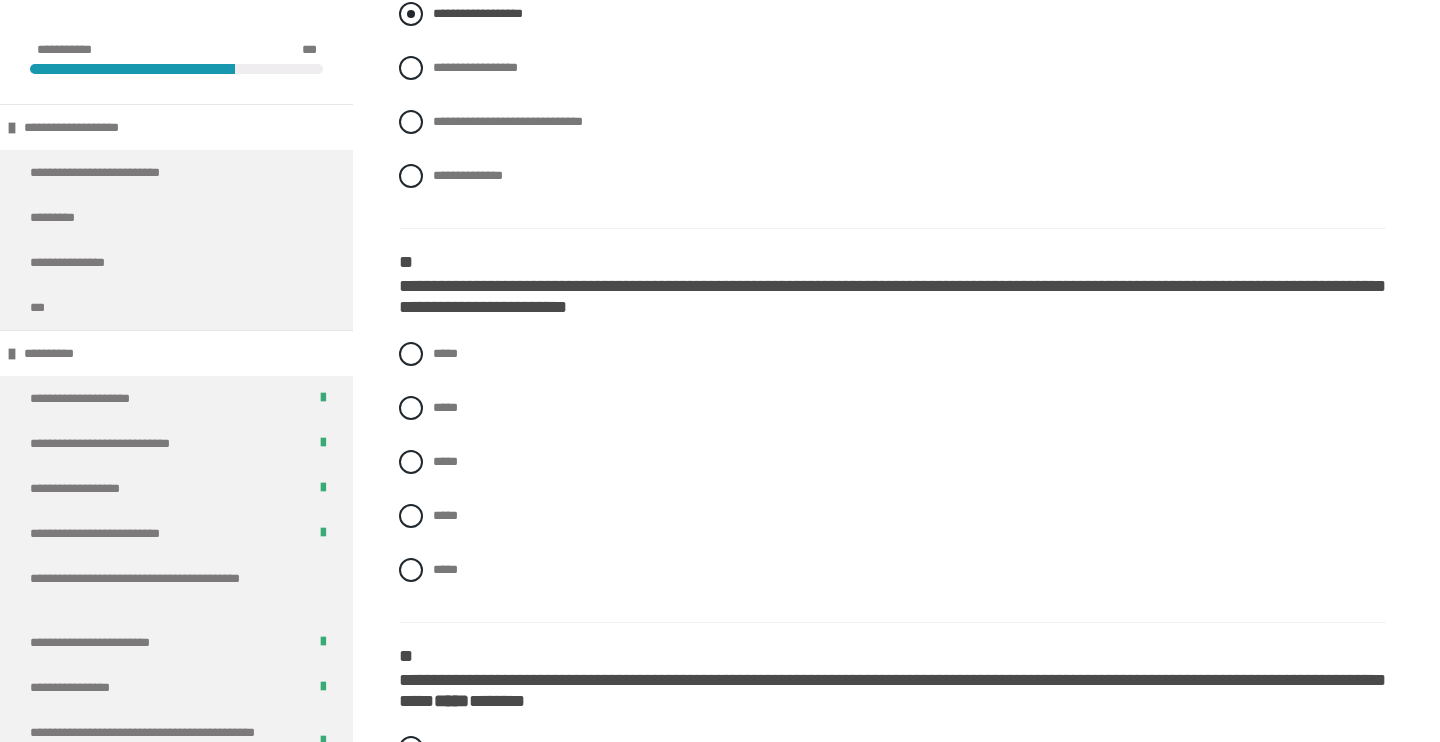scroll, scrollTop: 1131, scrollLeft: 0, axis: vertical 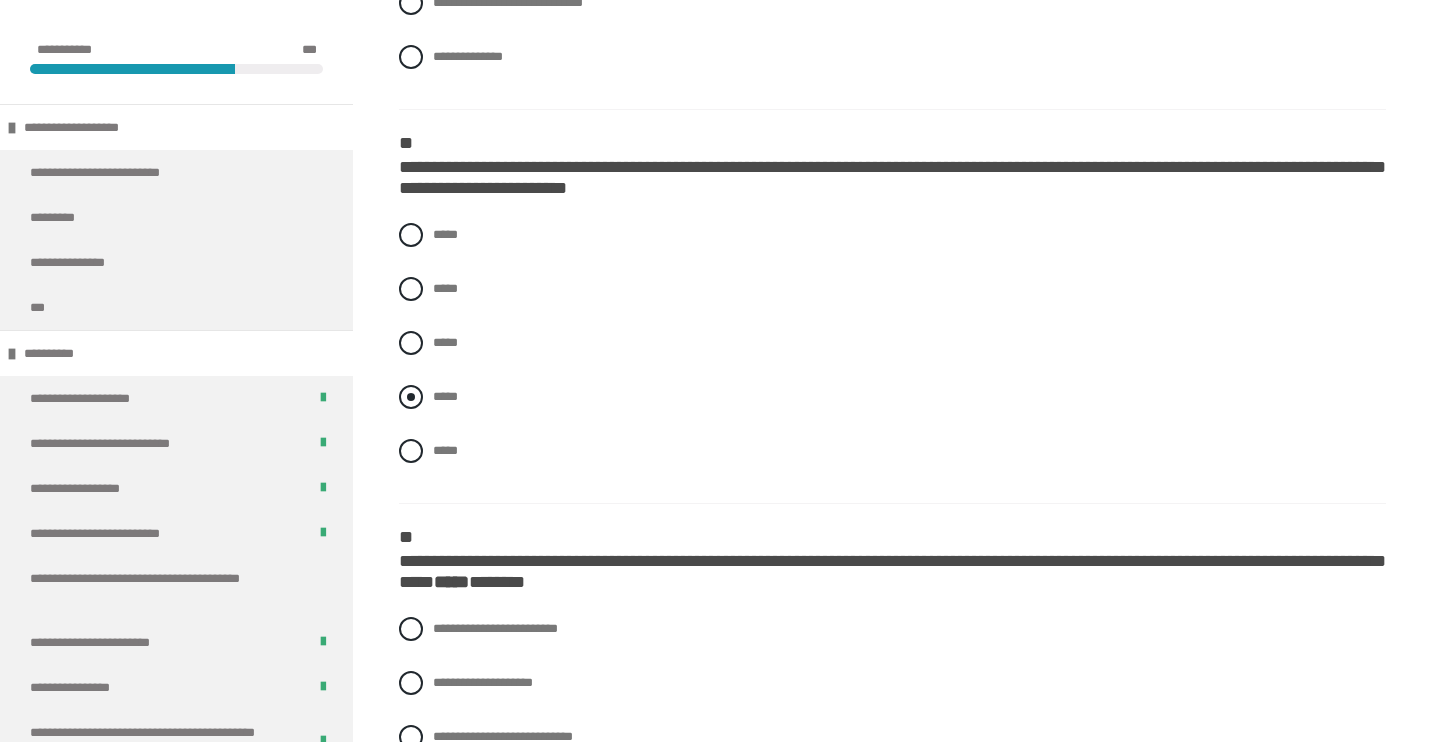 click at bounding box center [411, 397] 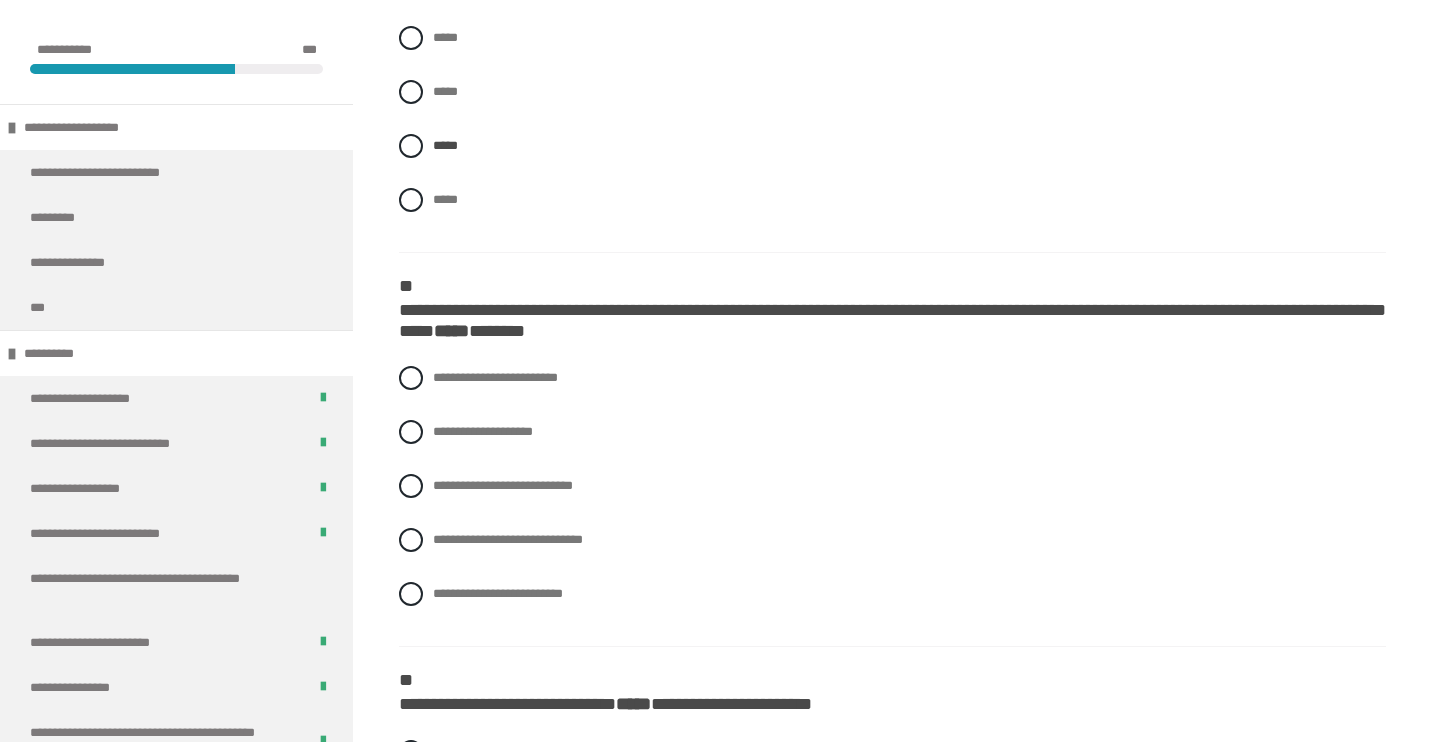 scroll, scrollTop: 1391, scrollLeft: 0, axis: vertical 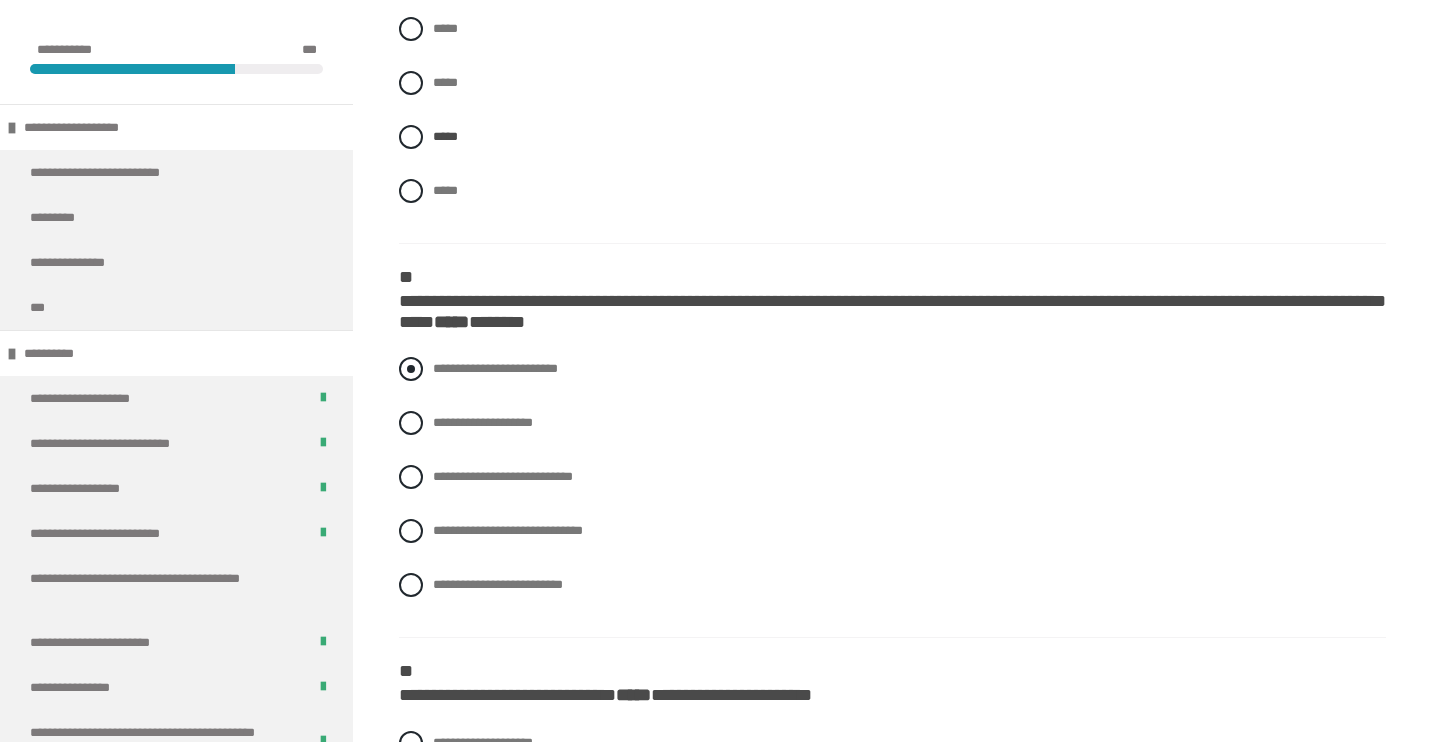 click at bounding box center [411, 369] 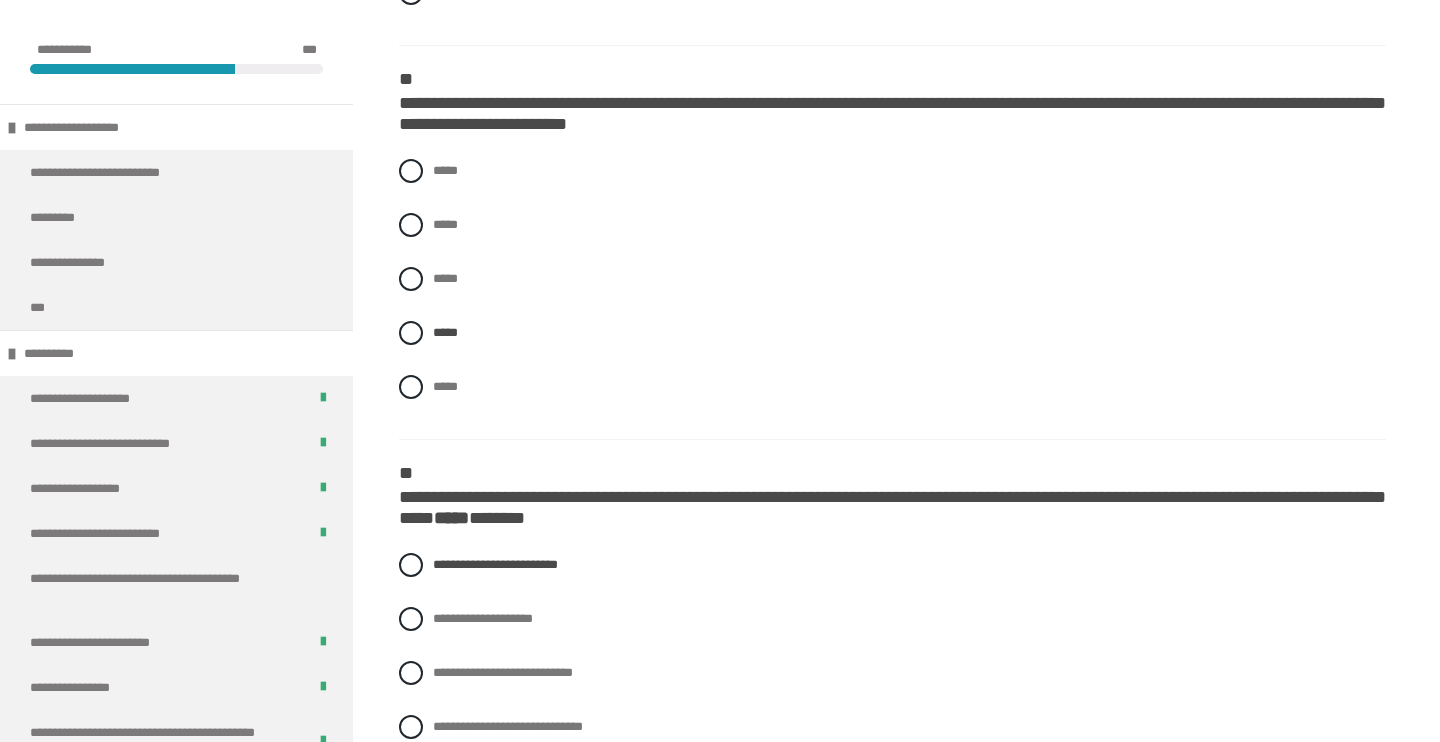scroll, scrollTop: 1309, scrollLeft: 0, axis: vertical 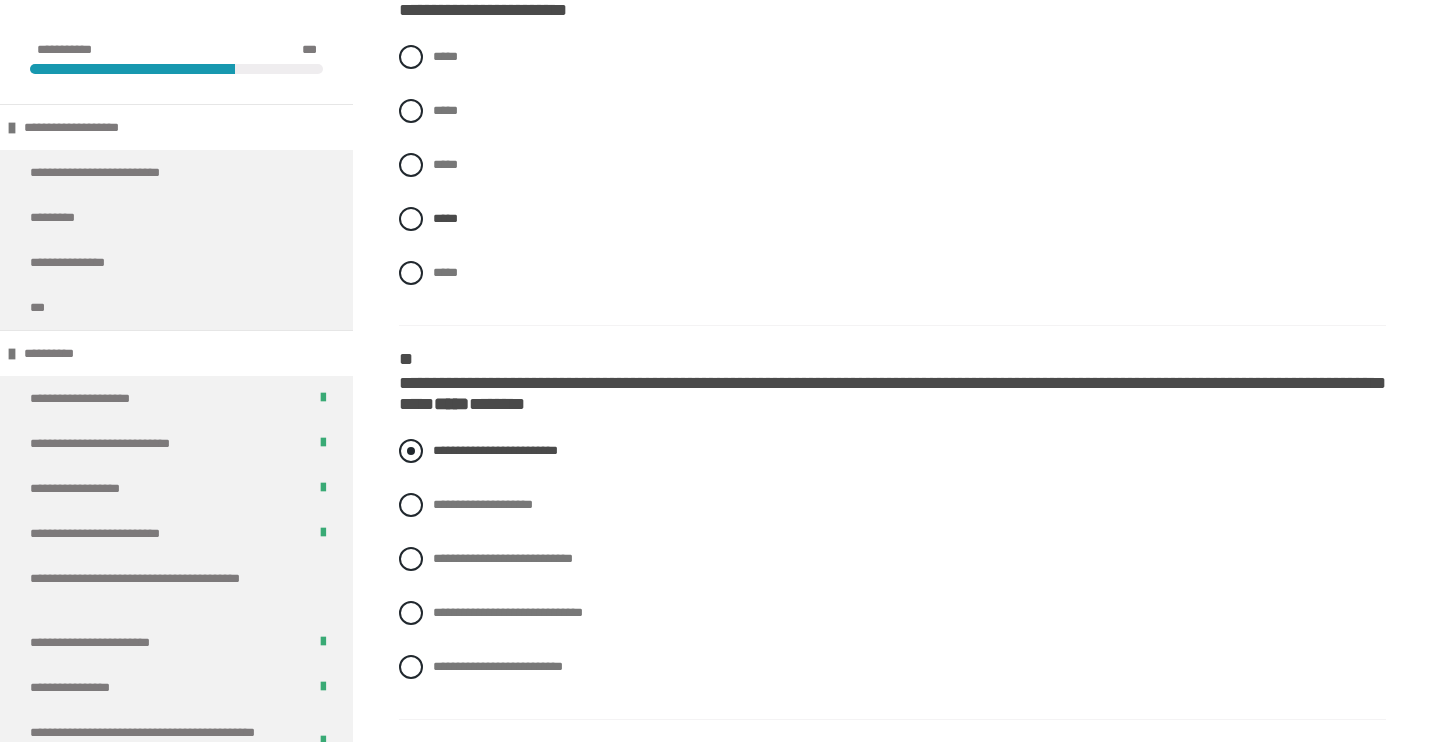 click at bounding box center [411, 451] 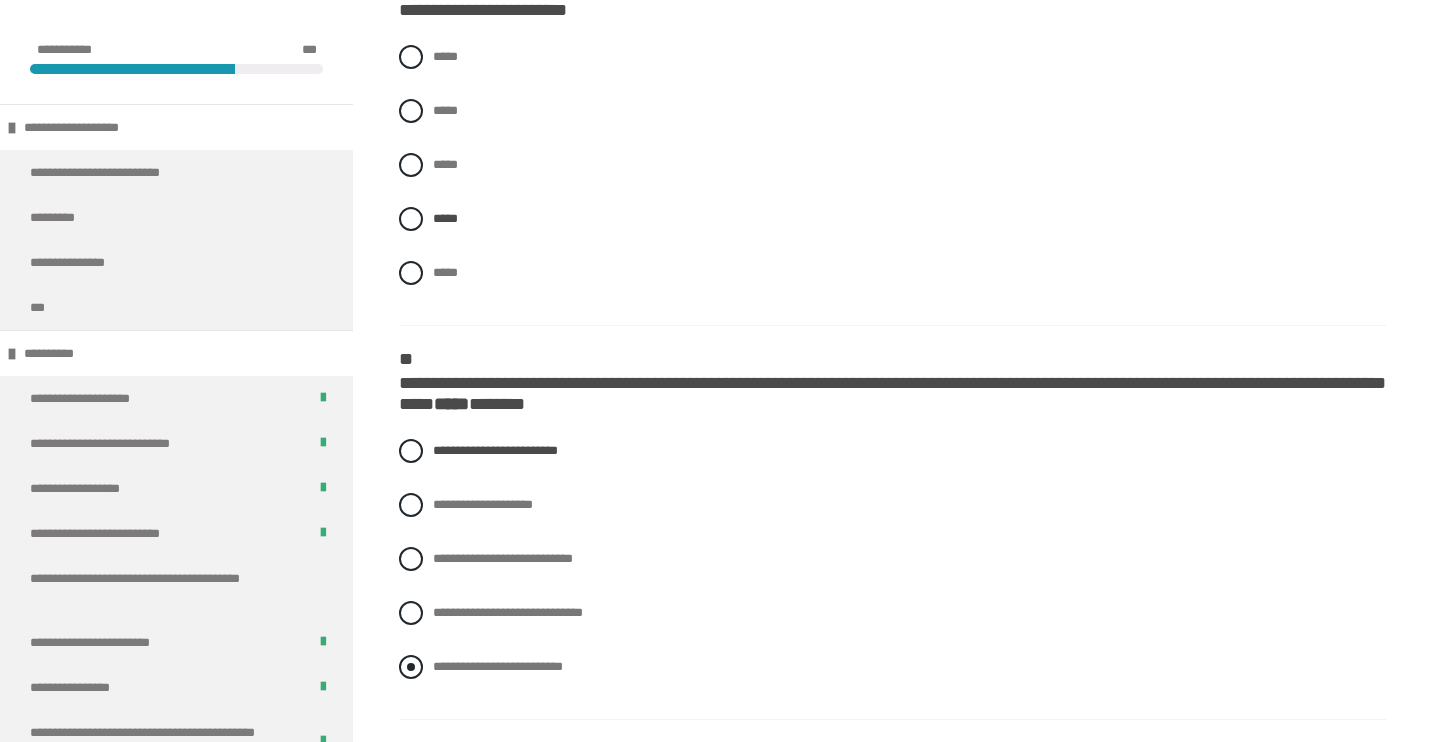 click at bounding box center [411, 667] 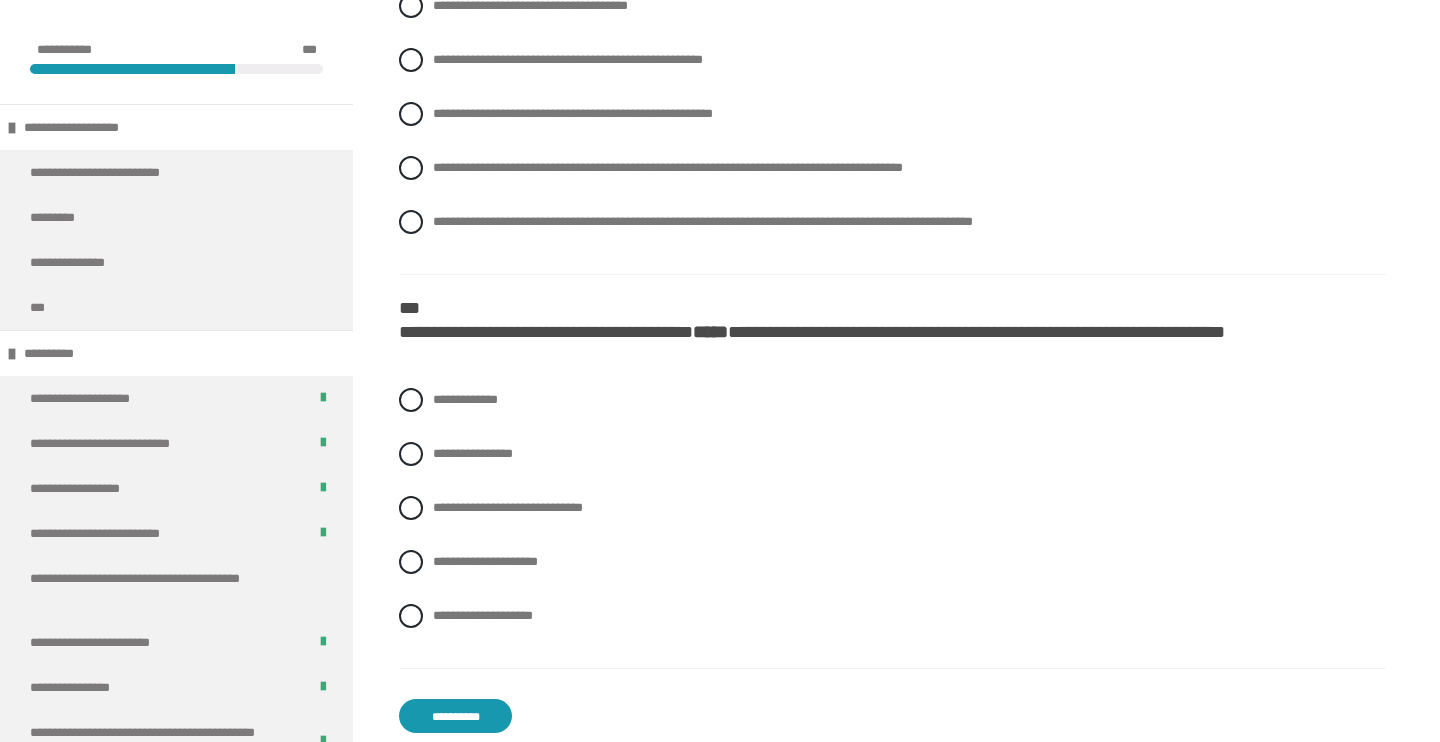 scroll, scrollTop: 3742, scrollLeft: 0, axis: vertical 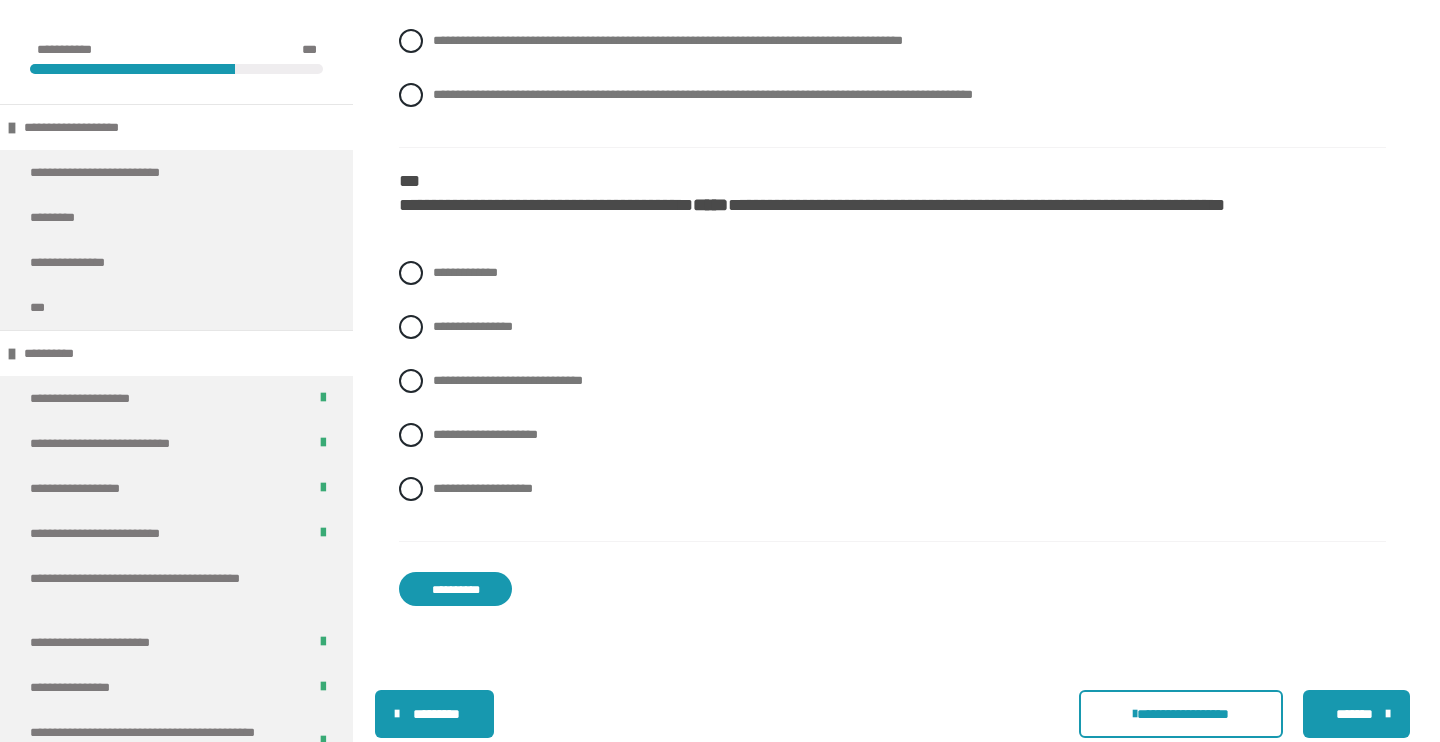 click on "**********" at bounding box center [455, 589] 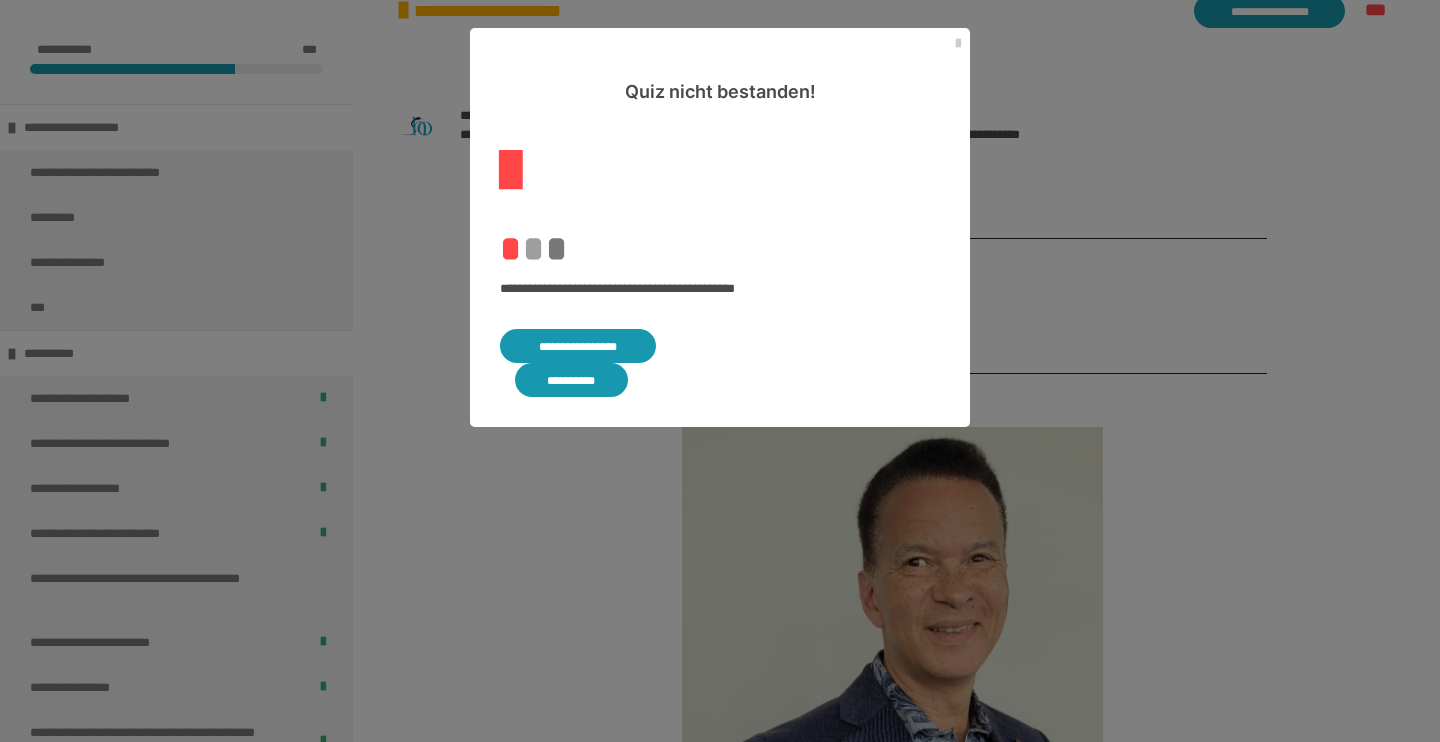 click on "**********" at bounding box center (578, 346) 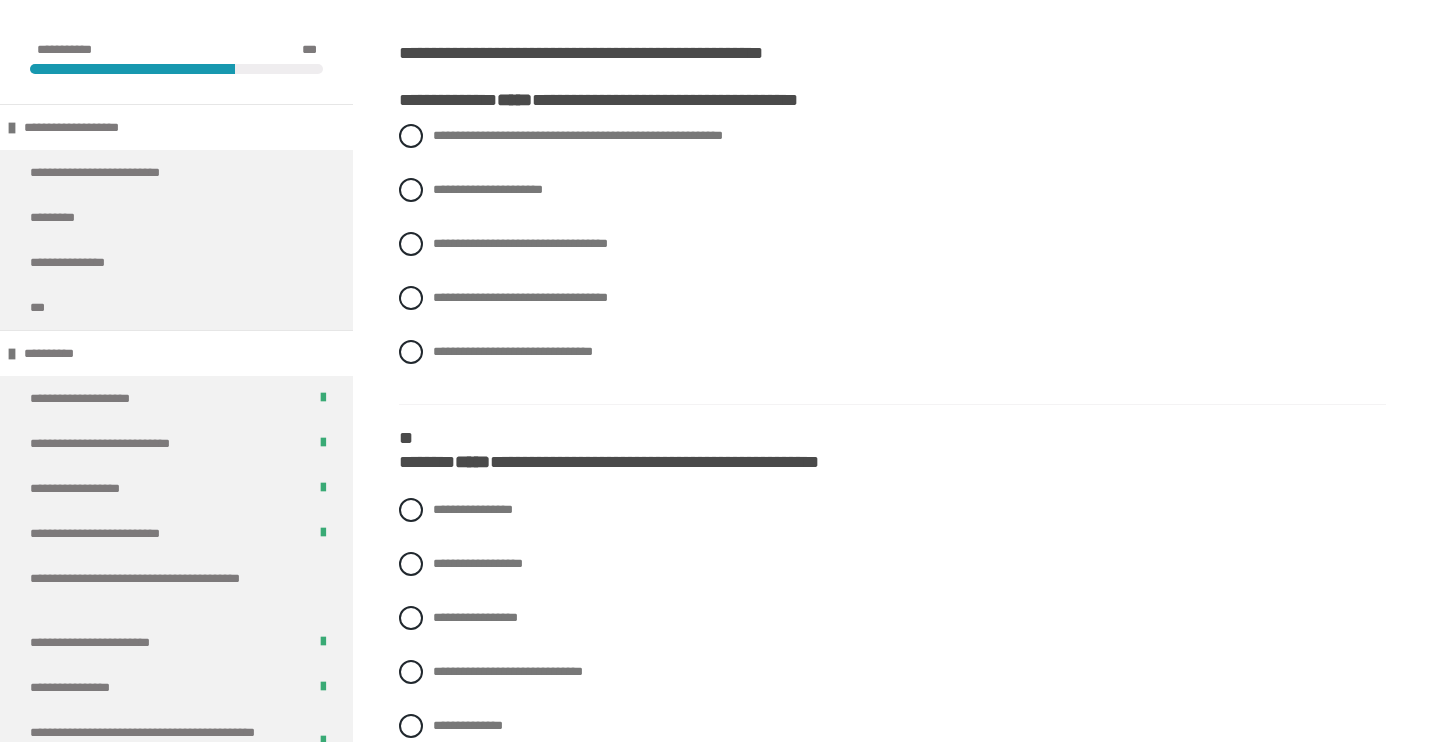 scroll, scrollTop: 461, scrollLeft: 0, axis: vertical 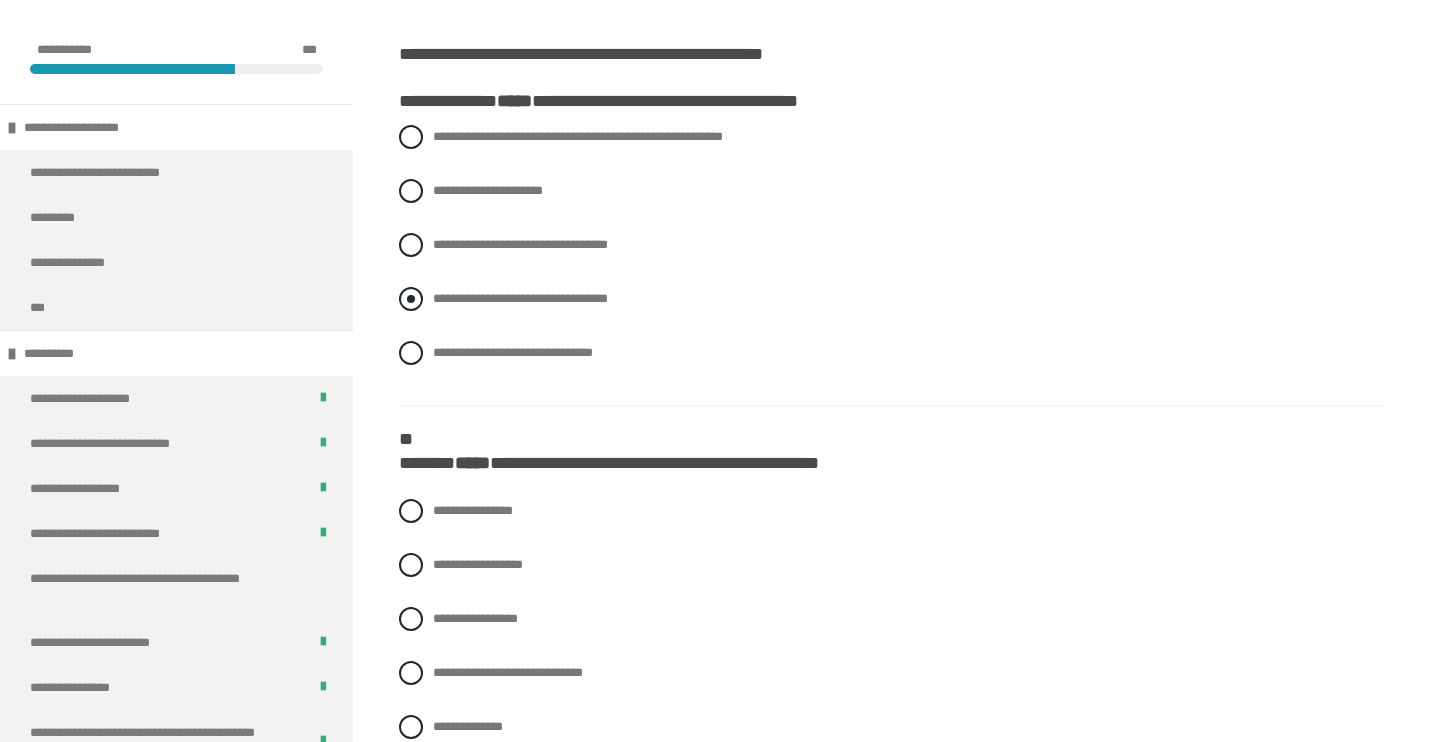click at bounding box center [411, 299] 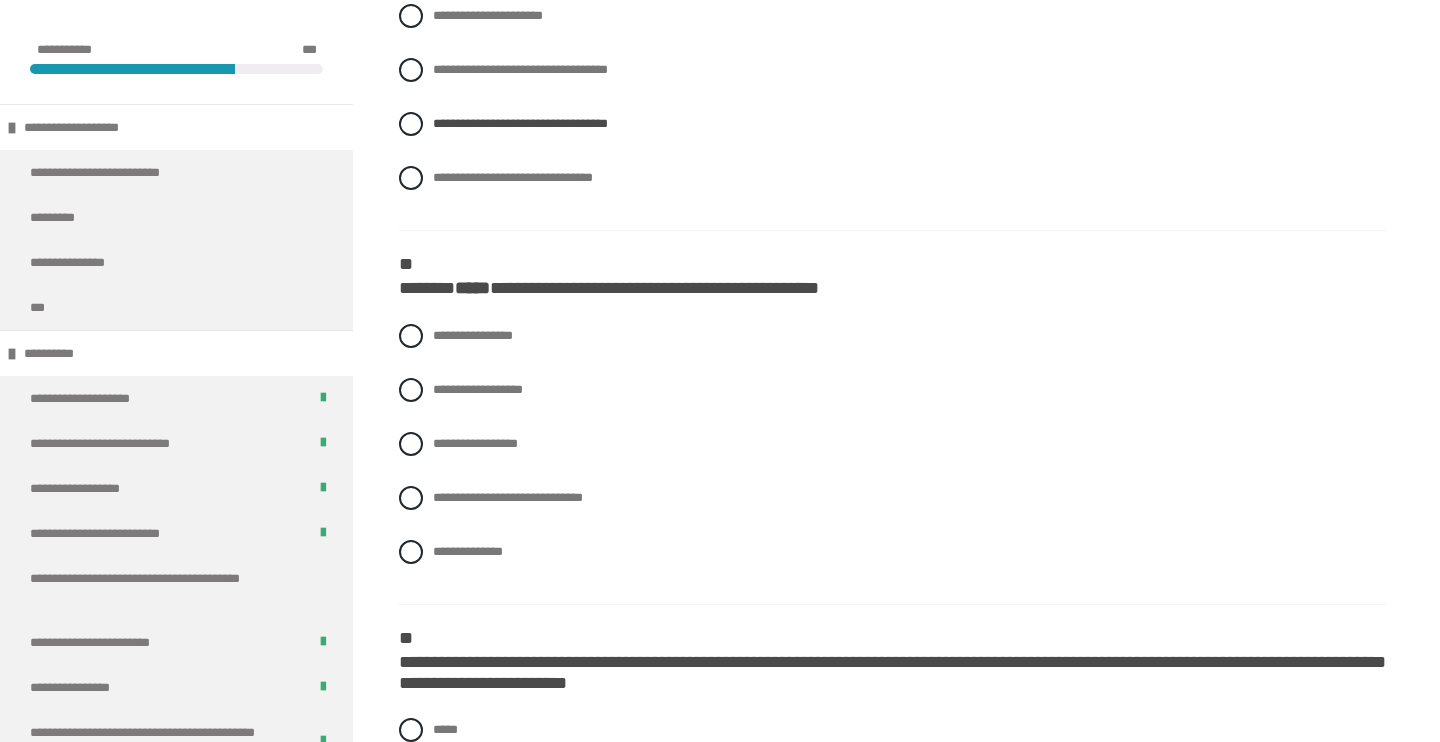 scroll, scrollTop: 639, scrollLeft: 0, axis: vertical 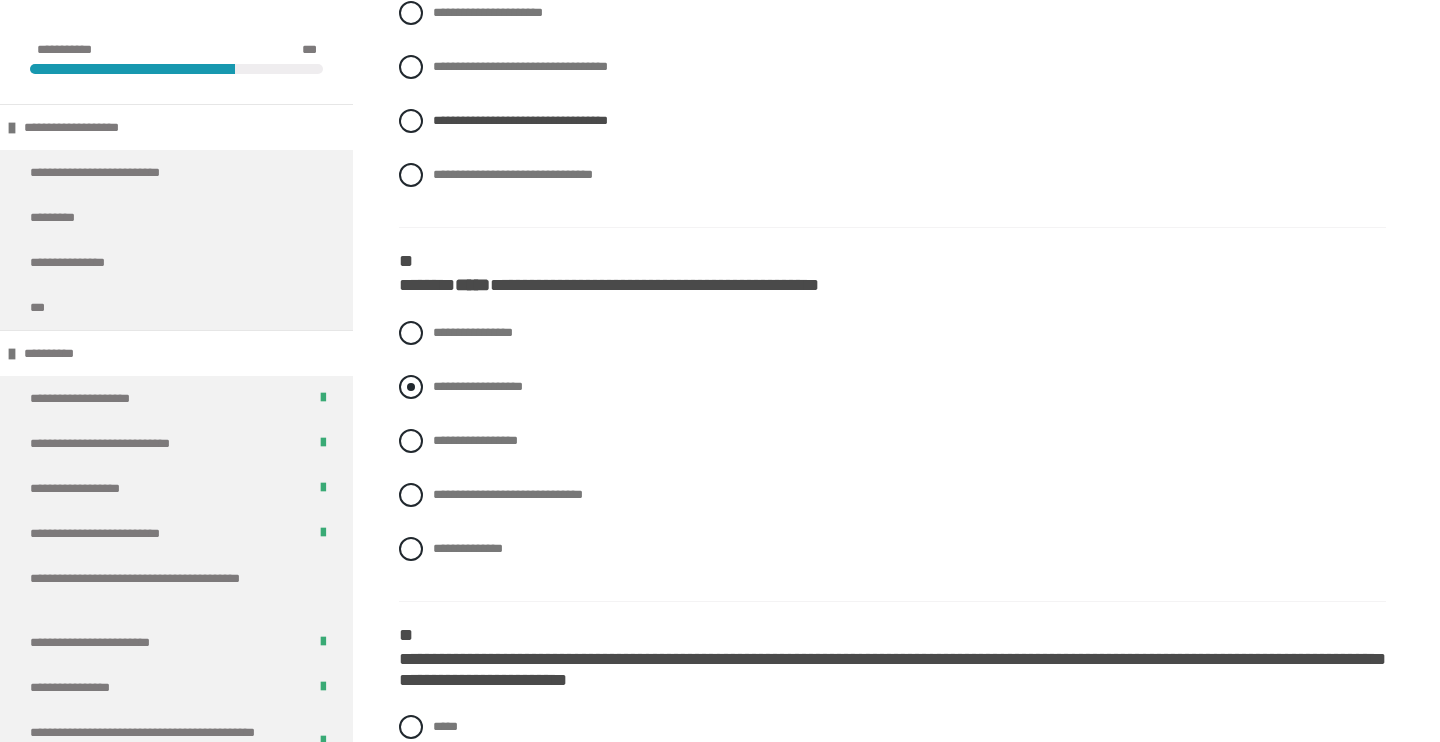 click at bounding box center (411, 387) 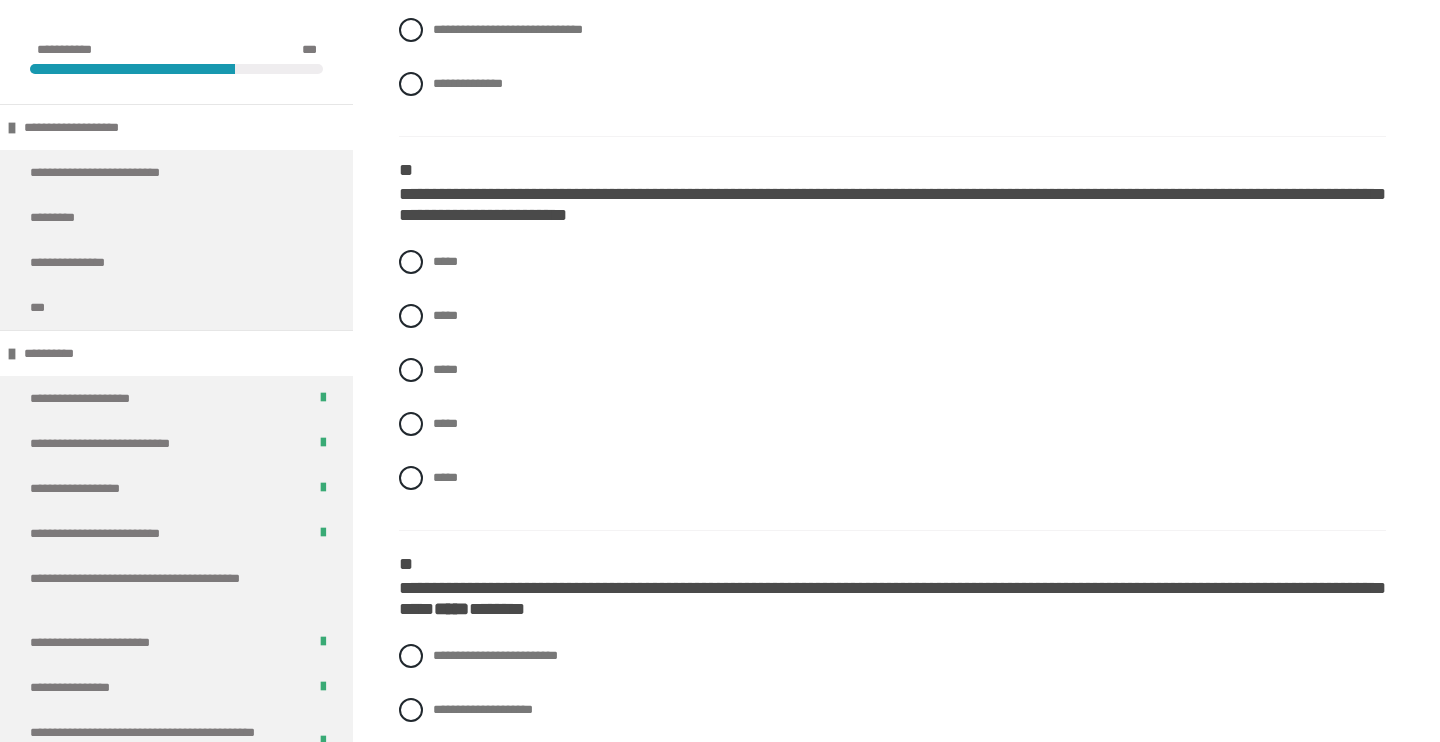 scroll, scrollTop: 1153, scrollLeft: 0, axis: vertical 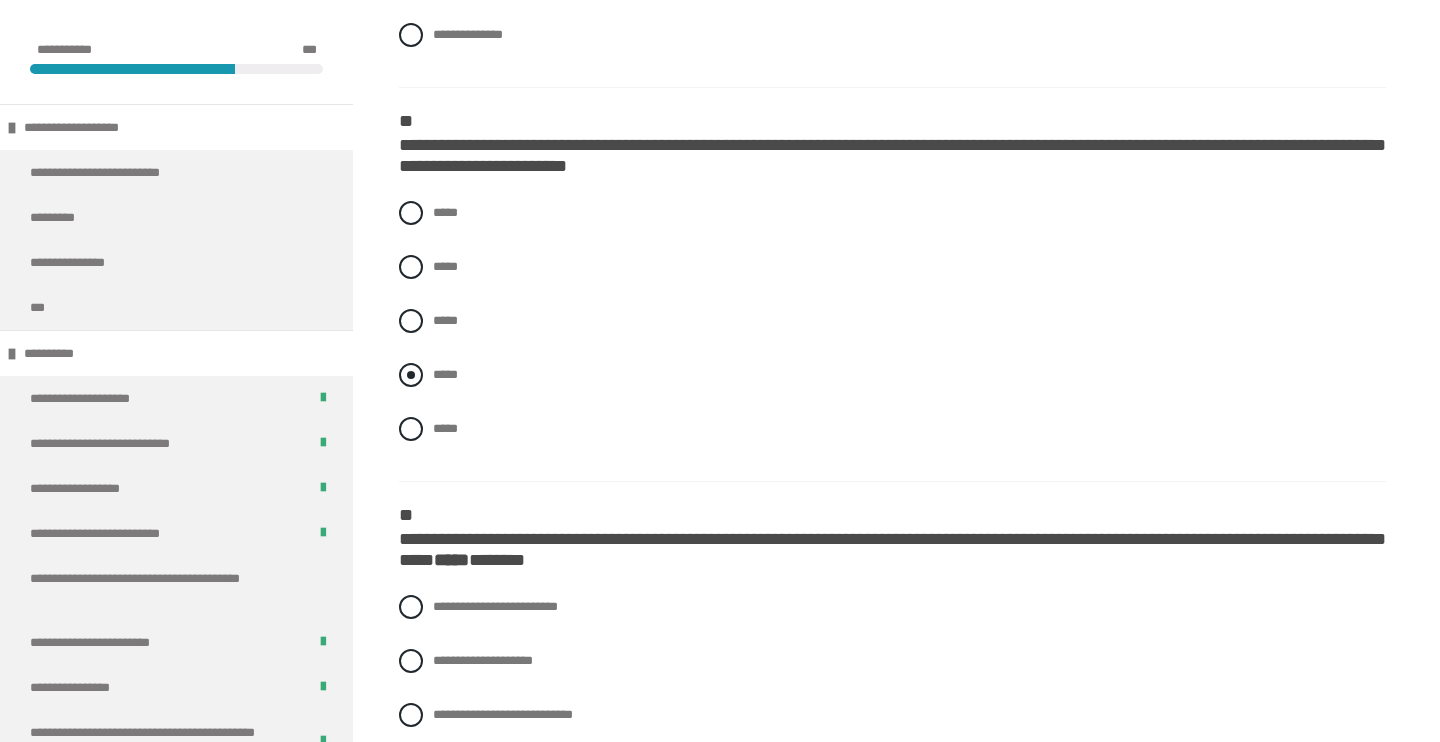 click at bounding box center [411, 375] 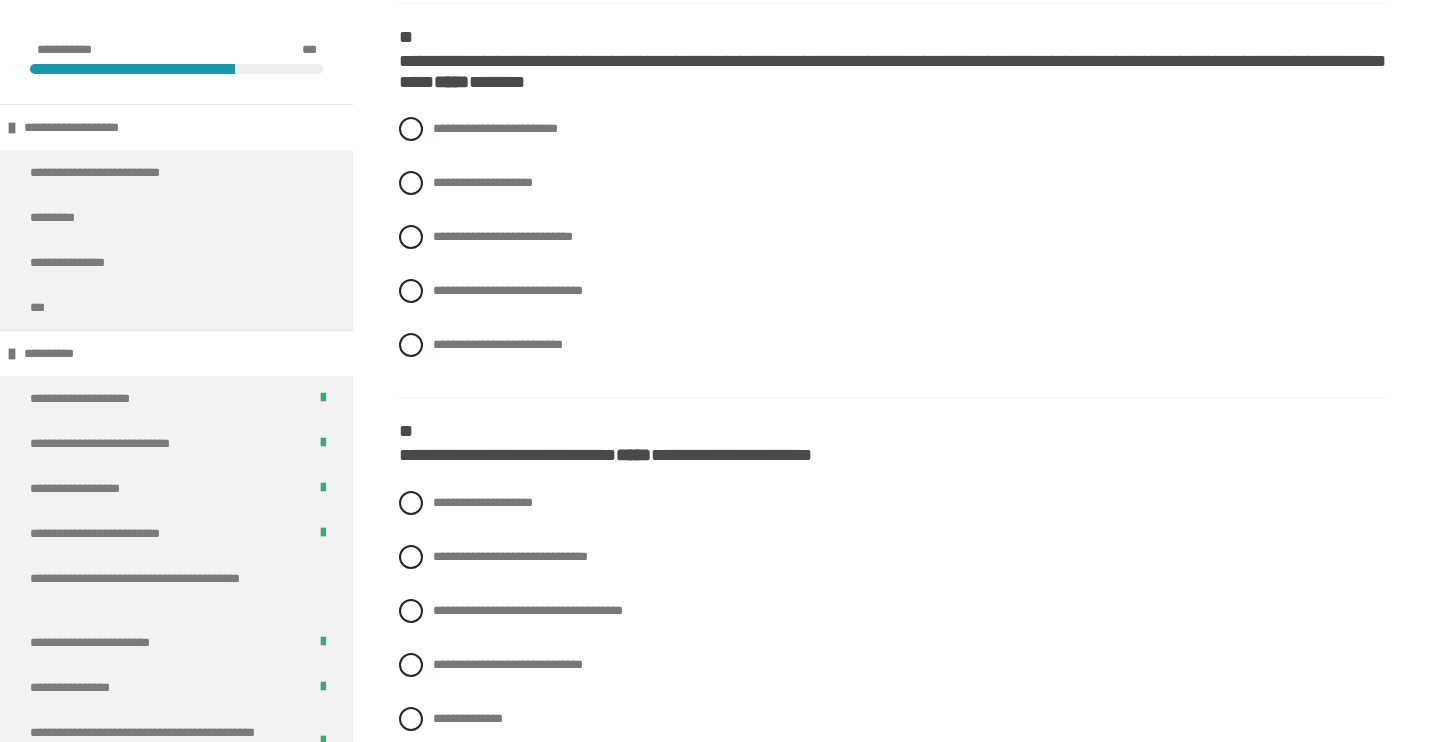 scroll, scrollTop: 1648, scrollLeft: 0, axis: vertical 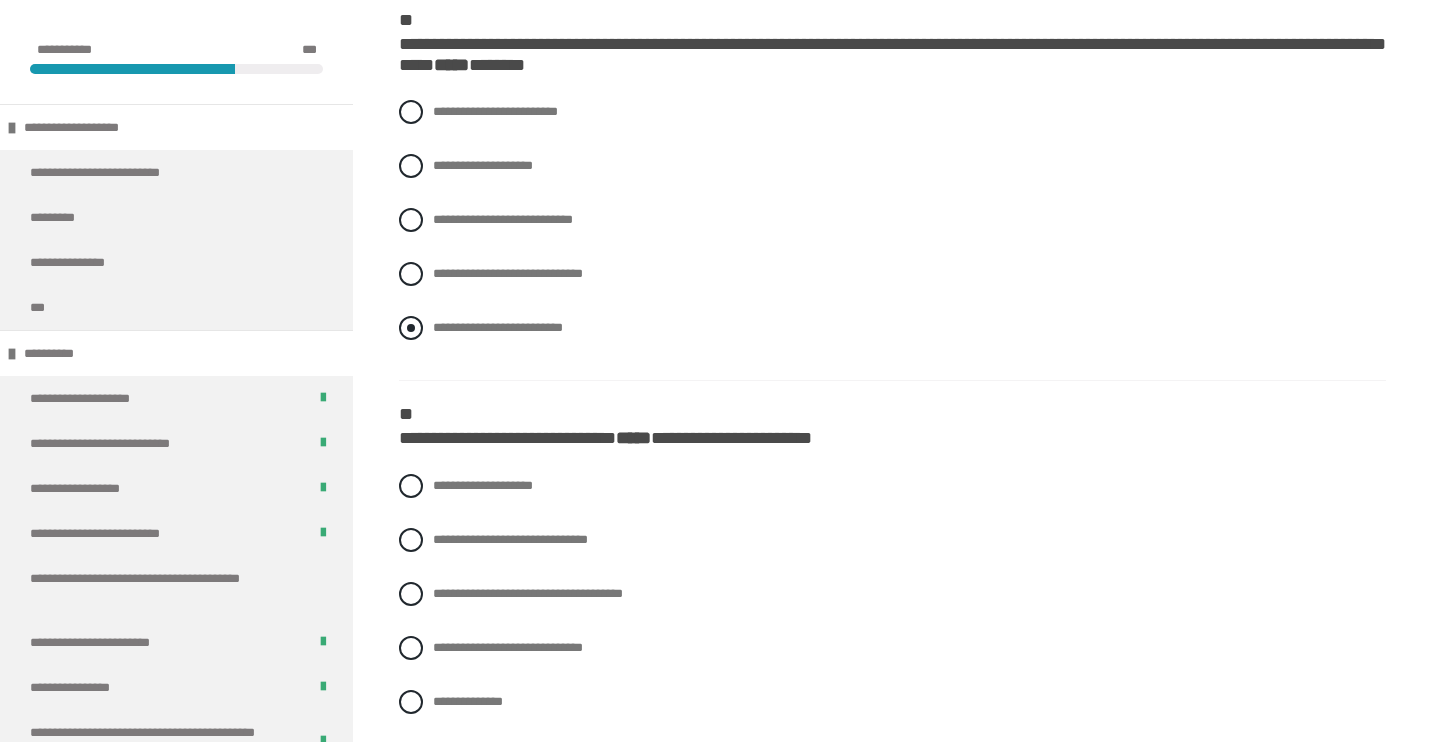 click at bounding box center (411, 328) 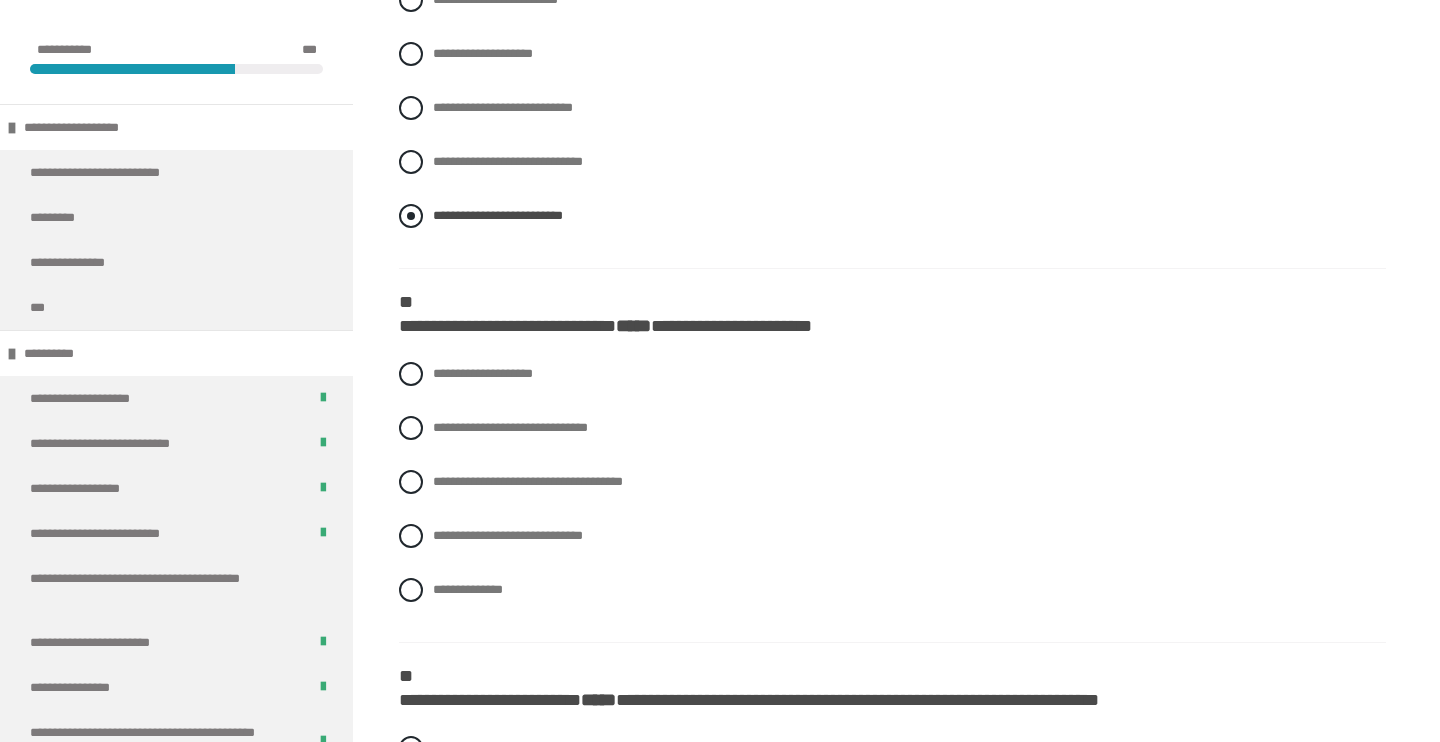 scroll, scrollTop: 1765, scrollLeft: 0, axis: vertical 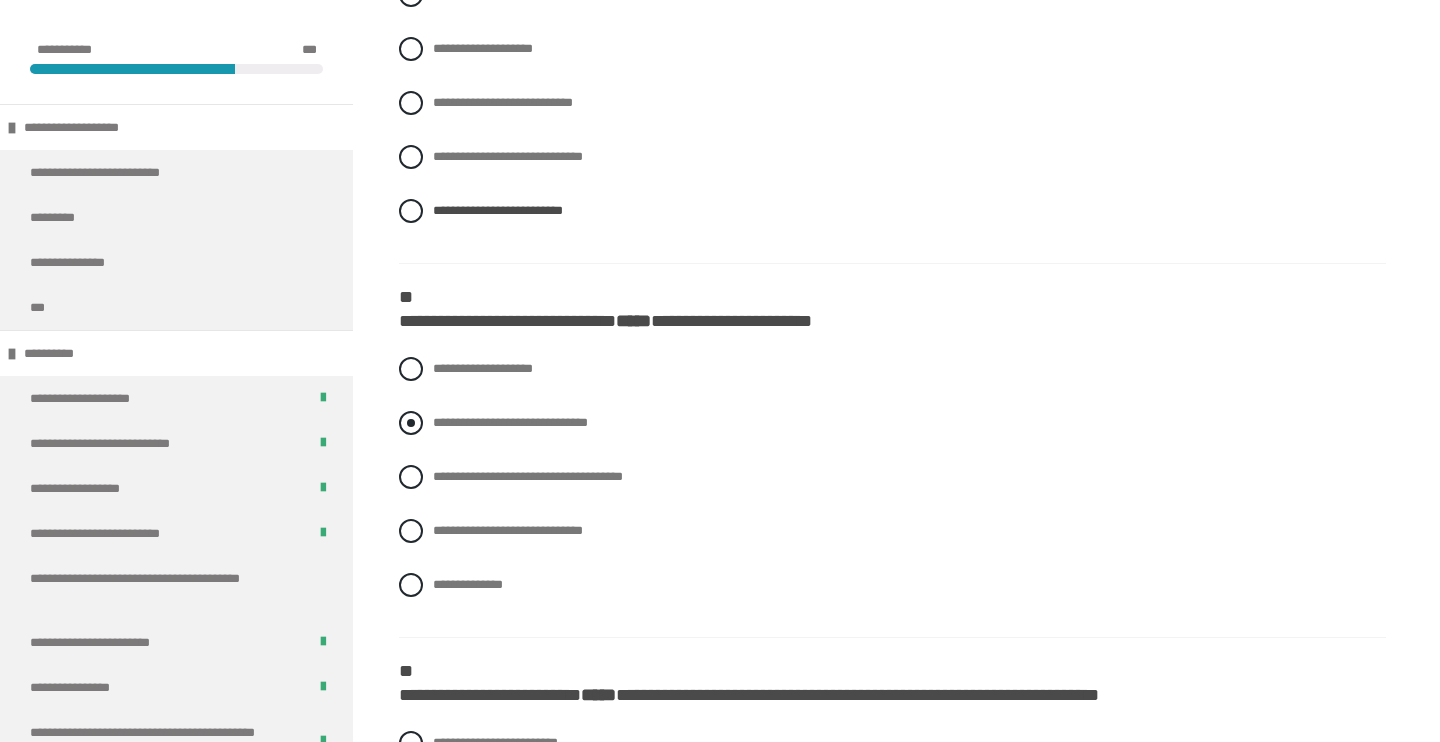 click at bounding box center [411, 423] 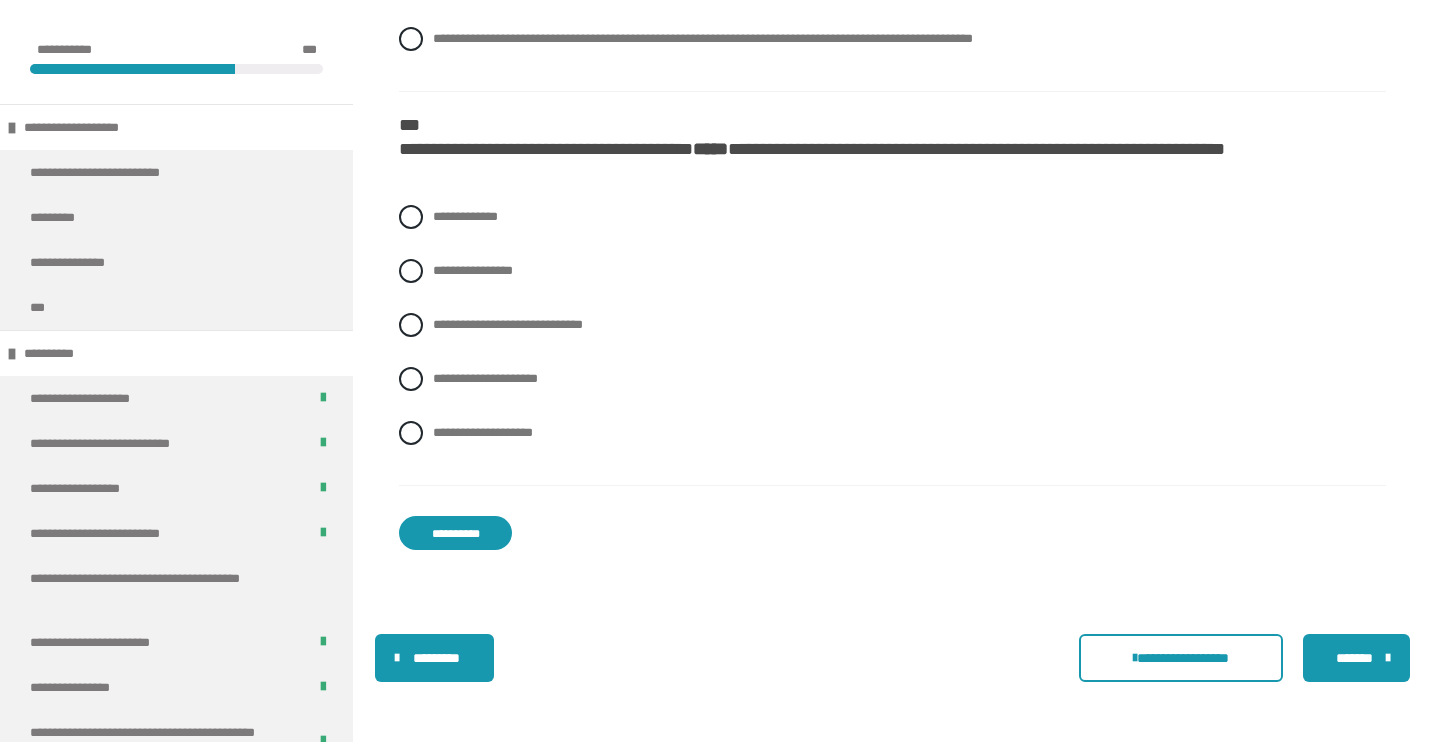 scroll, scrollTop: 3798, scrollLeft: 0, axis: vertical 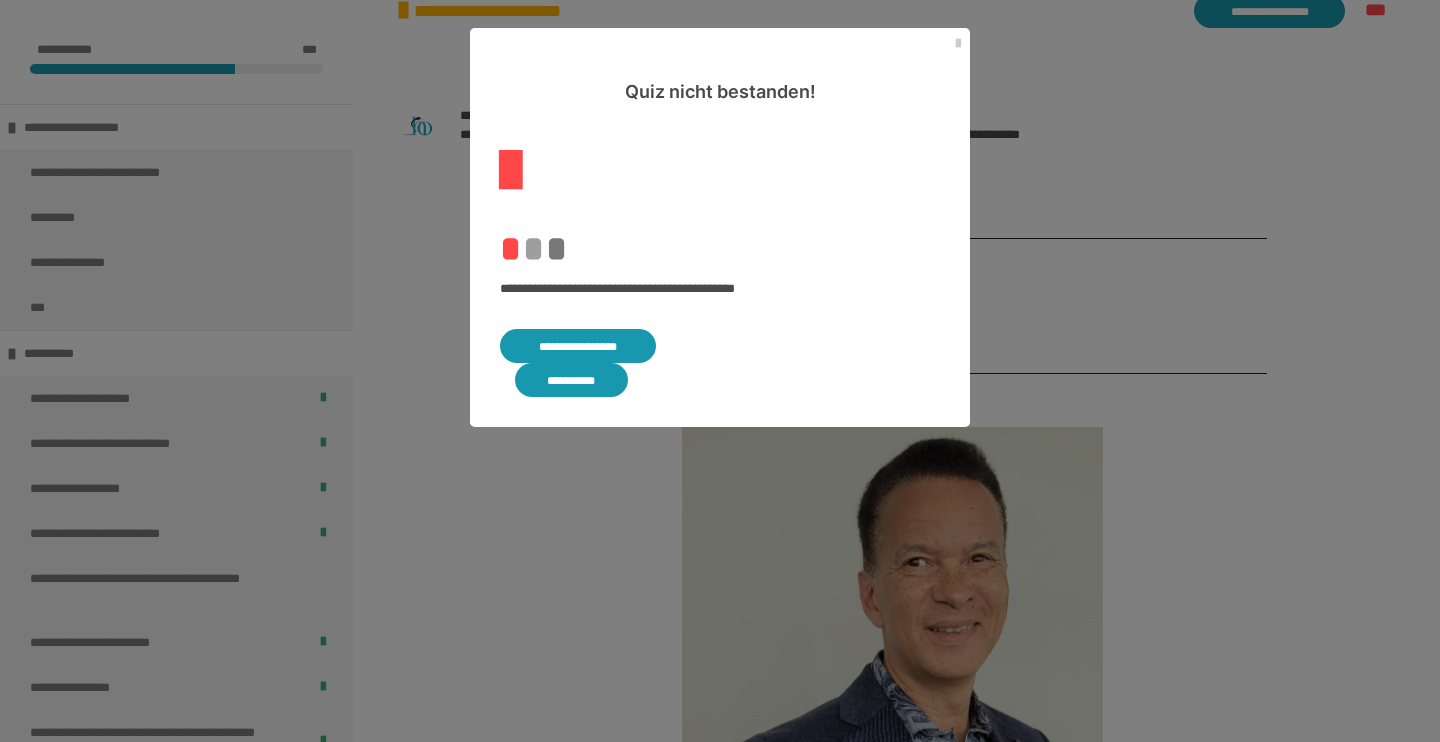 click on "**********" at bounding box center [578, 346] 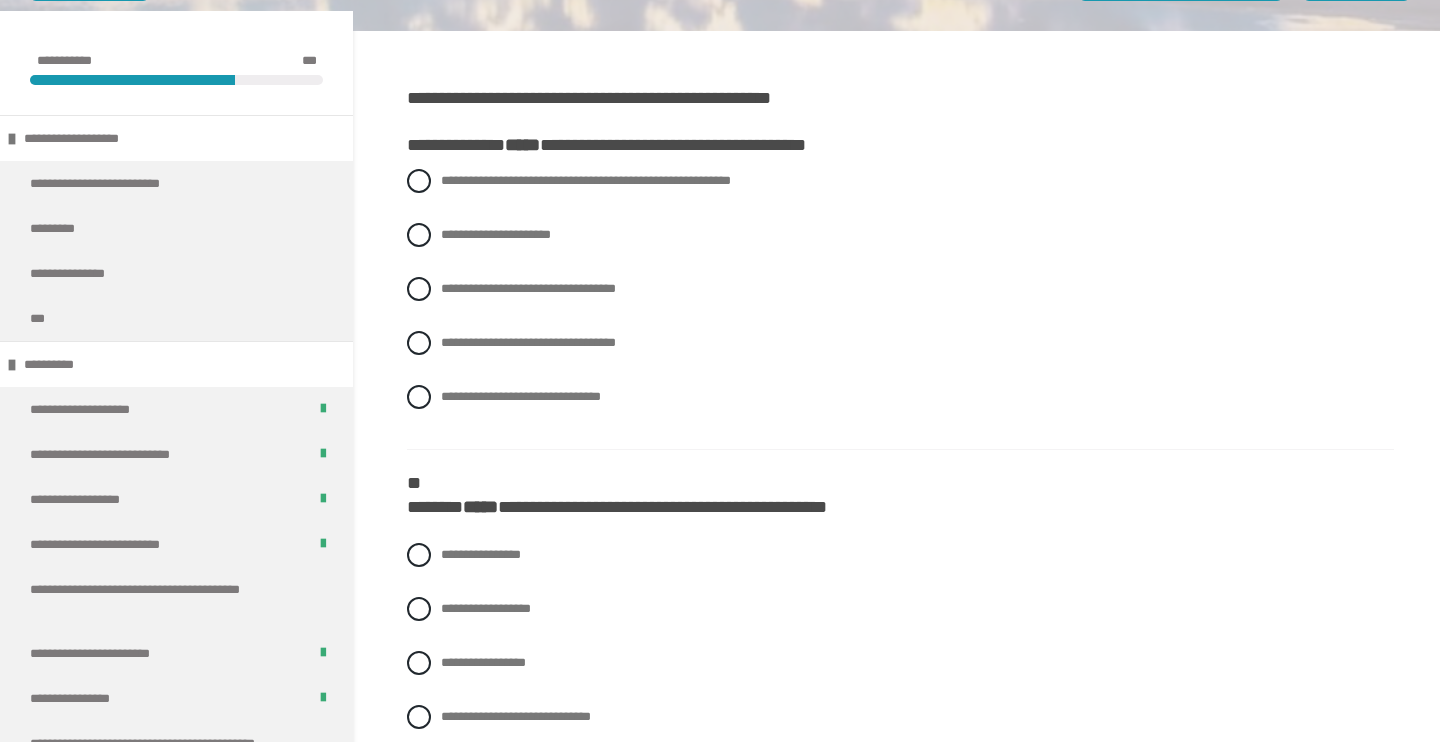 scroll, scrollTop: 432, scrollLeft: 0, axis: vertical 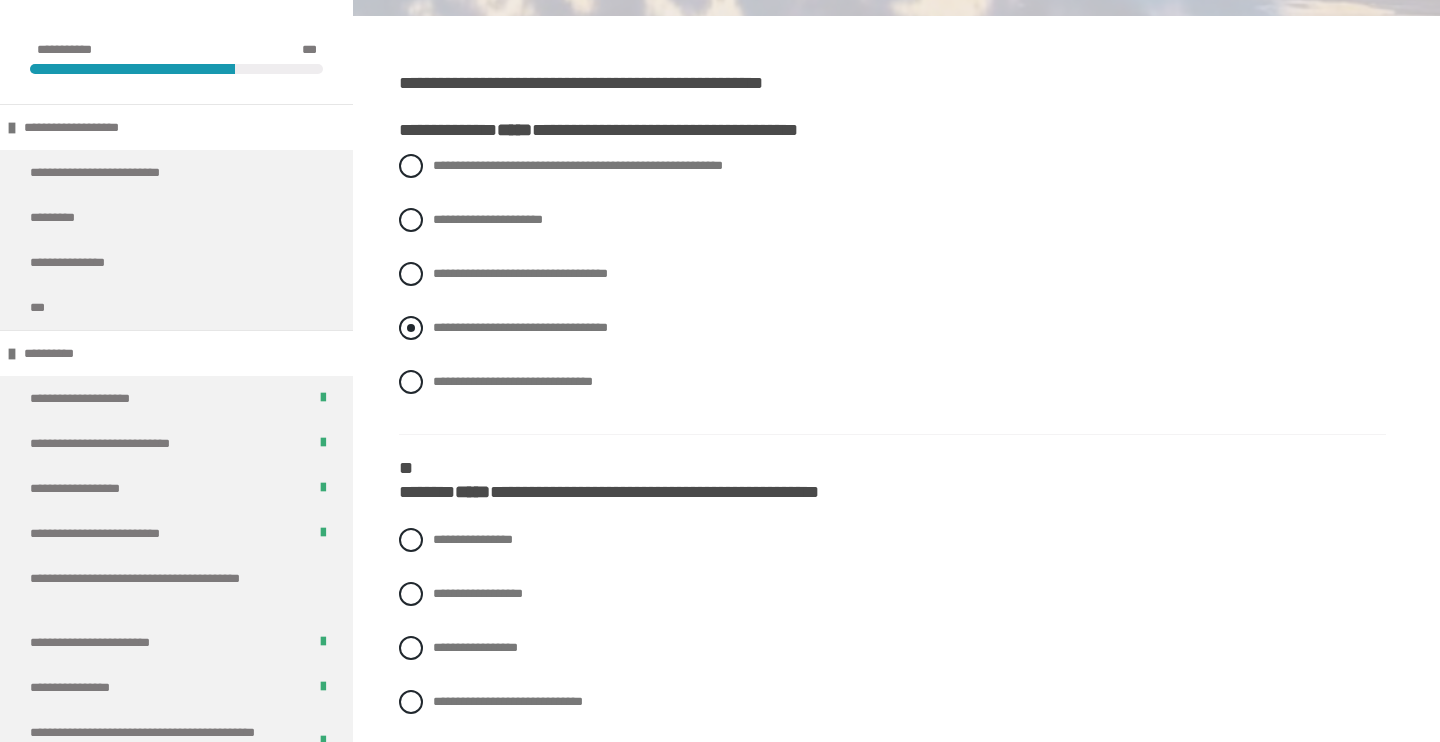click at bounding box center (411, 328) 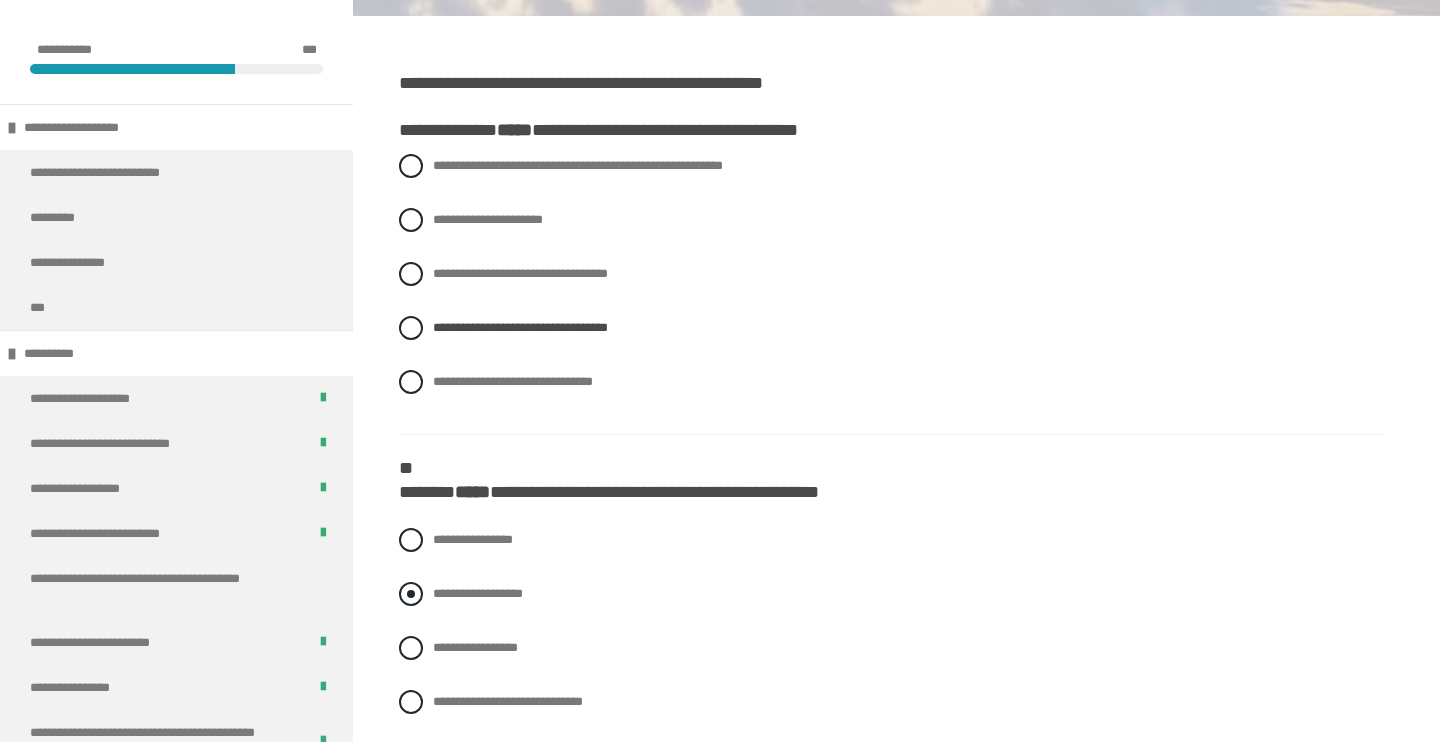 click at bounding box center [411, 594] 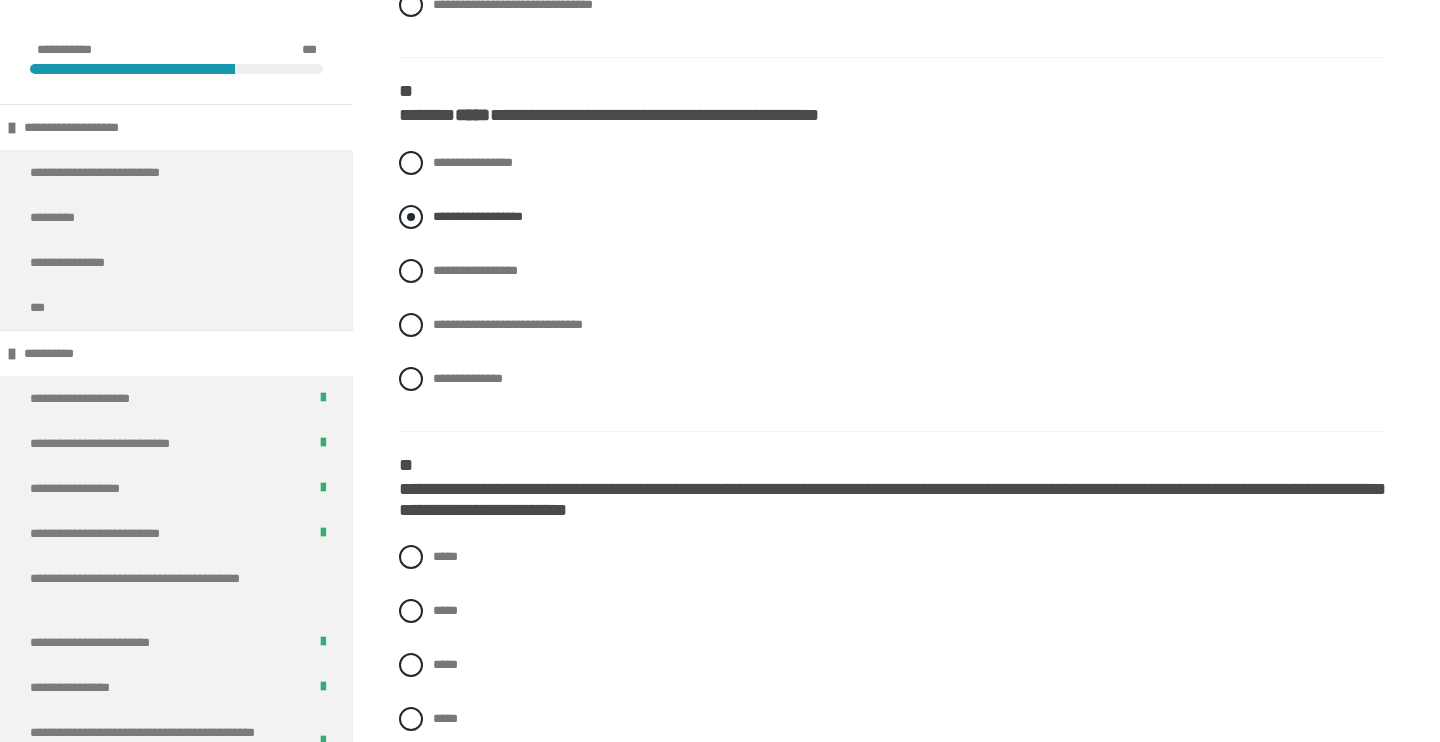 scroll, scrollTop: 870, scrollLeft: 0, axis: vertical 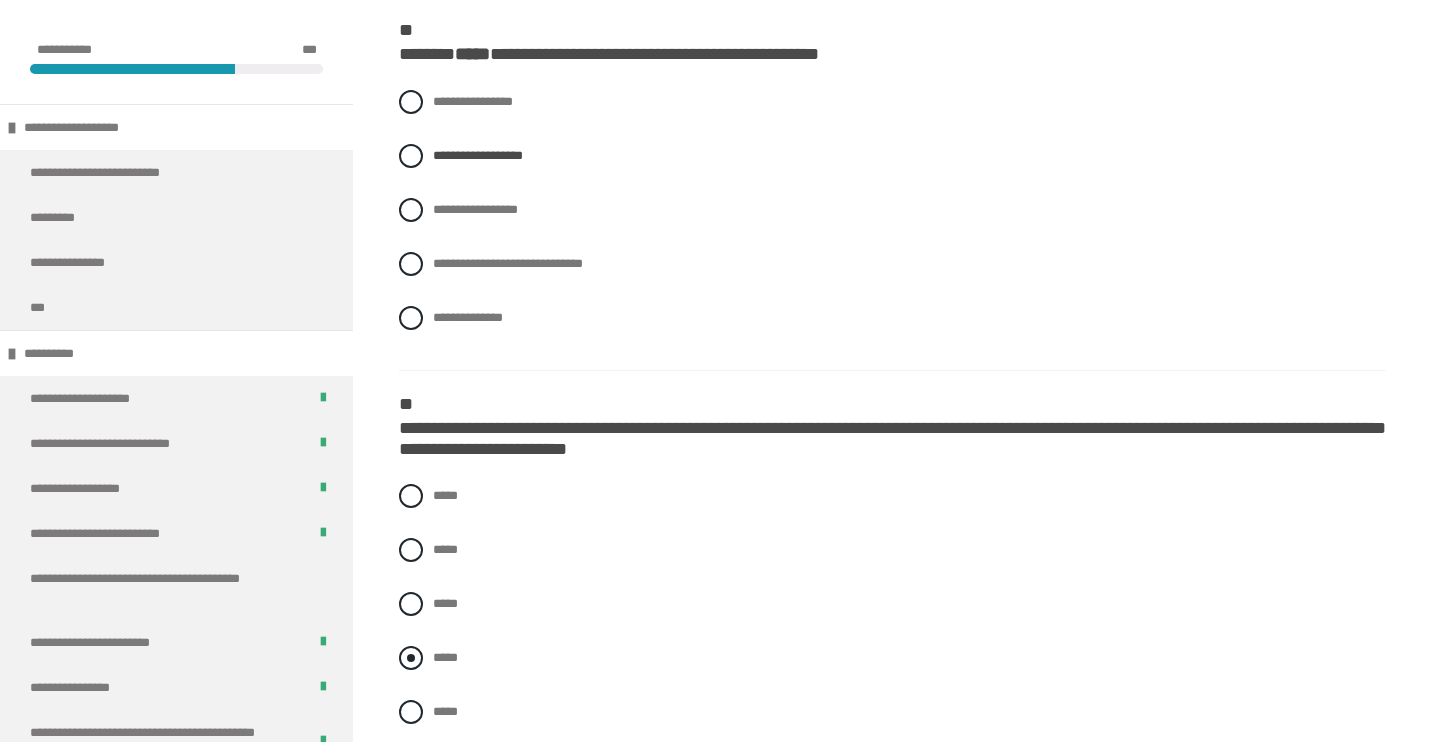click at bounding box center [411, 658] 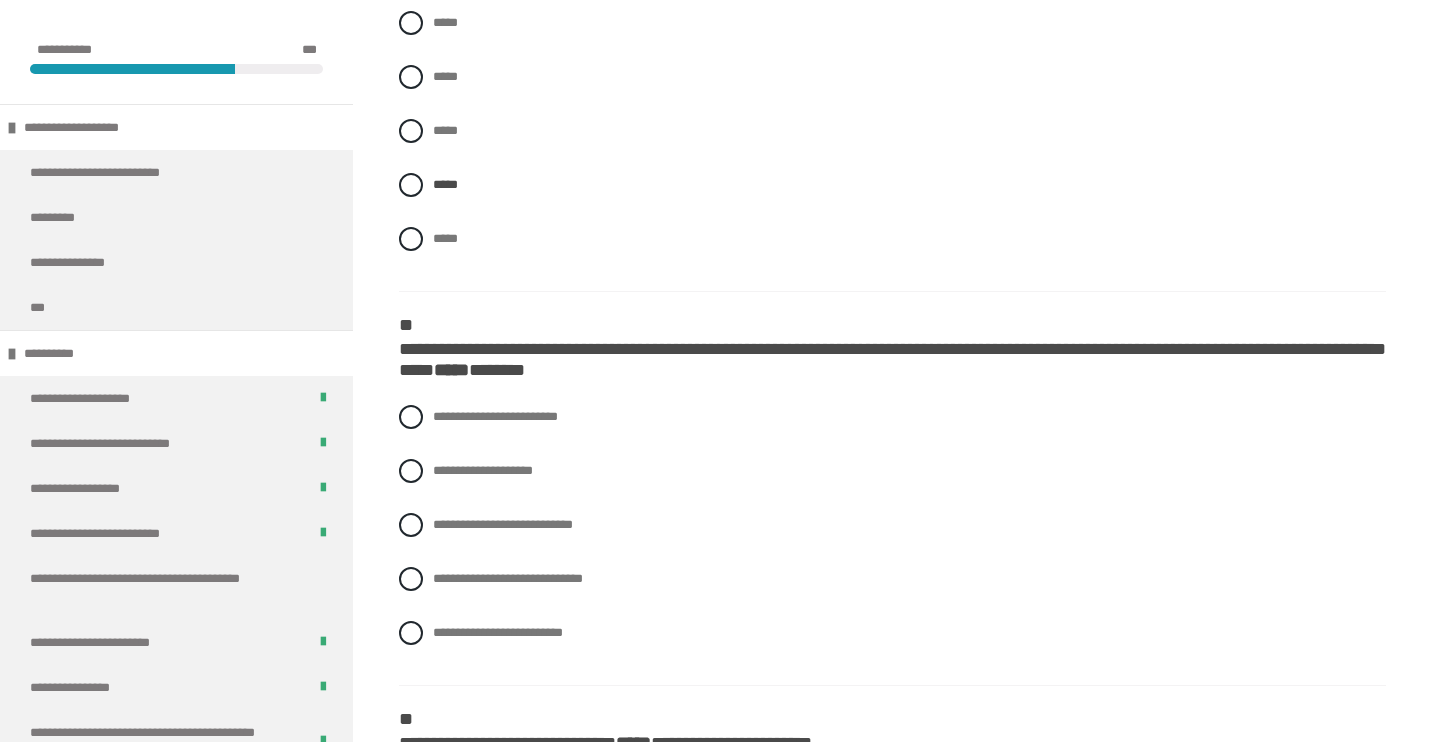 scroll, scrollTop: 1346, scrollLeft: 0, axis: vertical 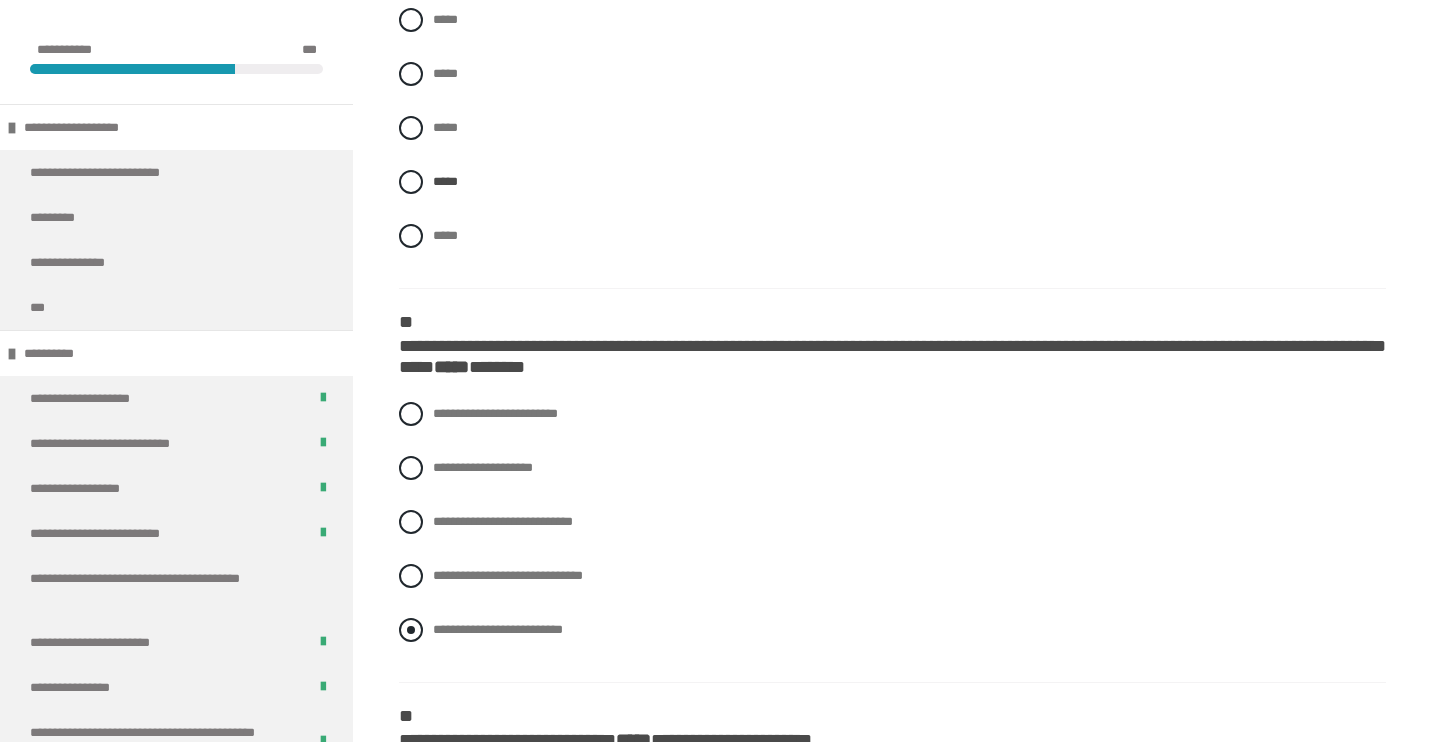 click at bounding box center (411, 630) 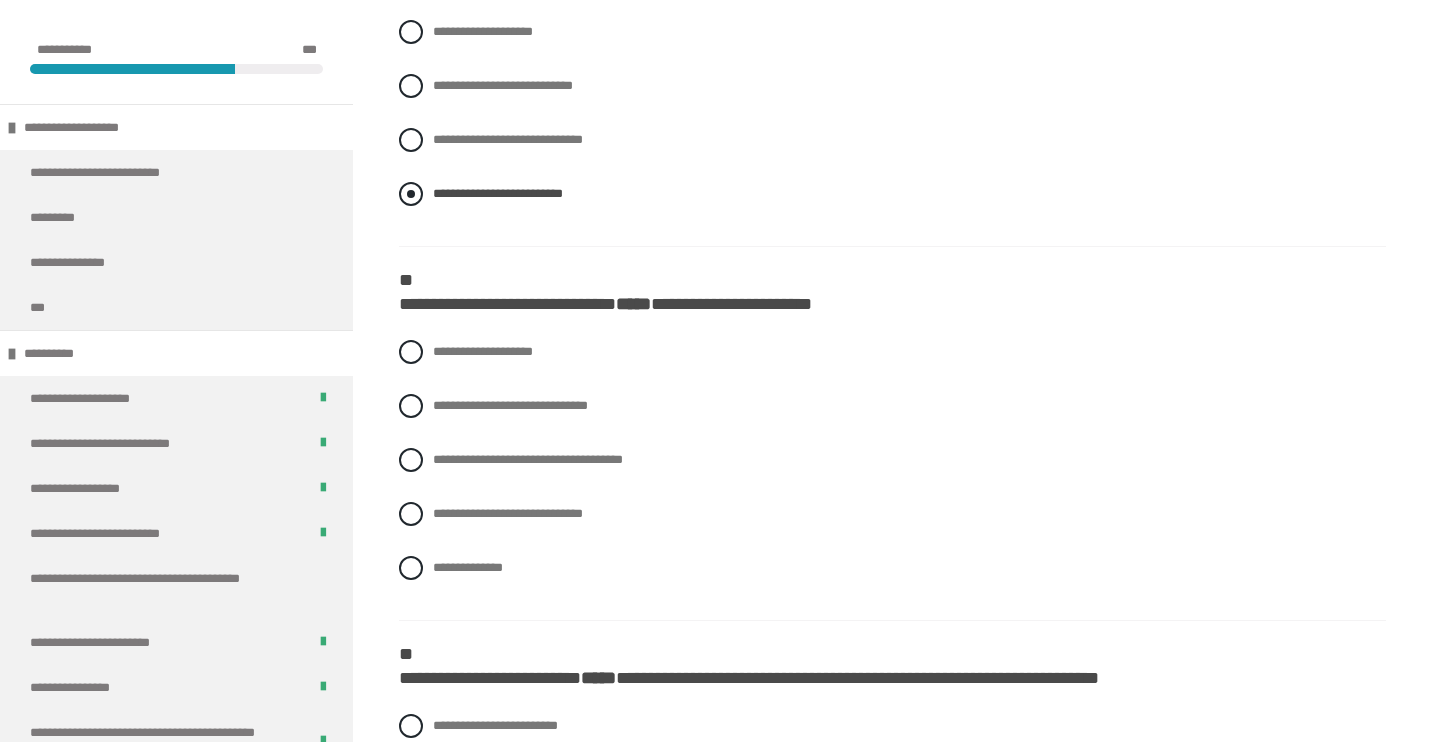 scroll, scrollTop: 1785, scrollLeft: 0, axis: vertical 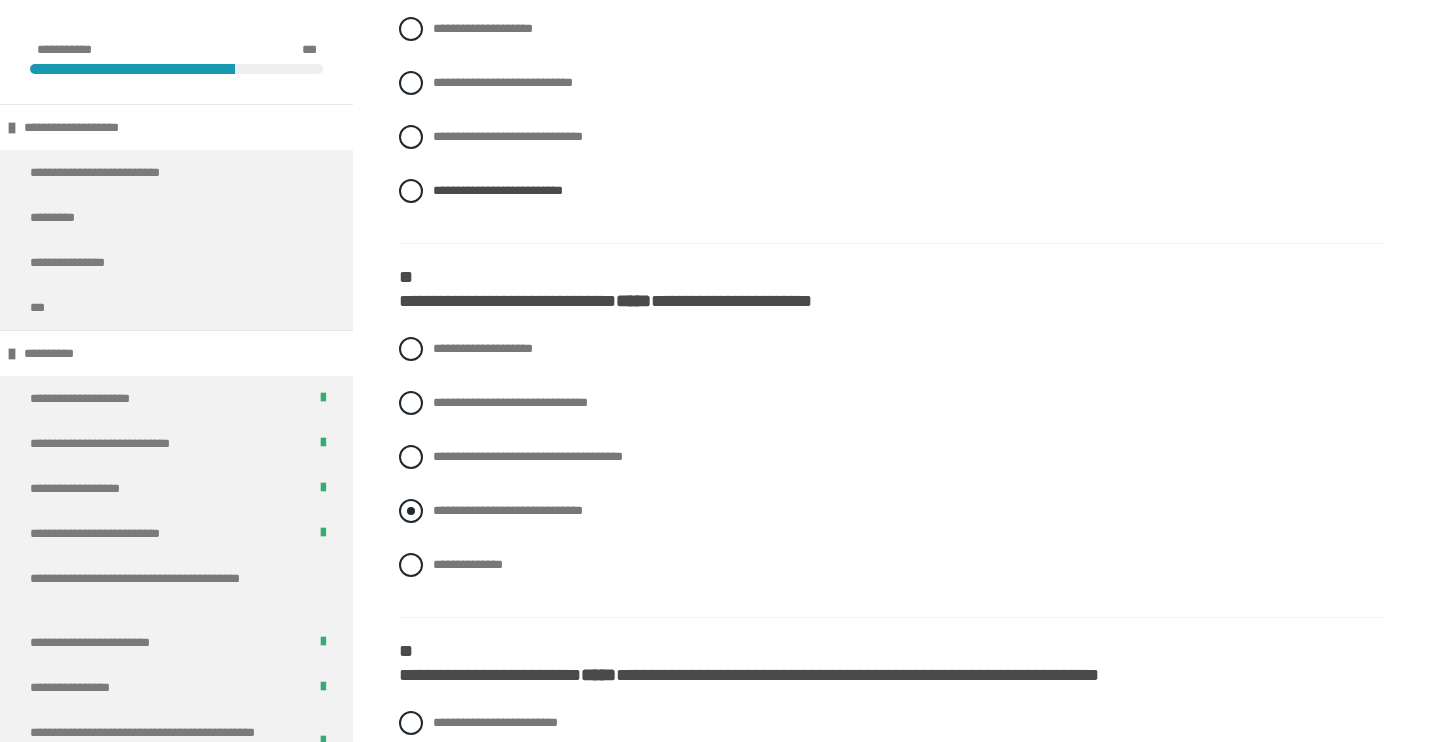click at bounding box center (411, 511) 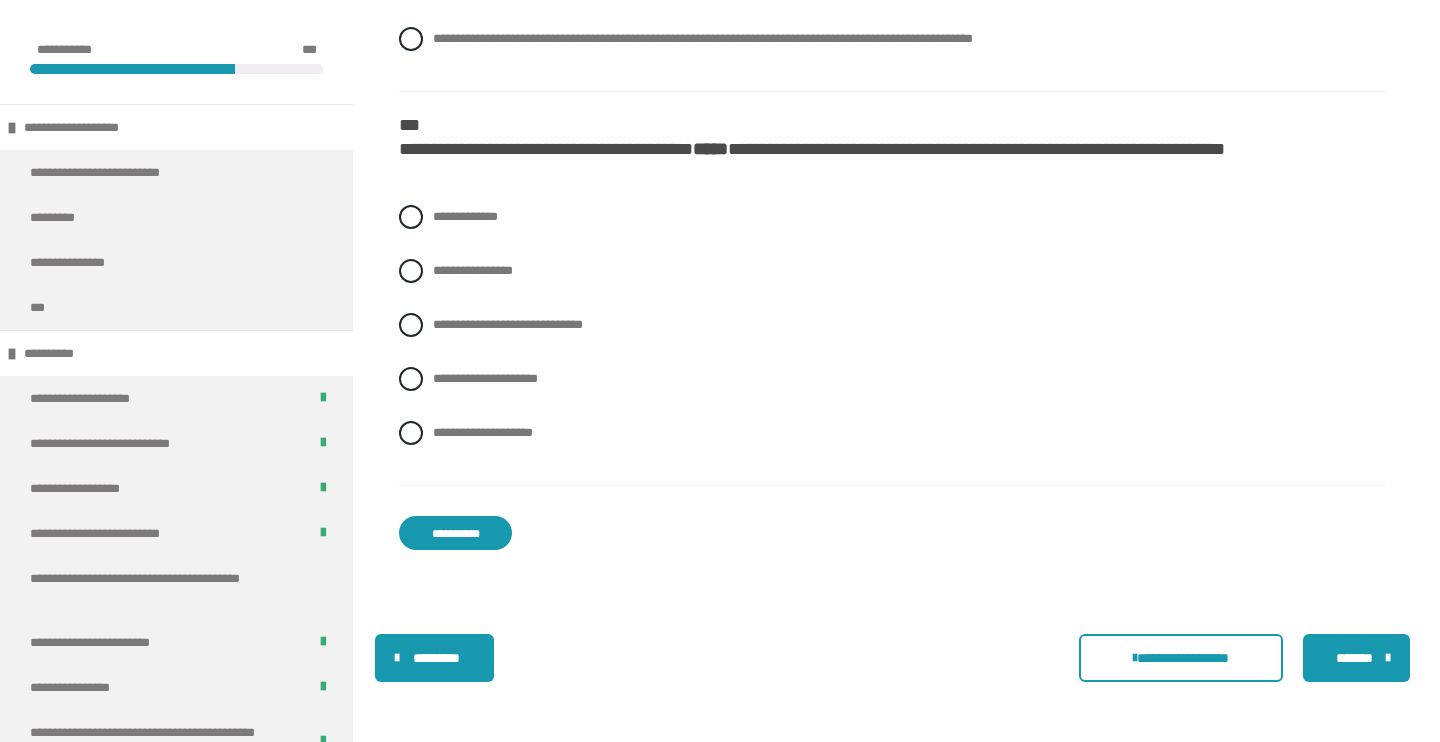 click on "**********" at bounding box center (455, 533) 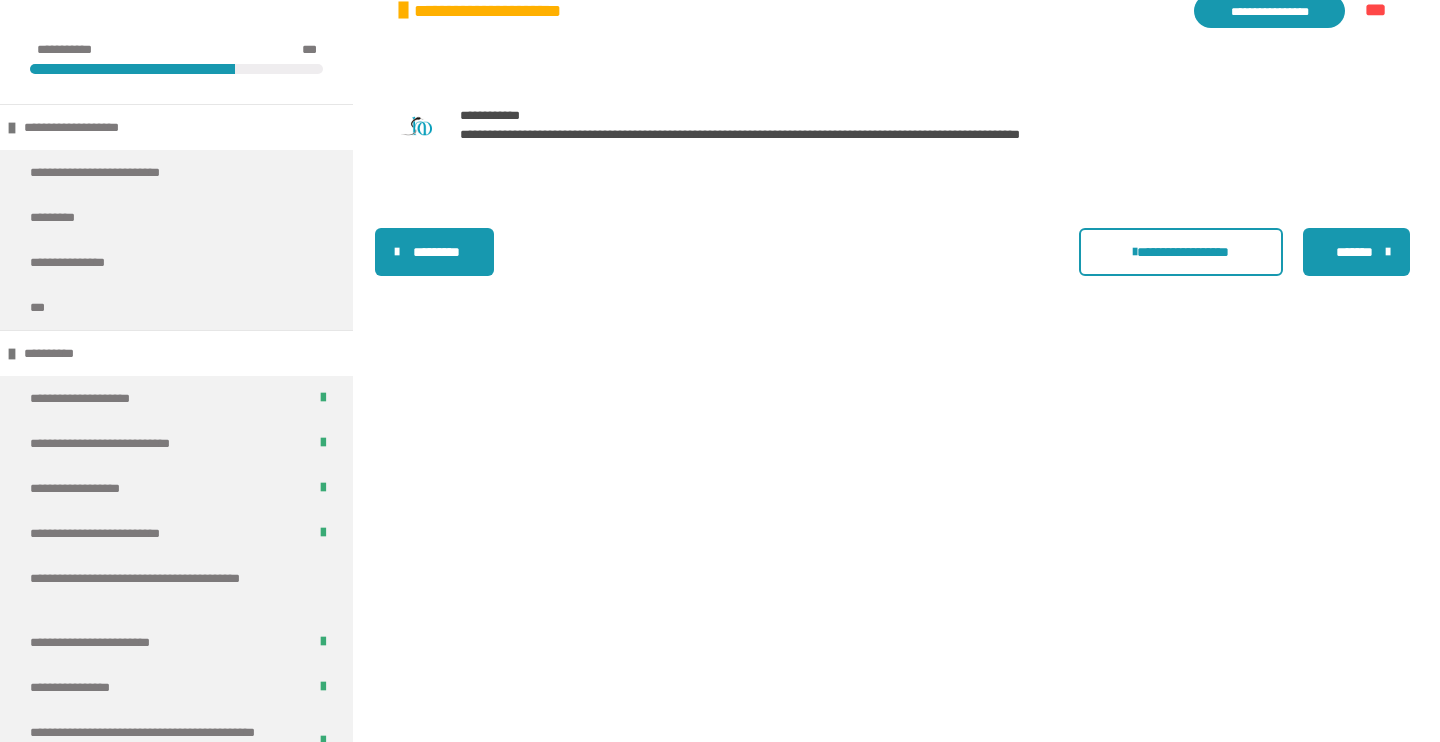 scroll, scrollTop: 508, scrollLeft: 0, axis: vertical 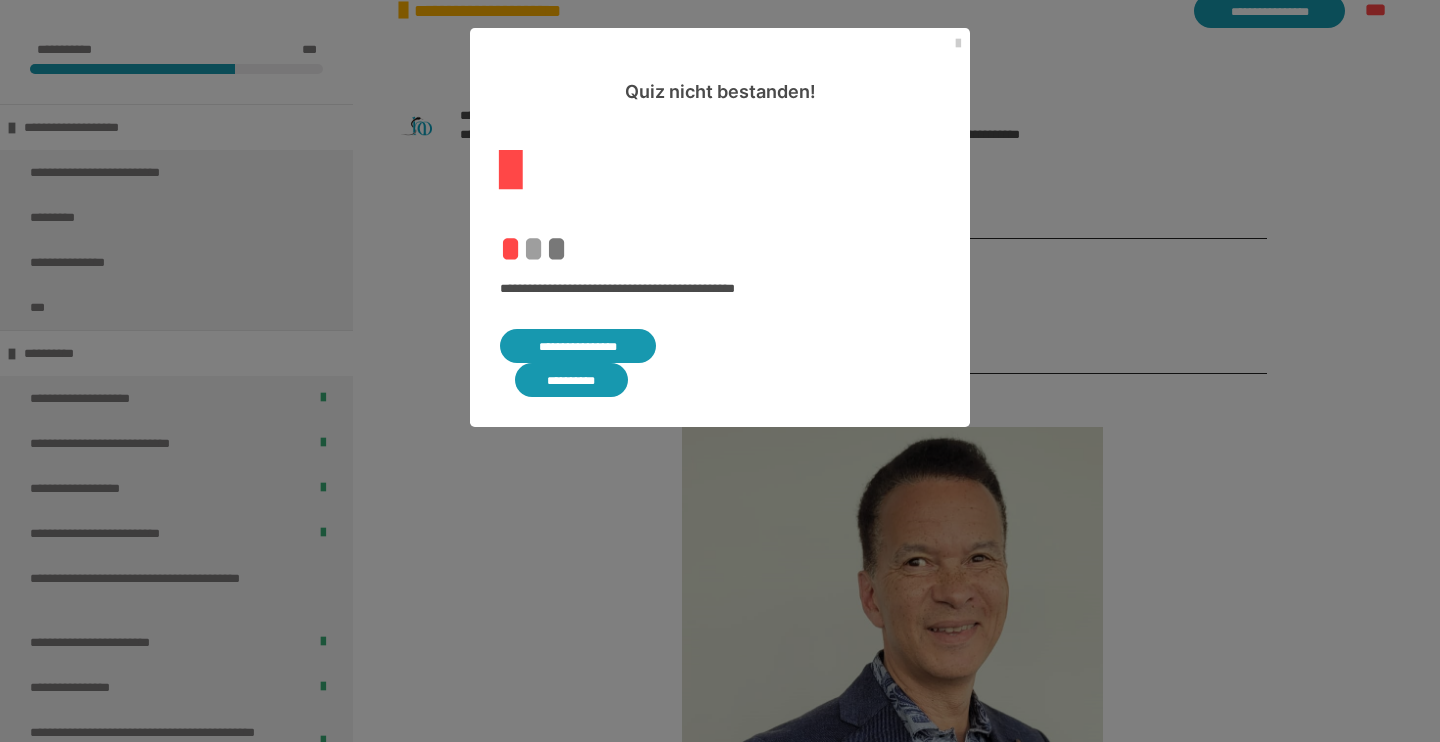 click on "**********" at bounding box center (578, 346) 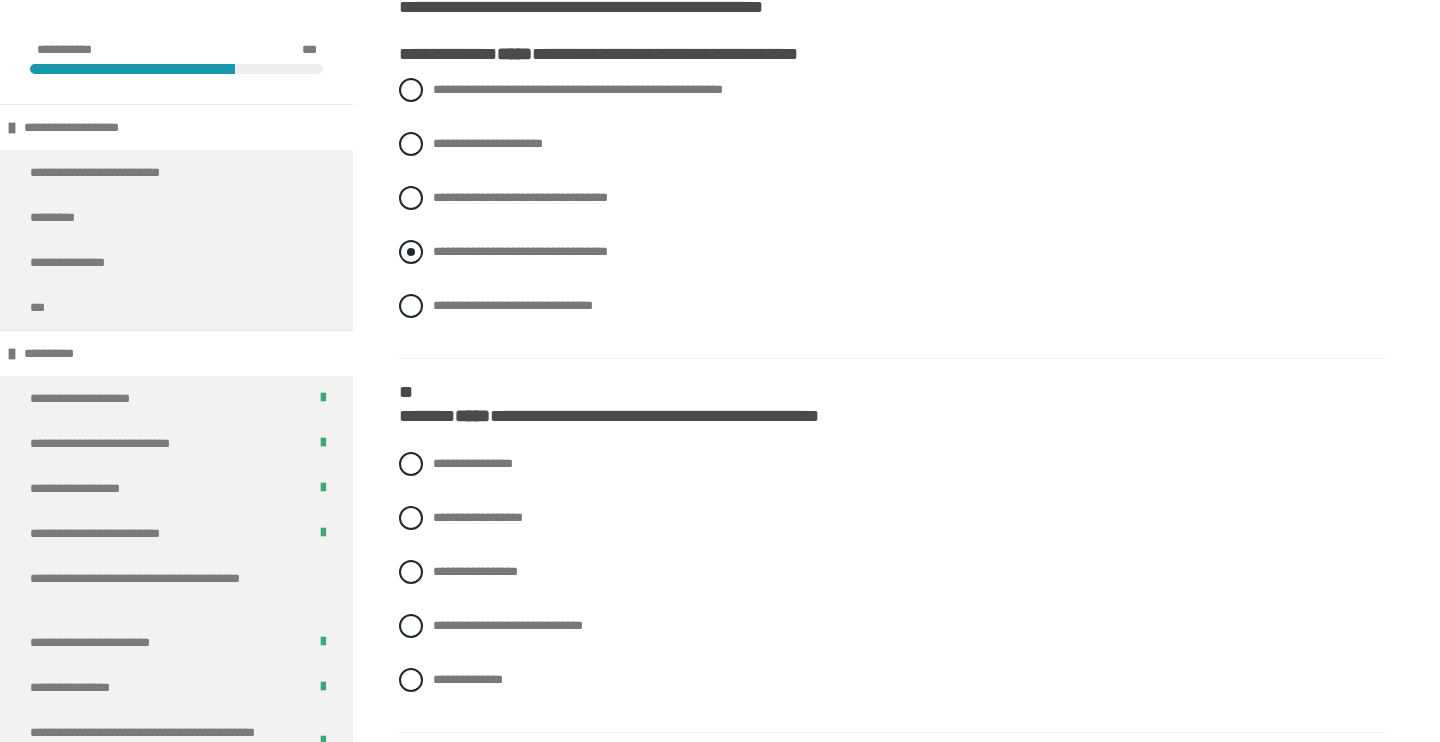 click at bounding box center (411, 252) 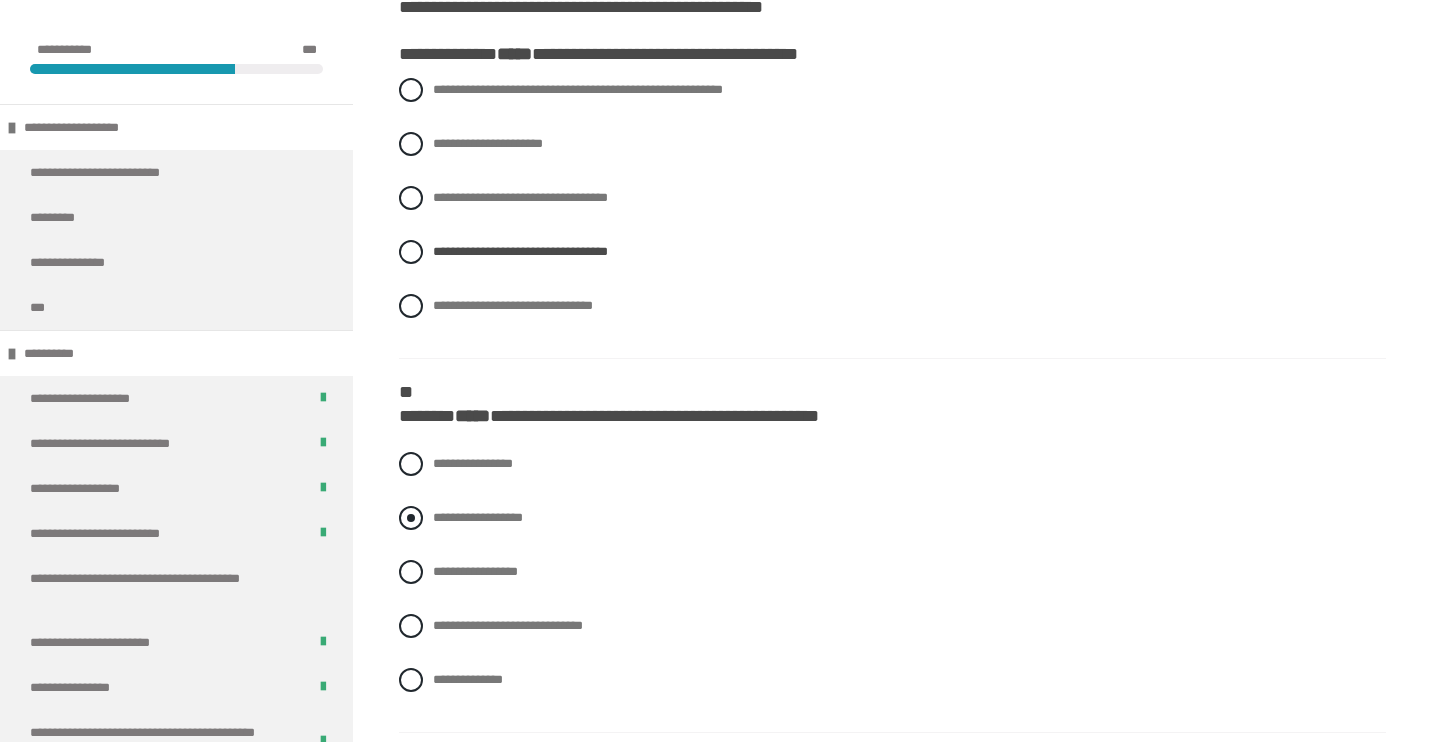 click at bounding box center (411, 518) 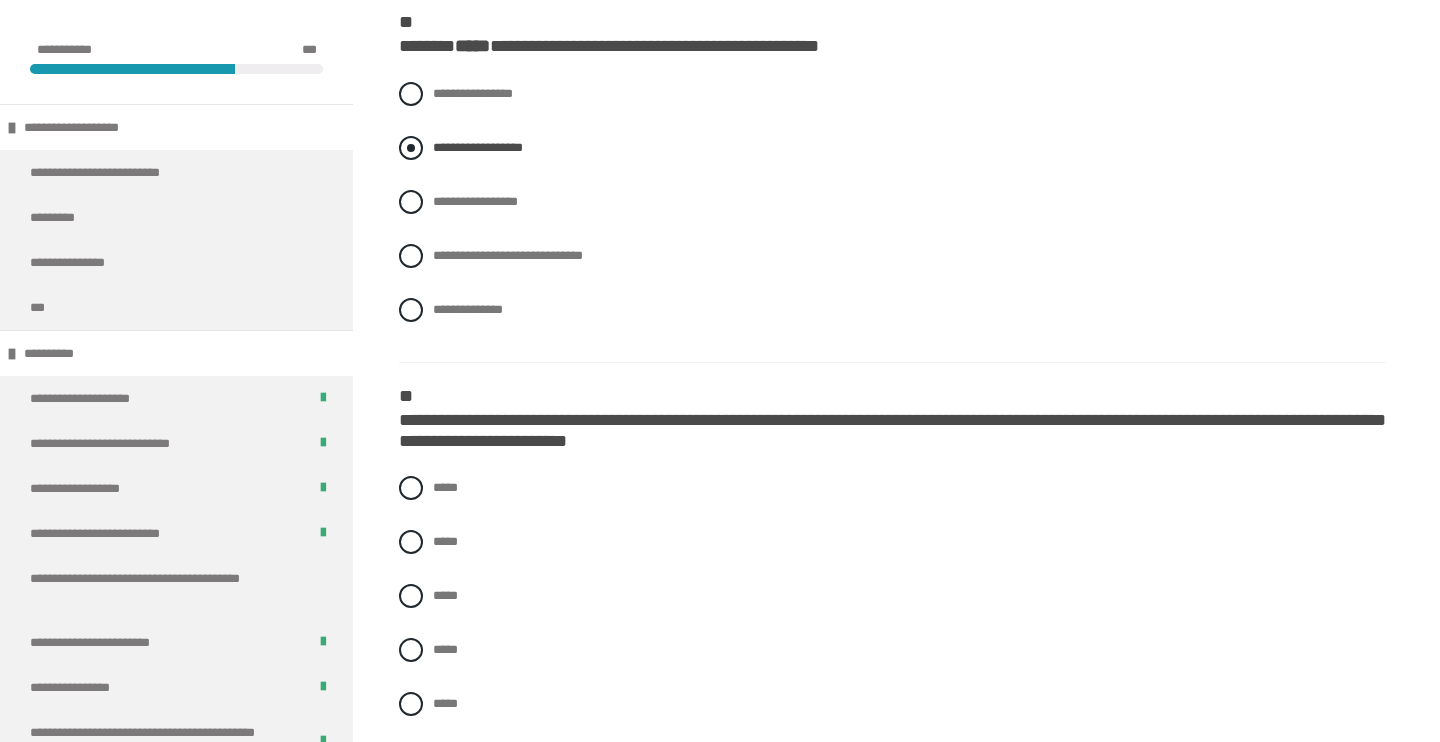 scroll, scrollTop: 895, scrollLeft: 0, axis: vertical 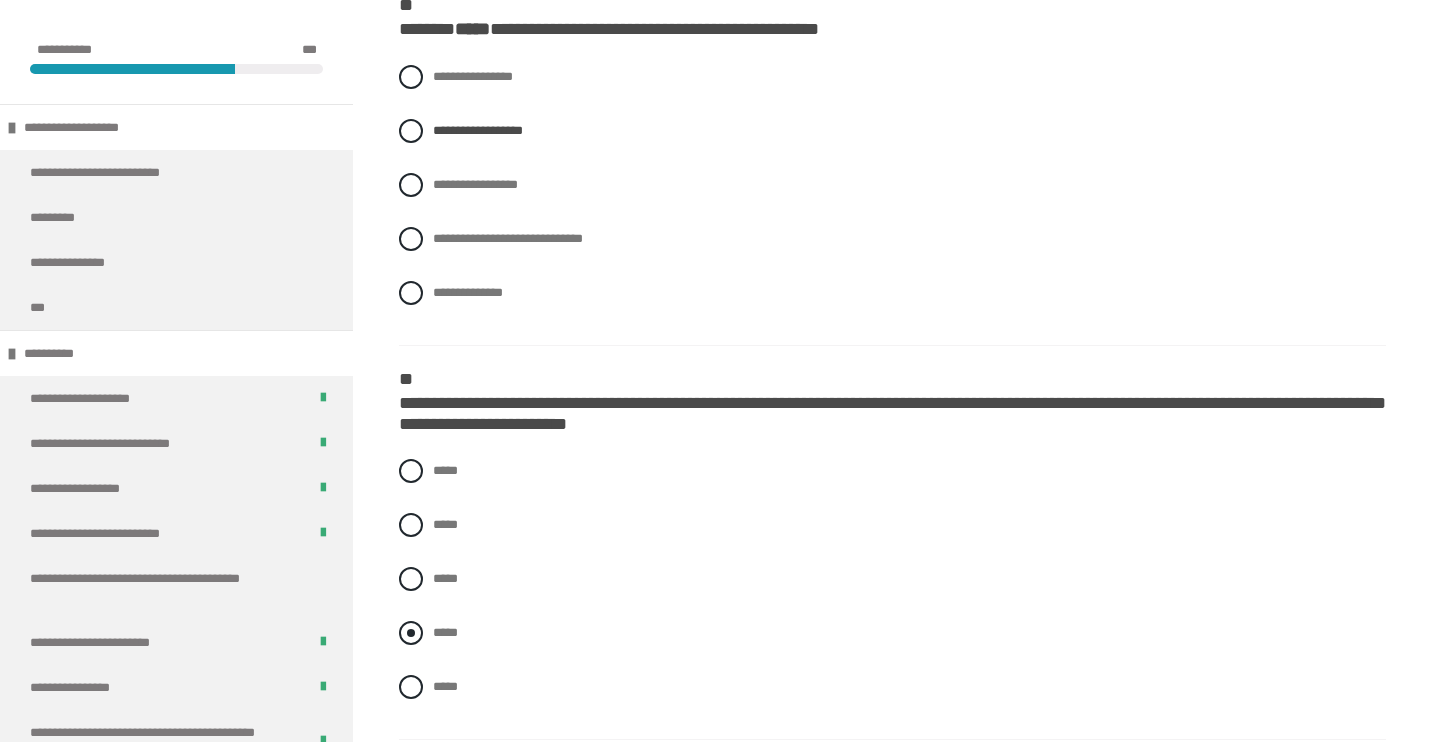 click at bounding box center (411, 633) 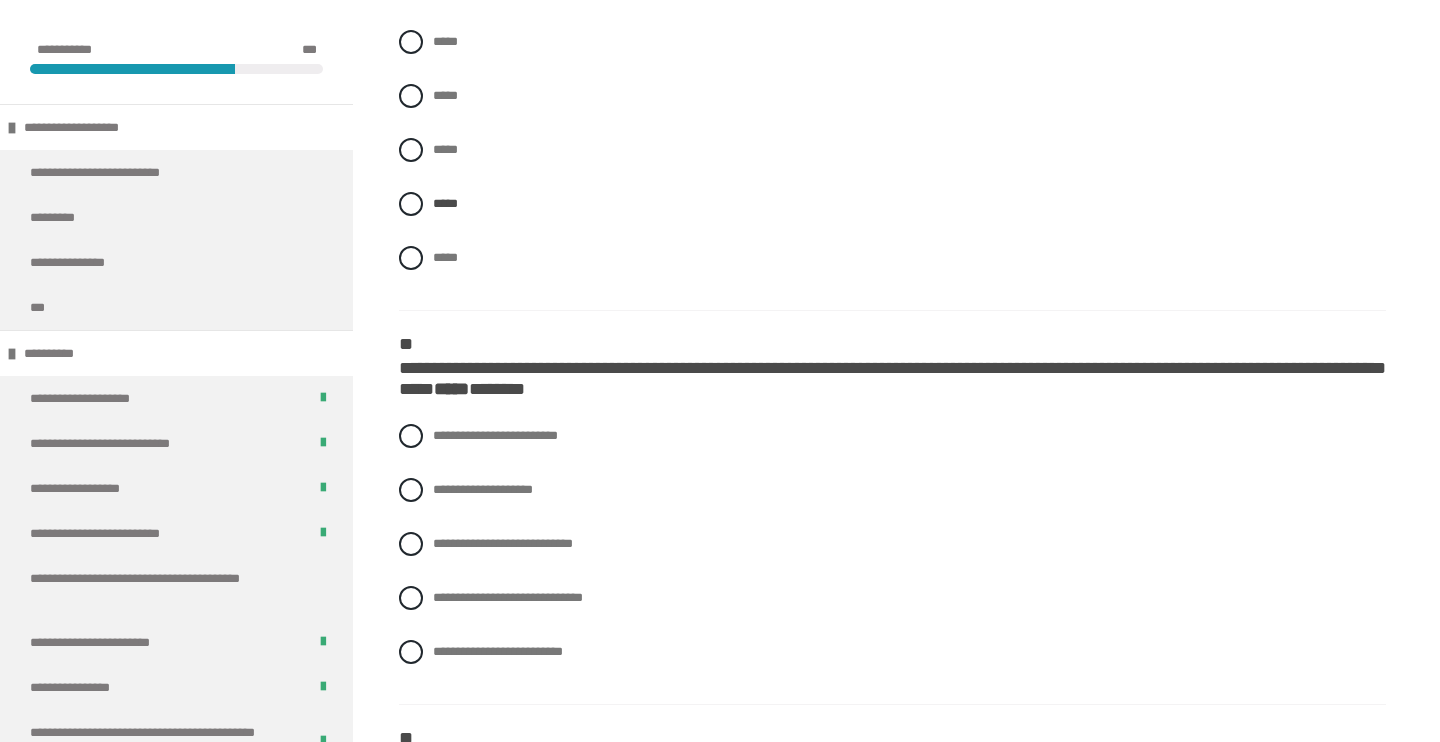 scroll, scrollTop: 1349, scrollLeft: 0, axis: vertical 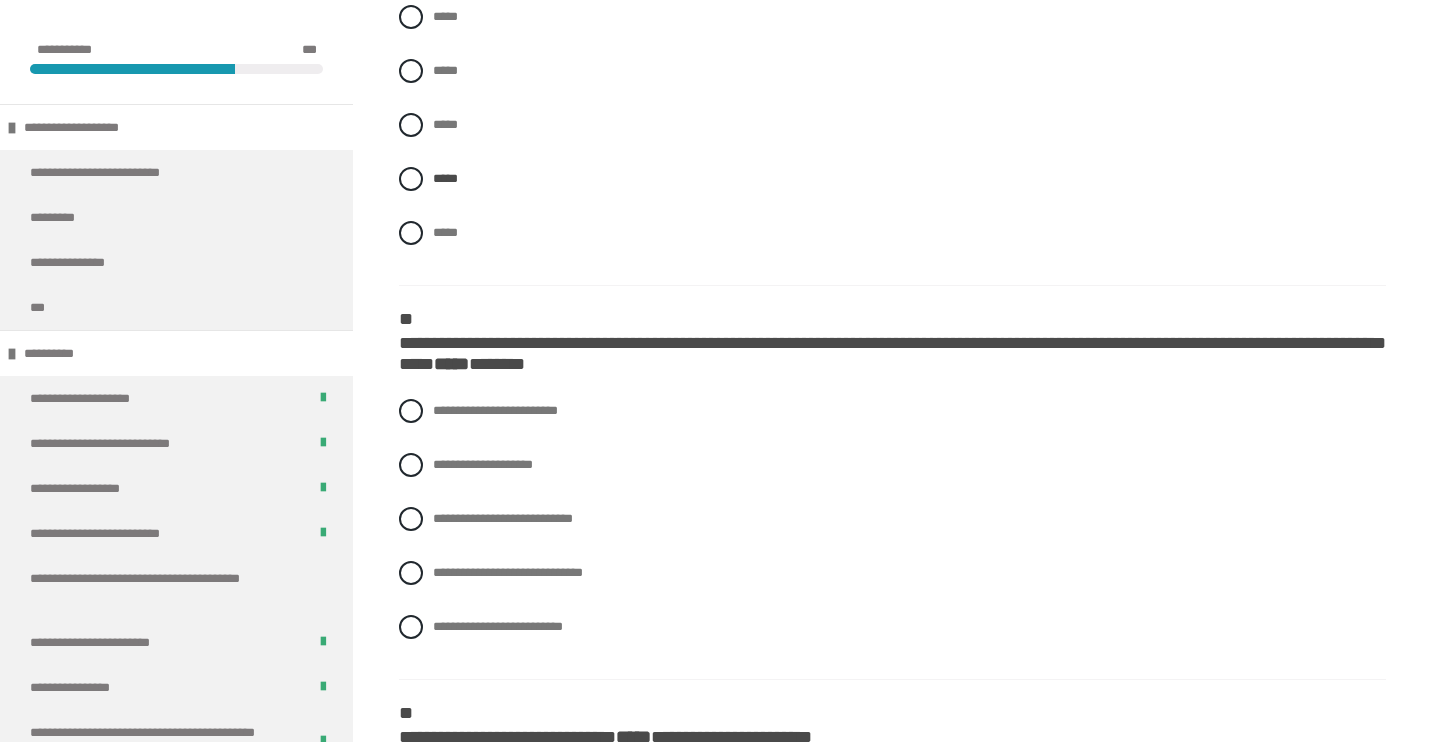 click on "**********" at bounding box center (892, 534) 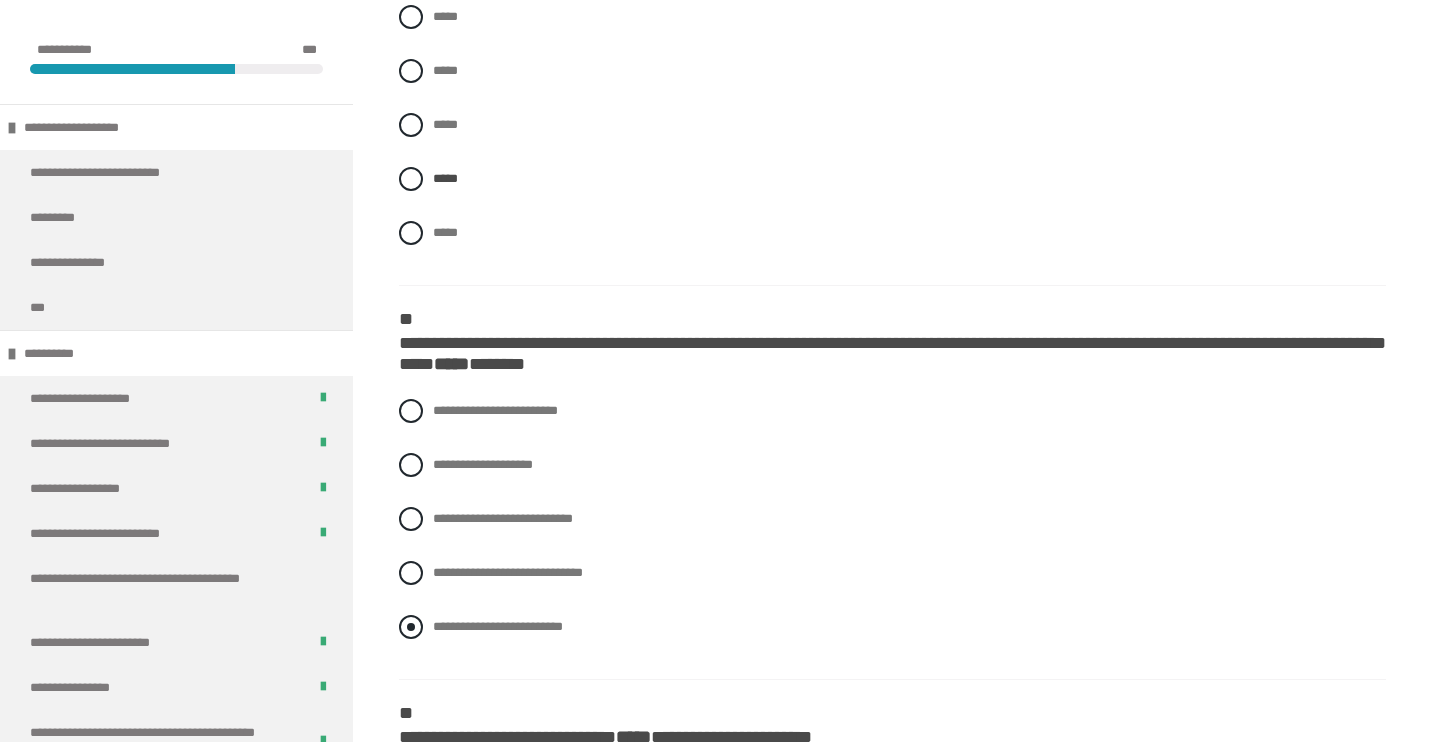 click at bounding box center [411, 627] 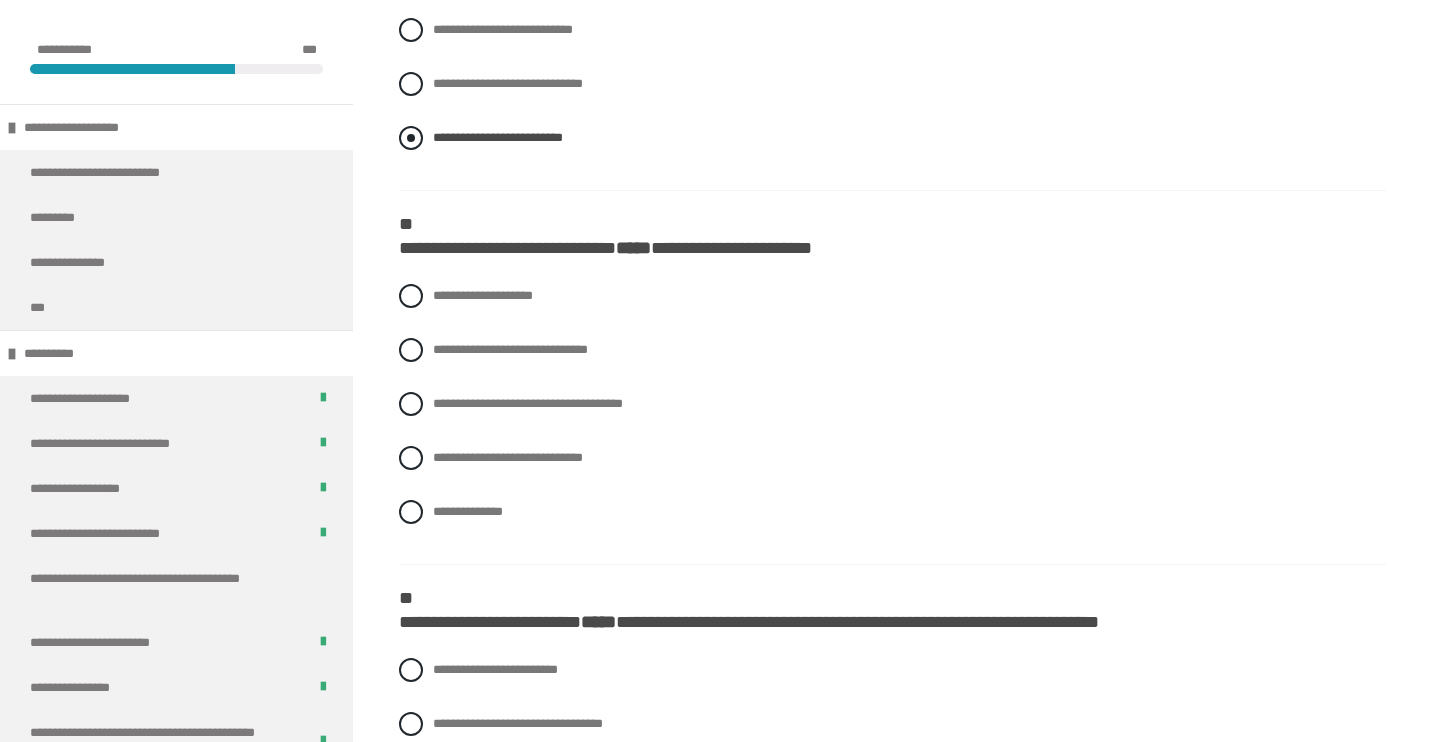 scroll, scrollTop: 1839, scrollLeft: 0, axis: vertical 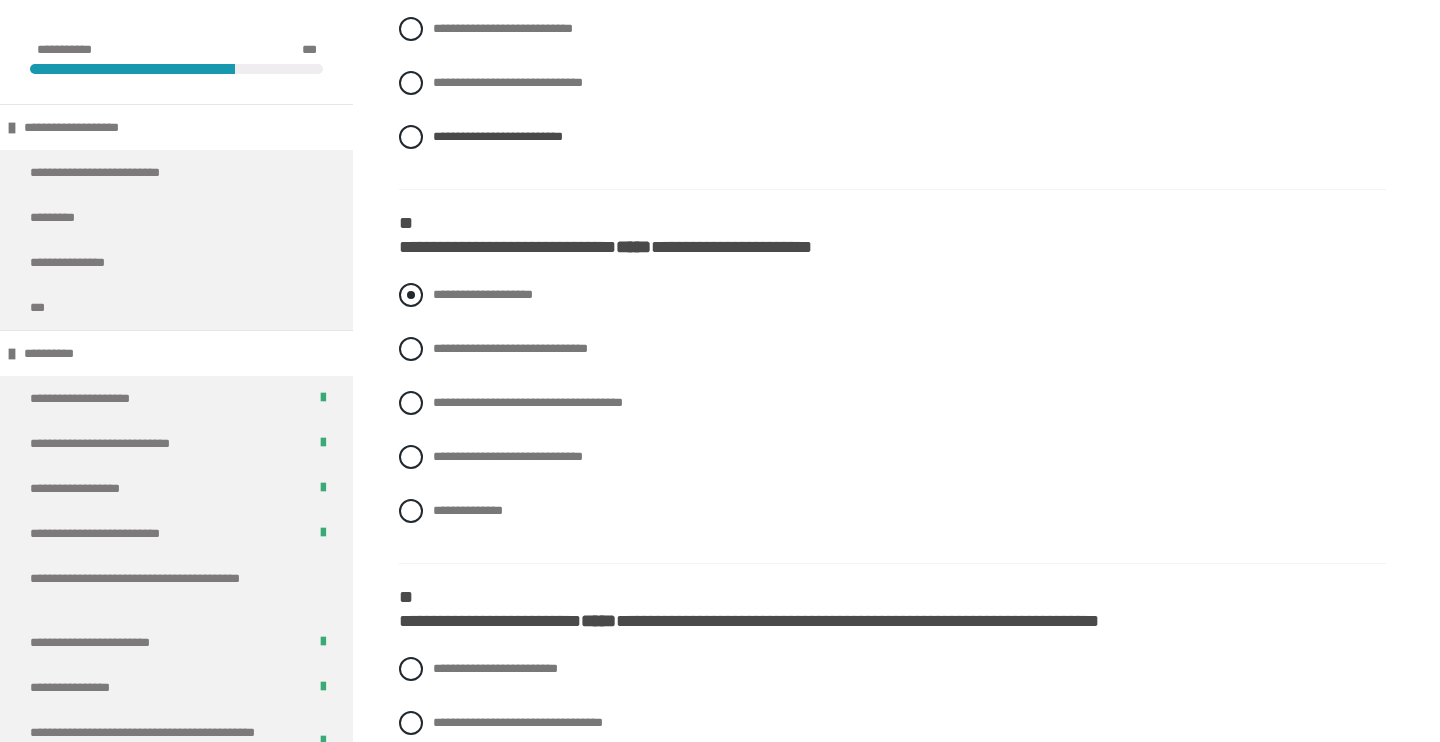 click at bounding box center [411, 295] 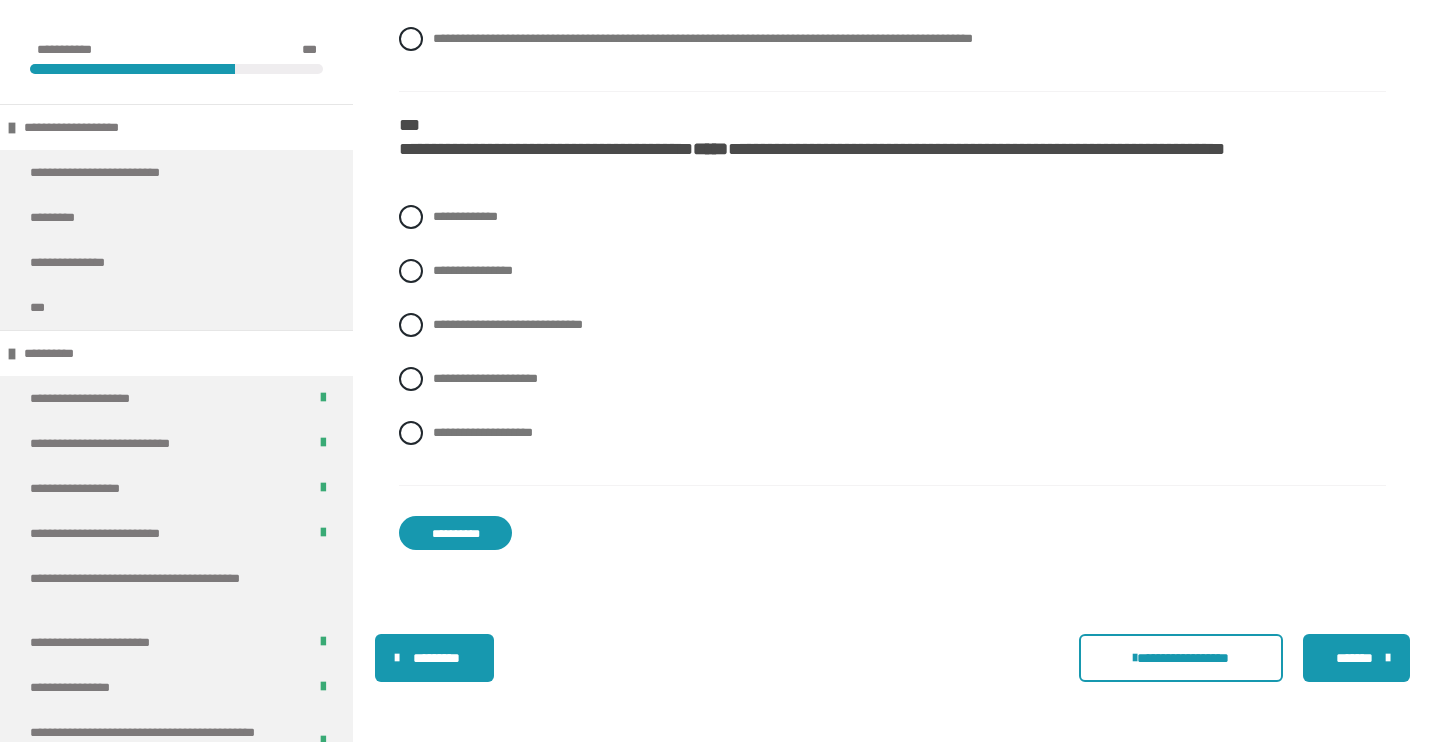scroll, scrollTop: 3798, scrollLeft: 0, axis: vertical 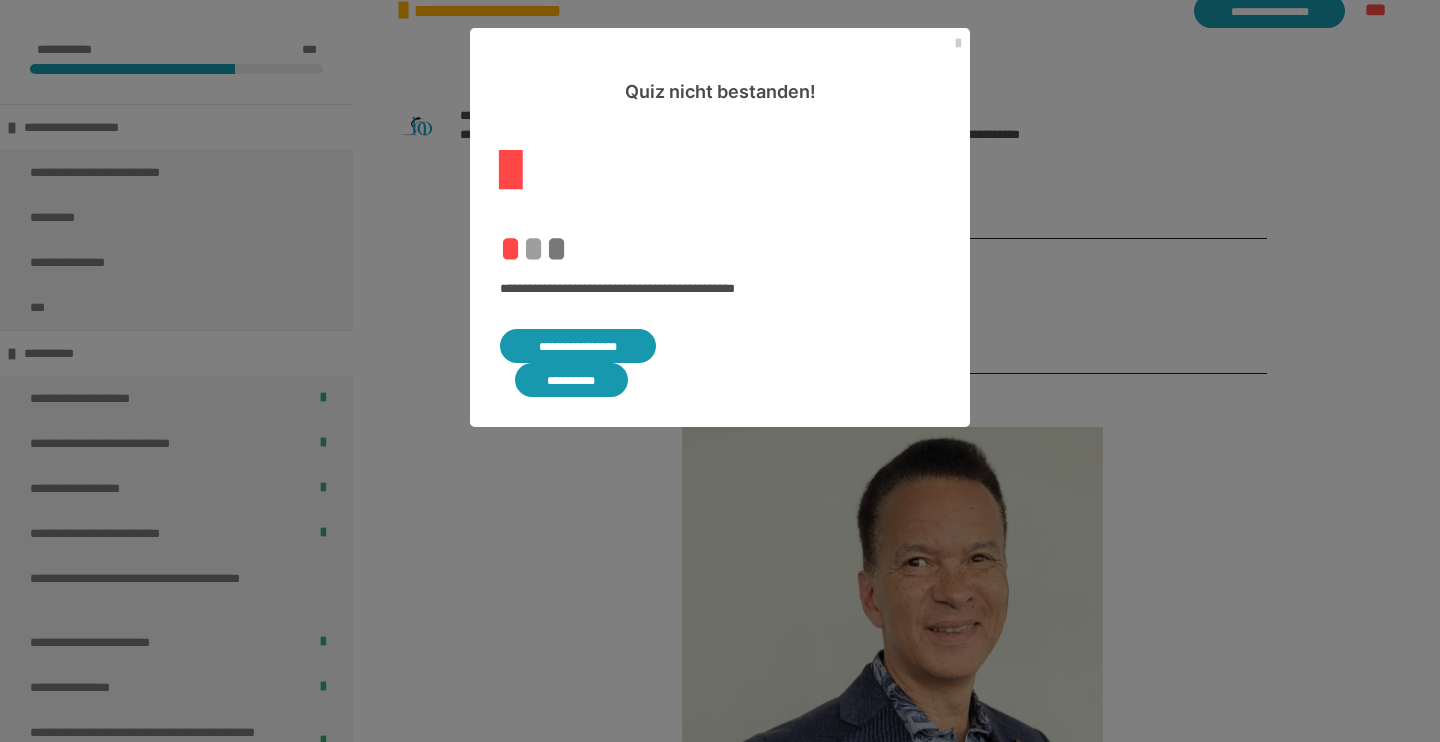 click on "**********" at bounding box center (578, 346) 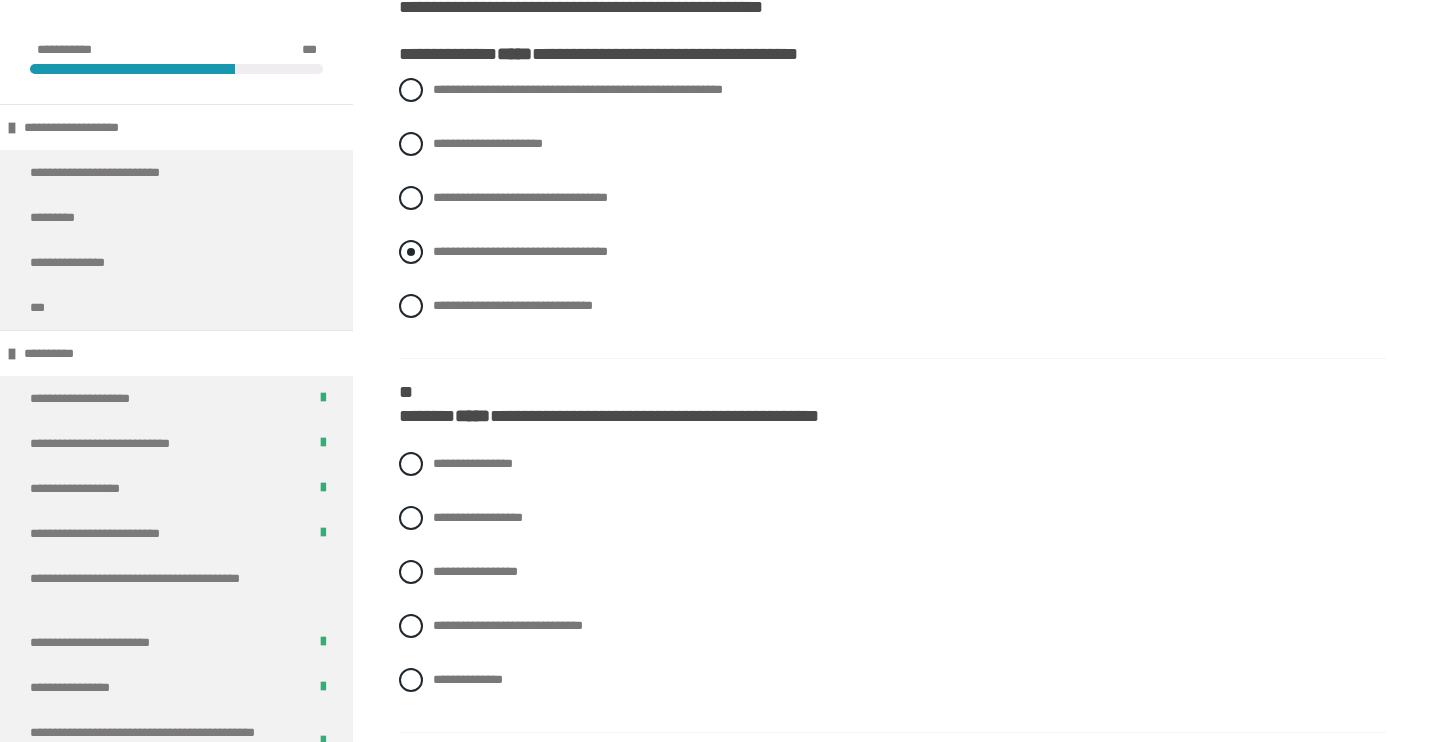 click at bounding box center [411, 252] 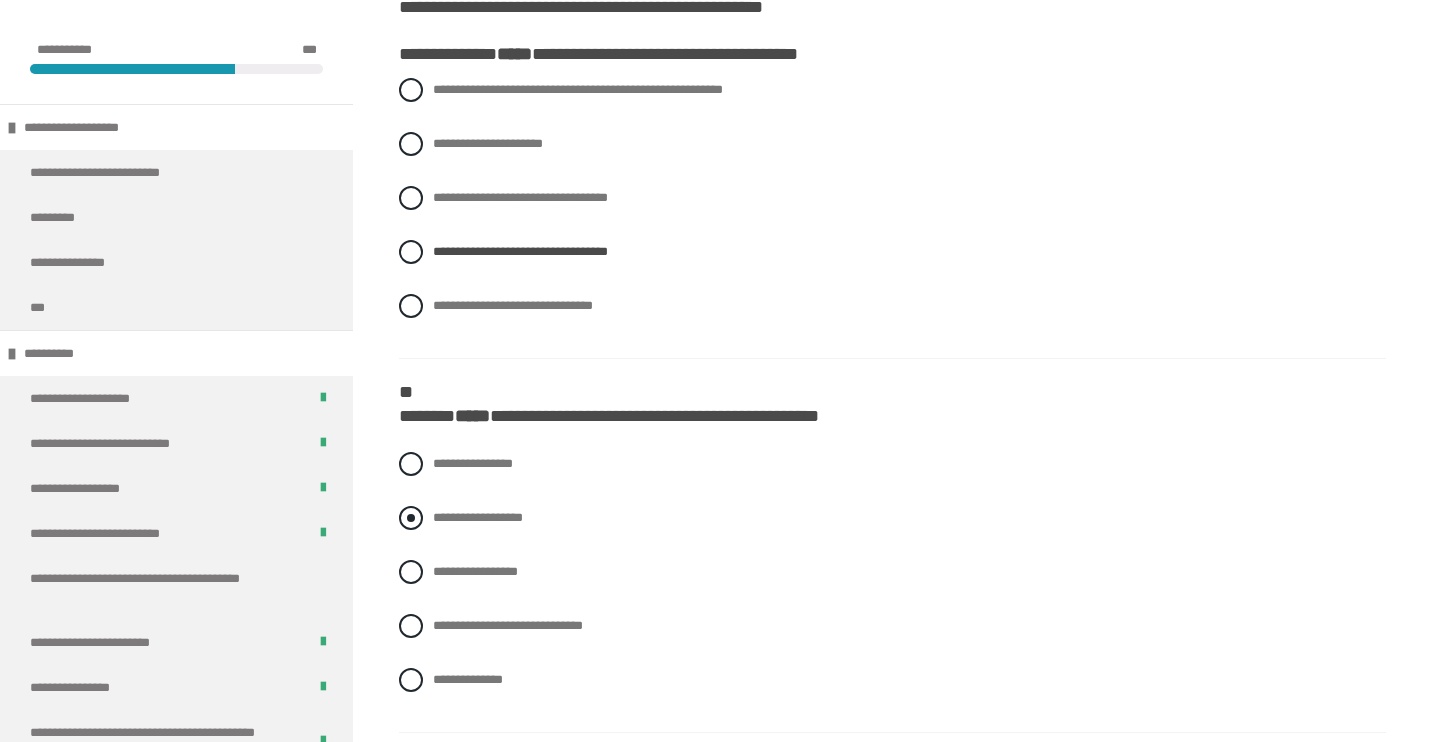 click at bounding box center [411, 518] 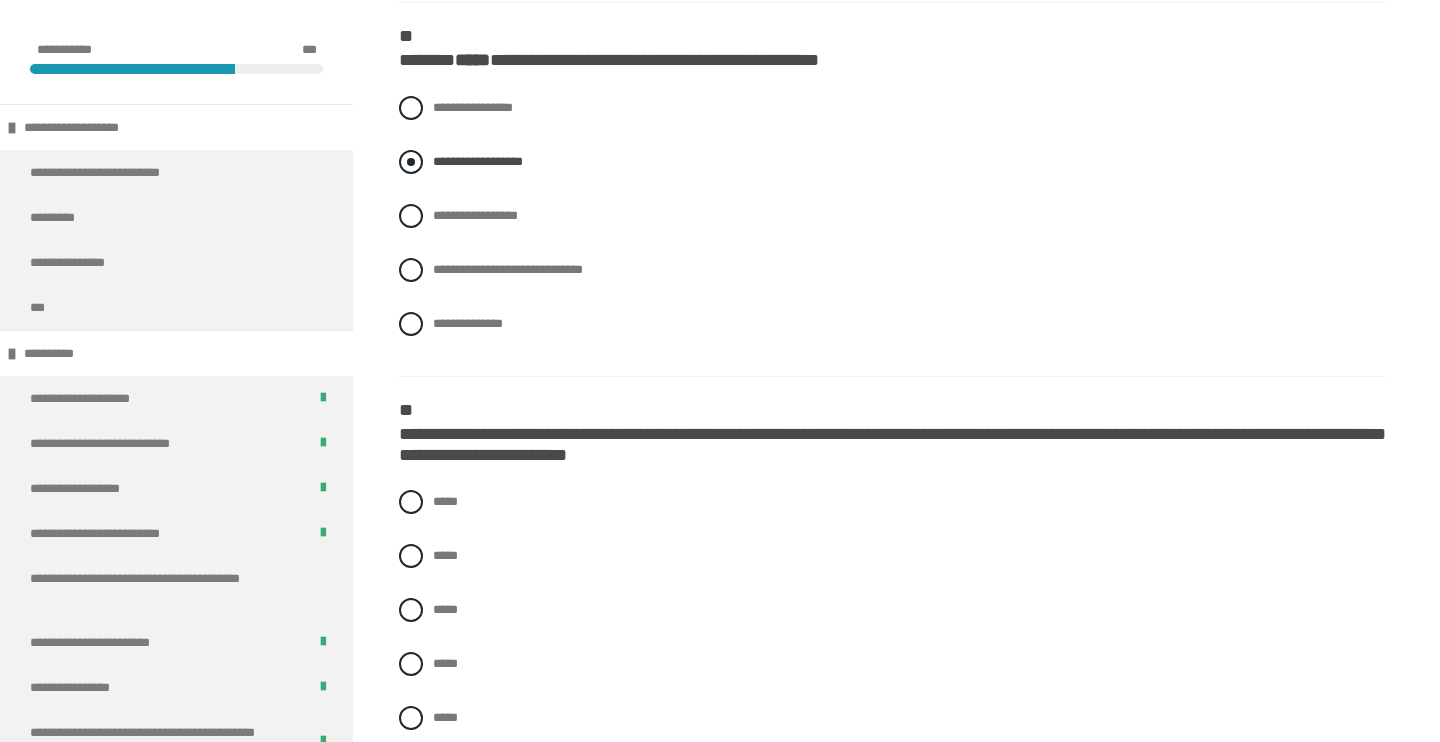 scroll, scrollTop: 885, scrollLeft: 0, axis: vertical 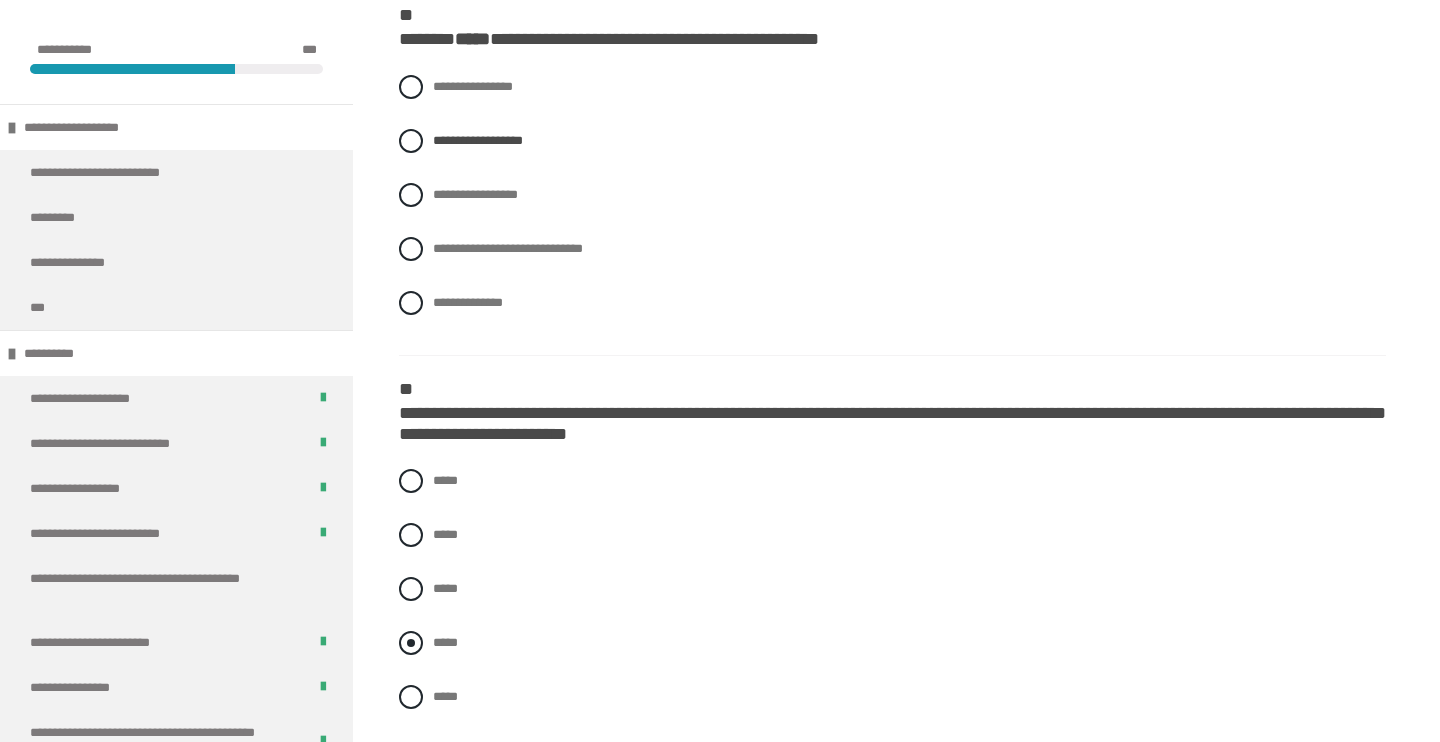 click at bounding box center [411, 643] 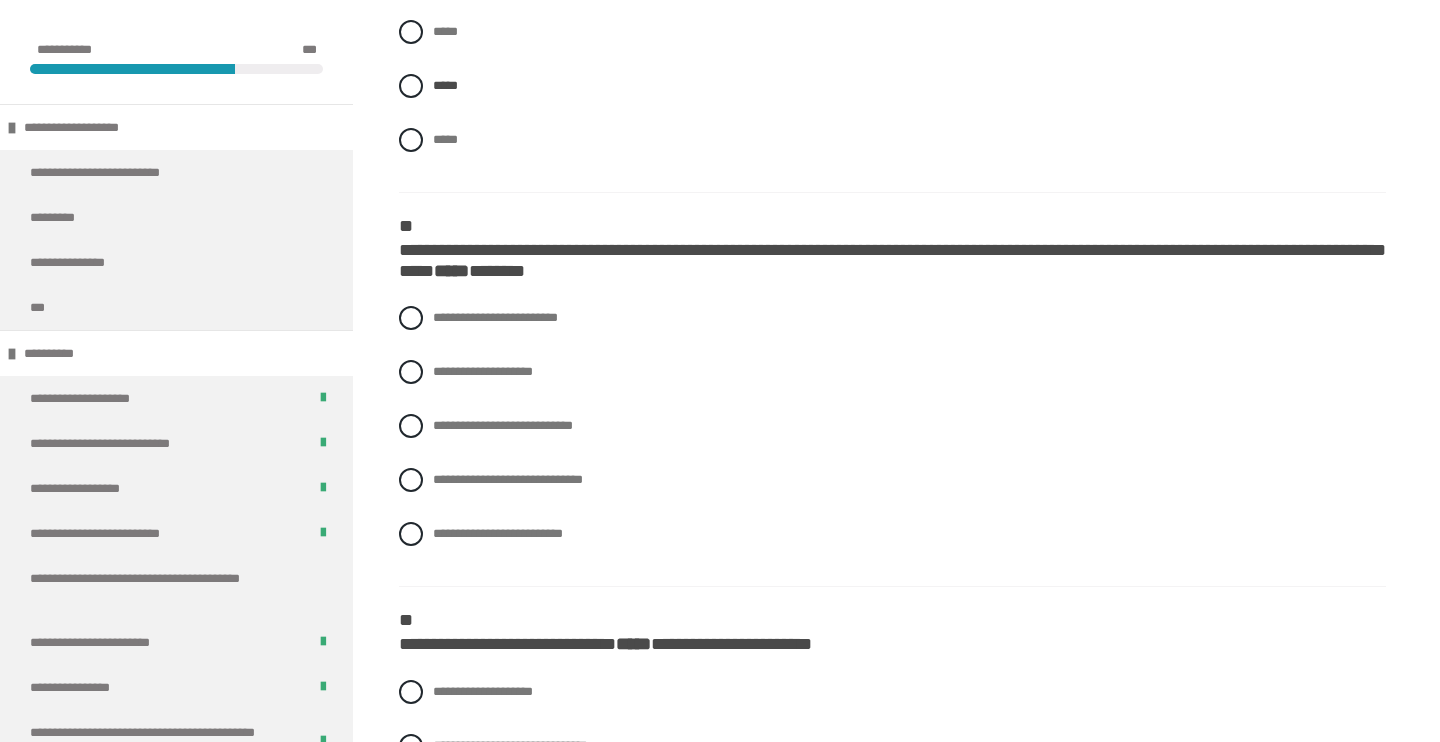 scroll, scrollTop: 1457, scrollLeft: 0, axis: vertical 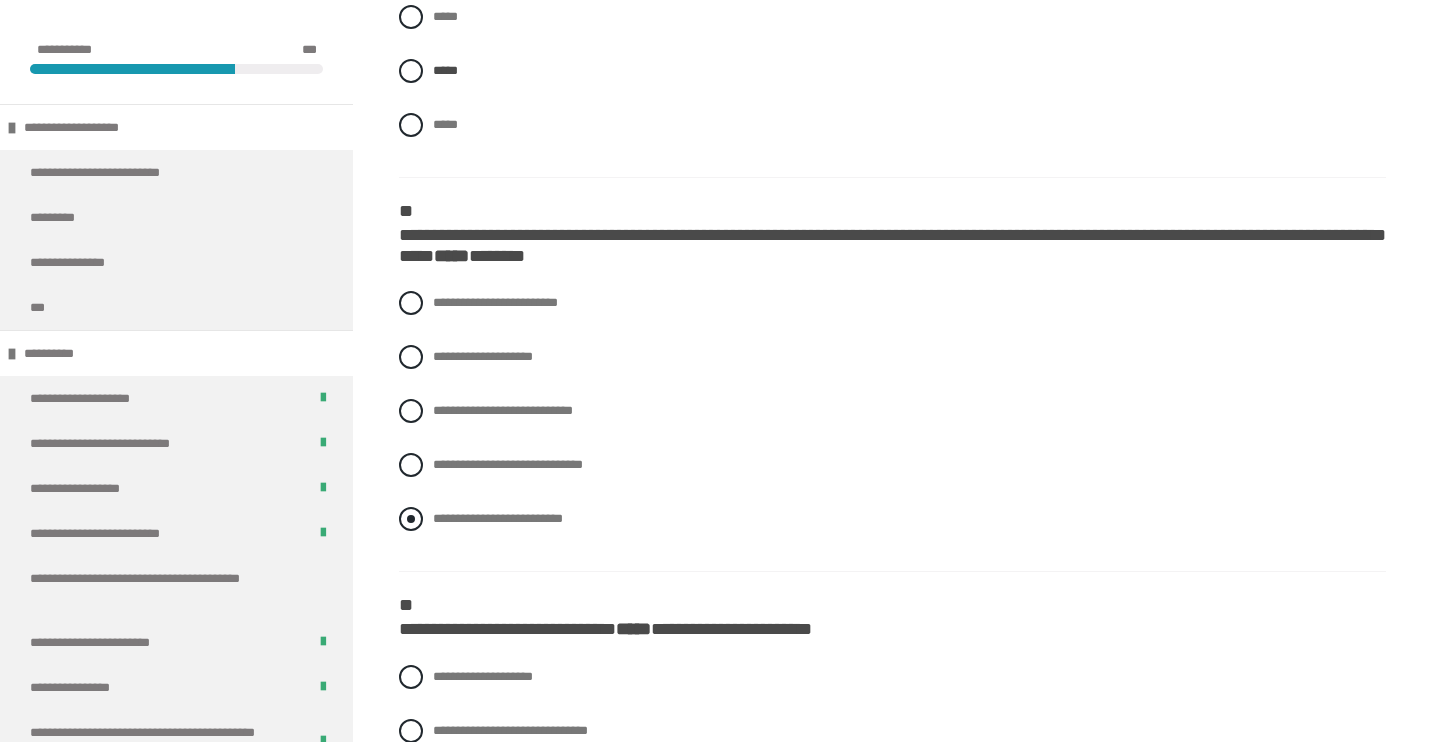 click at bounding box center (411, 519) 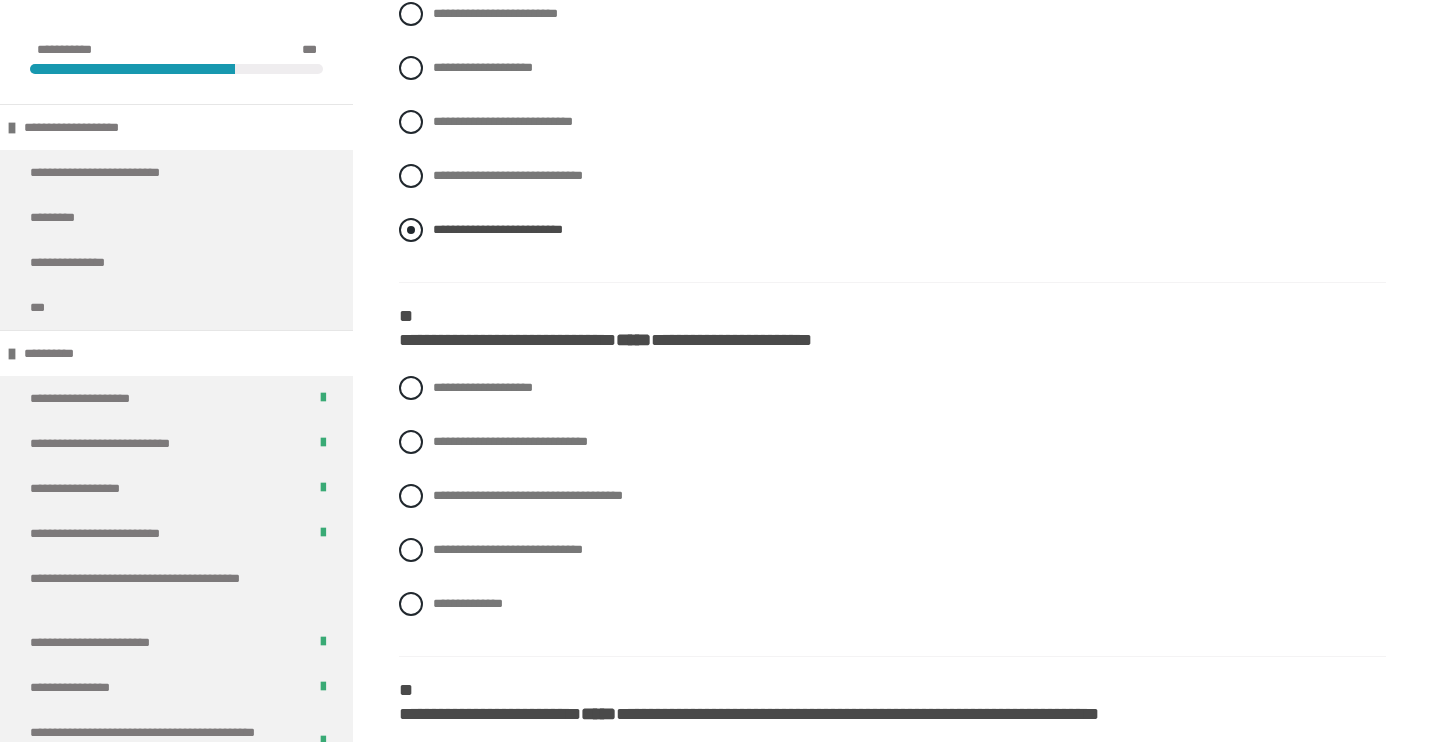 scroll, scrollTop: 1950, scrollLeft: 0, axis: vertical 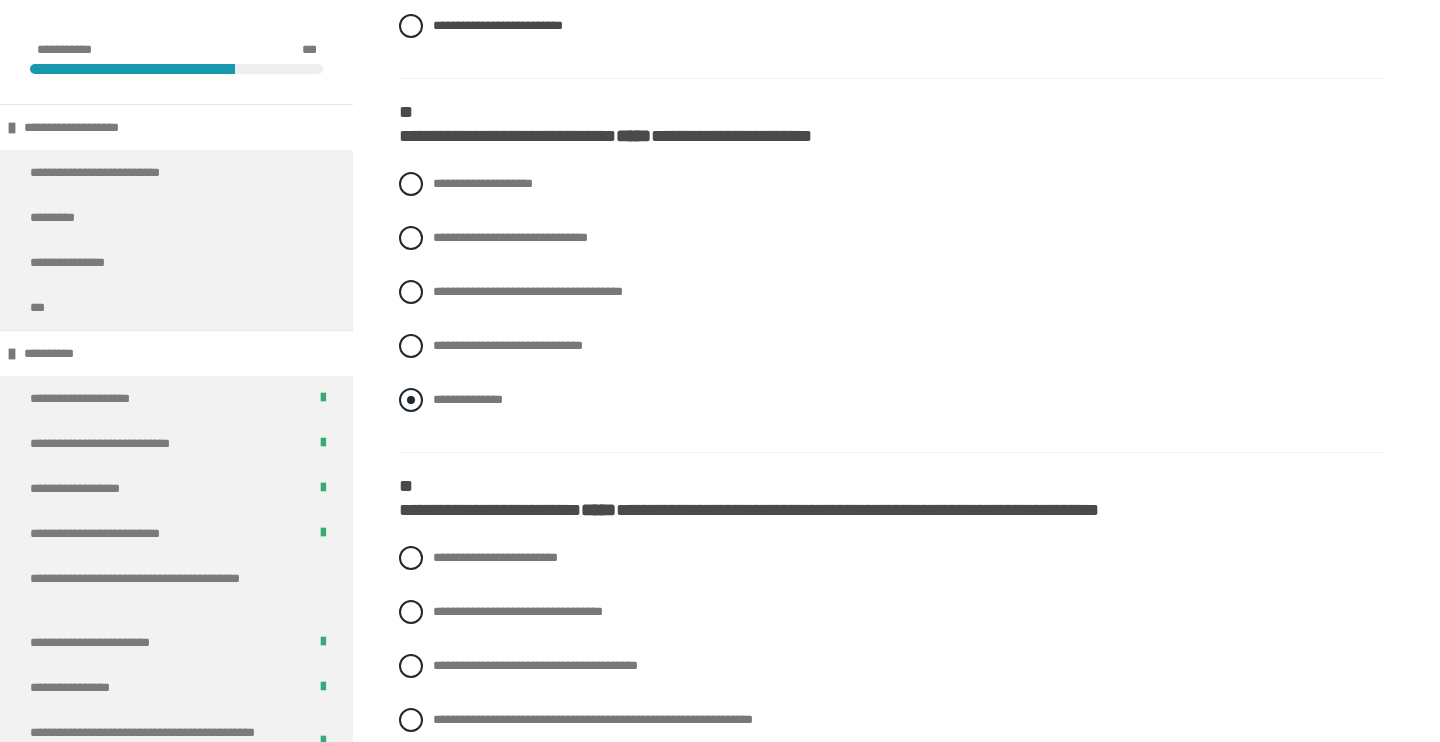 click at bounding box center [411, 400] 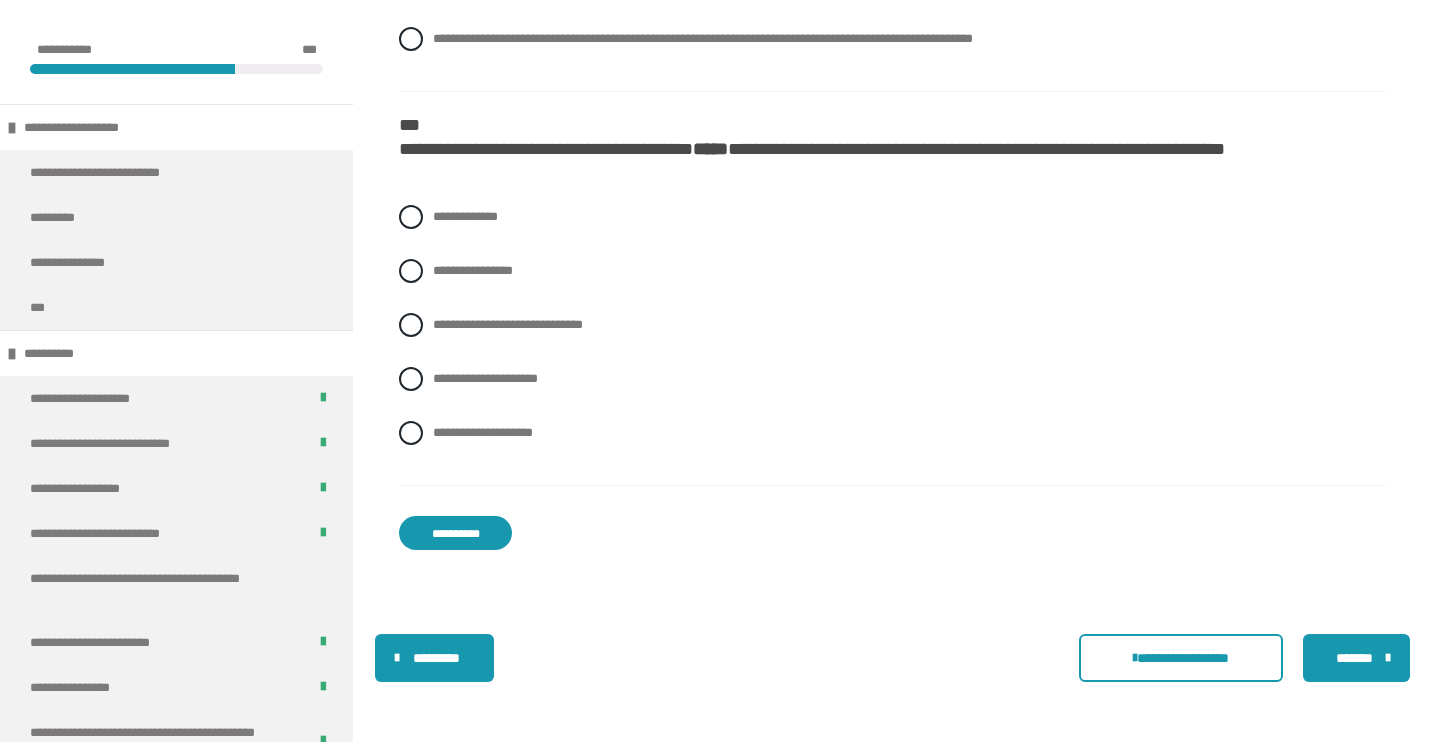 click on "**********" at bounding box center (455, 533) 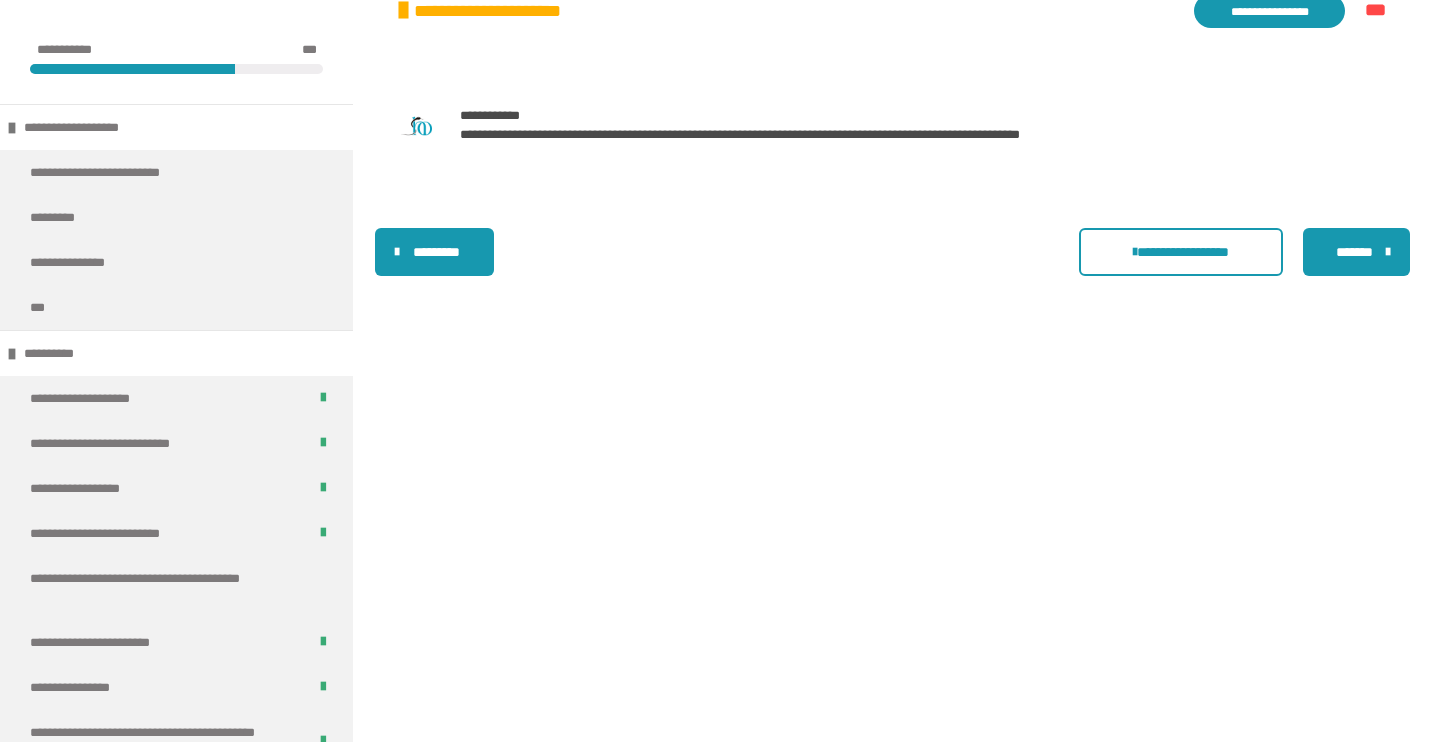 scroll, scrollTop: 508, scrollLeft: 0, axis: vertical 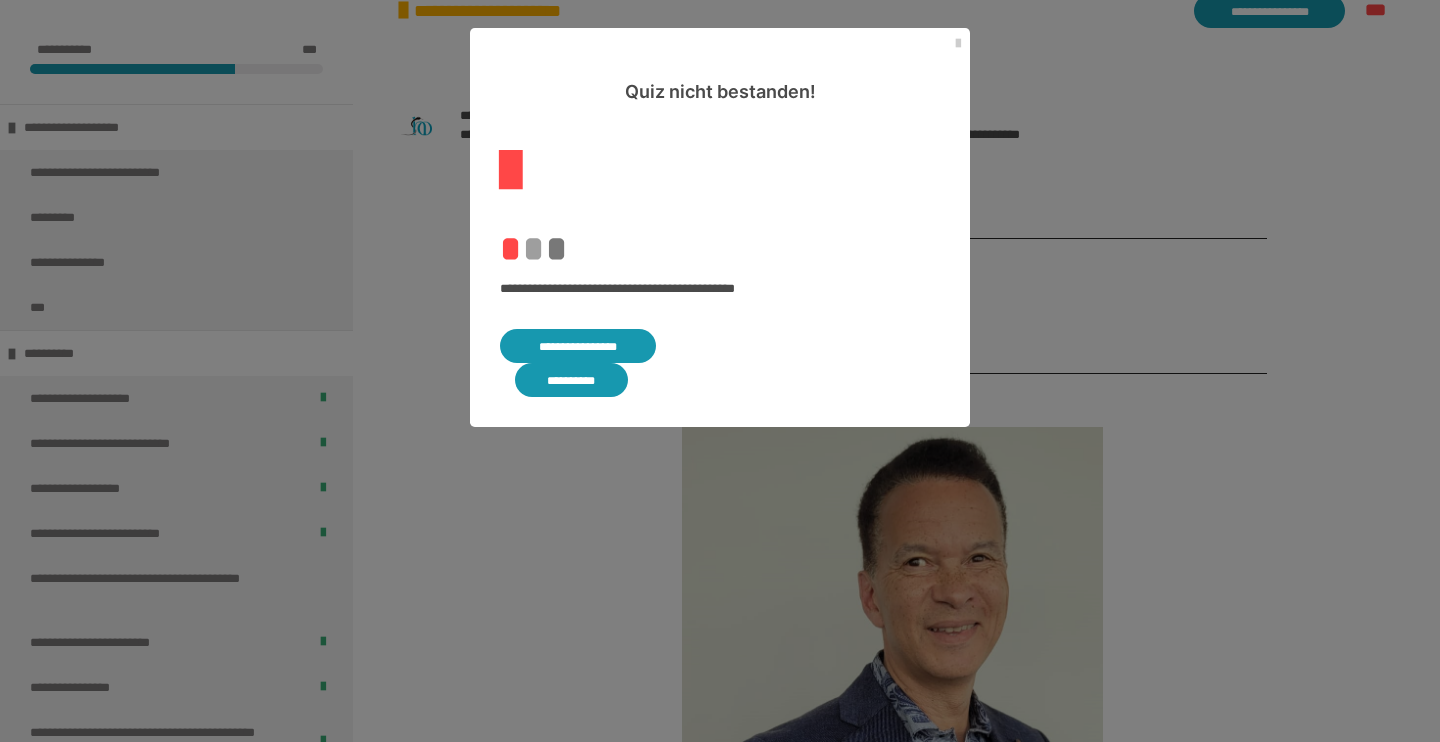 click on "**********" at bounding box center [578, 346] 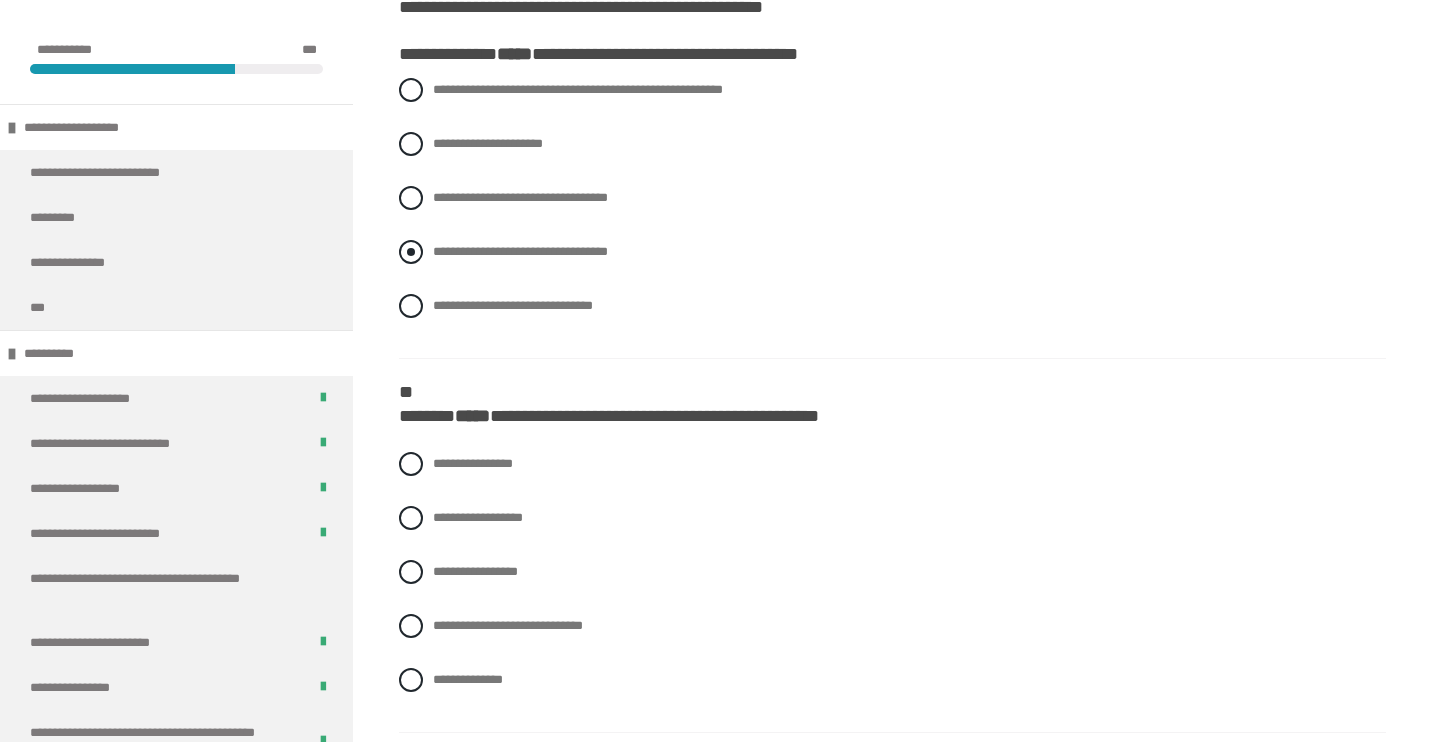 click at bounding box center [411, 252] 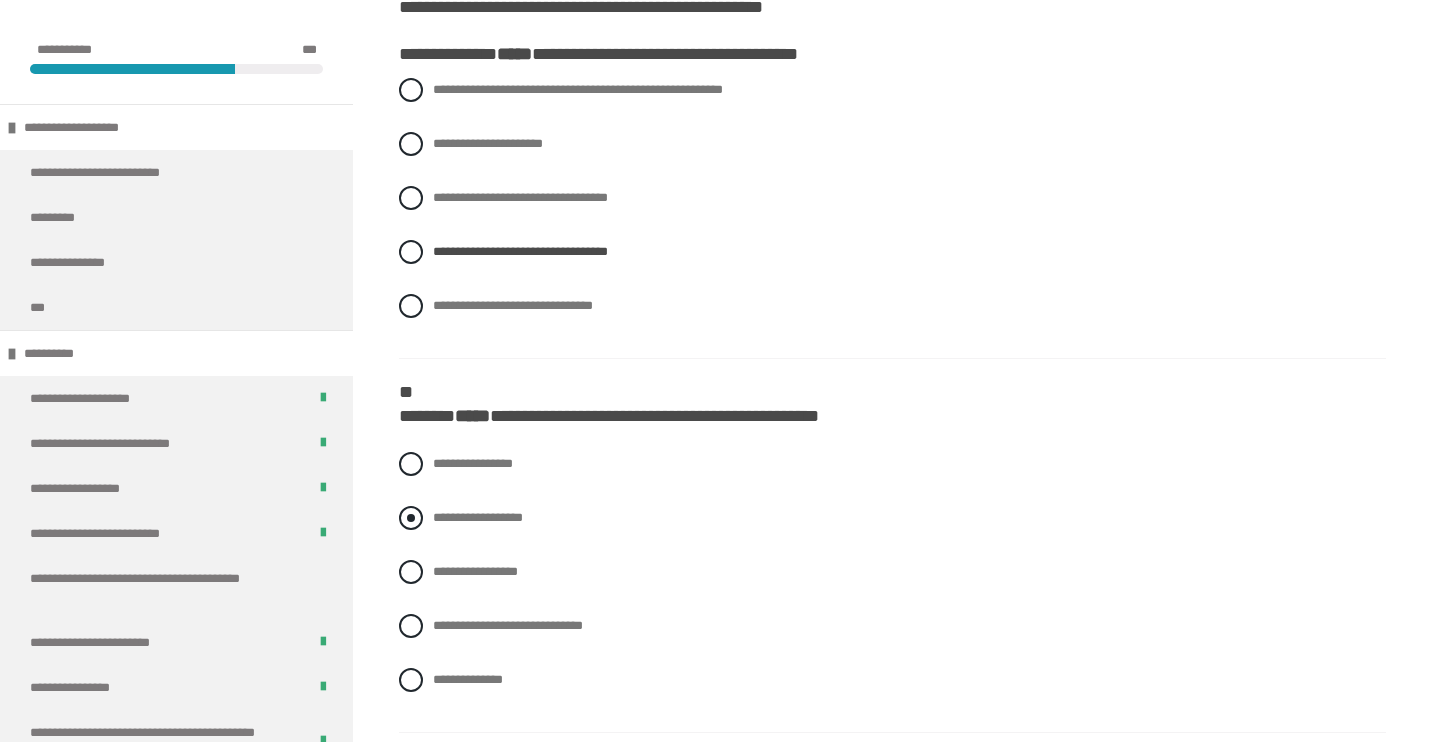 click at bounding box center [411, 518] 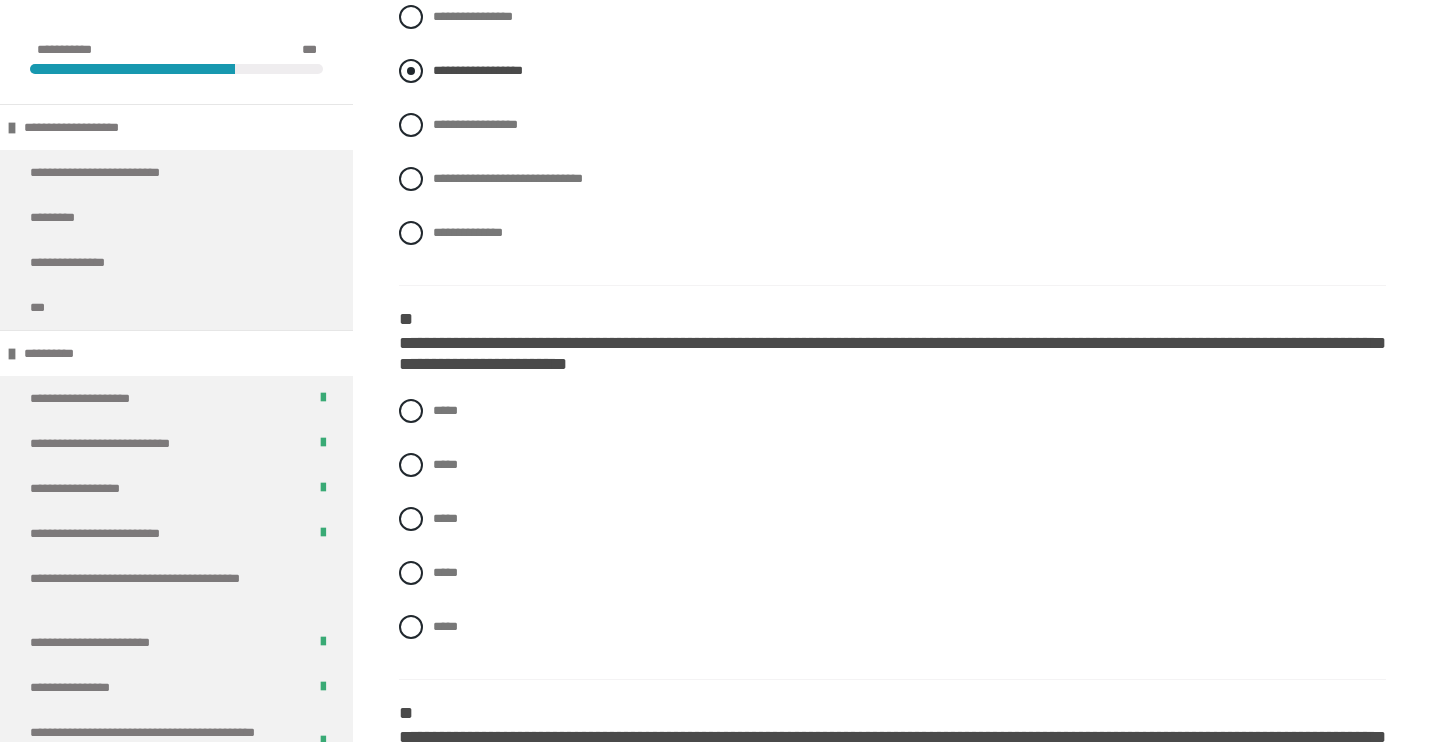 scroll, scrollTop: 970, scrollLeft: 0, axis: vertical 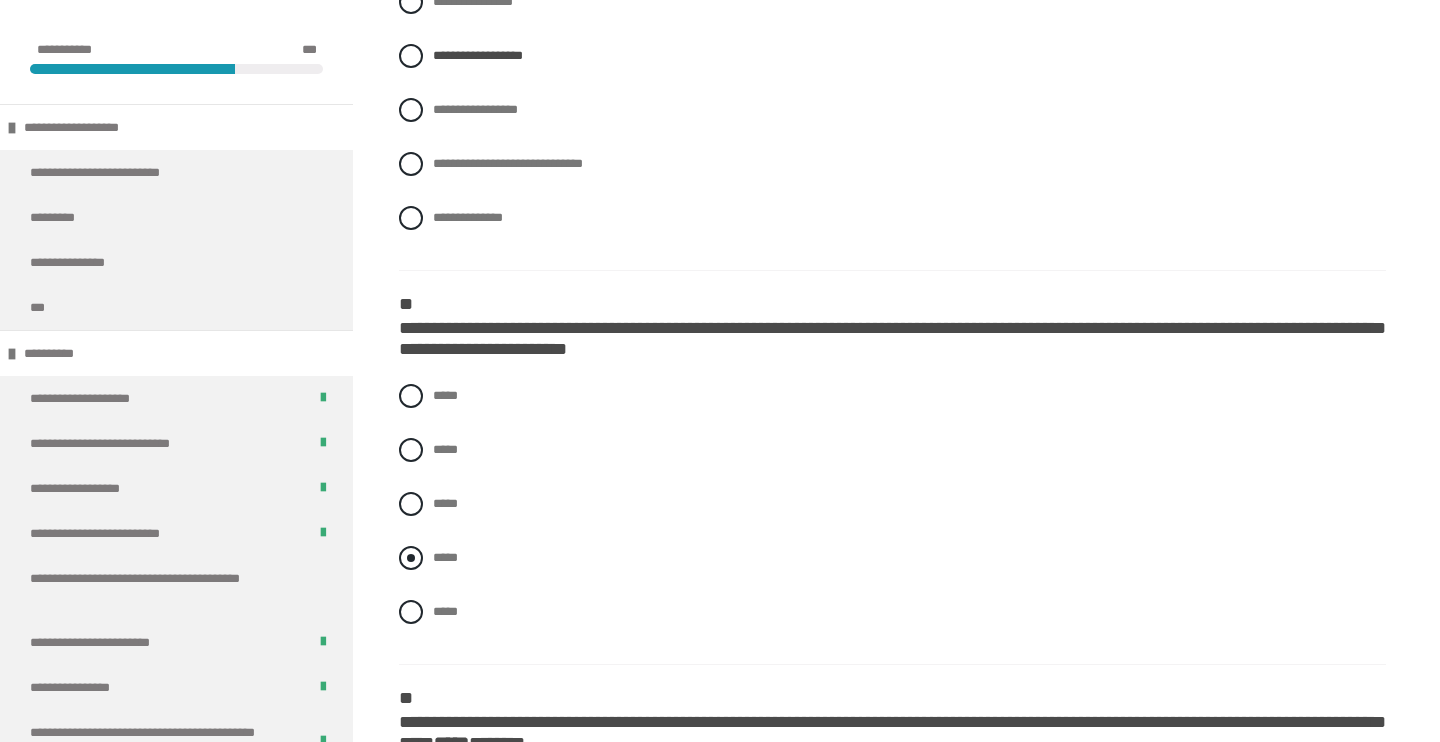 click at bounding box center [411, 558] 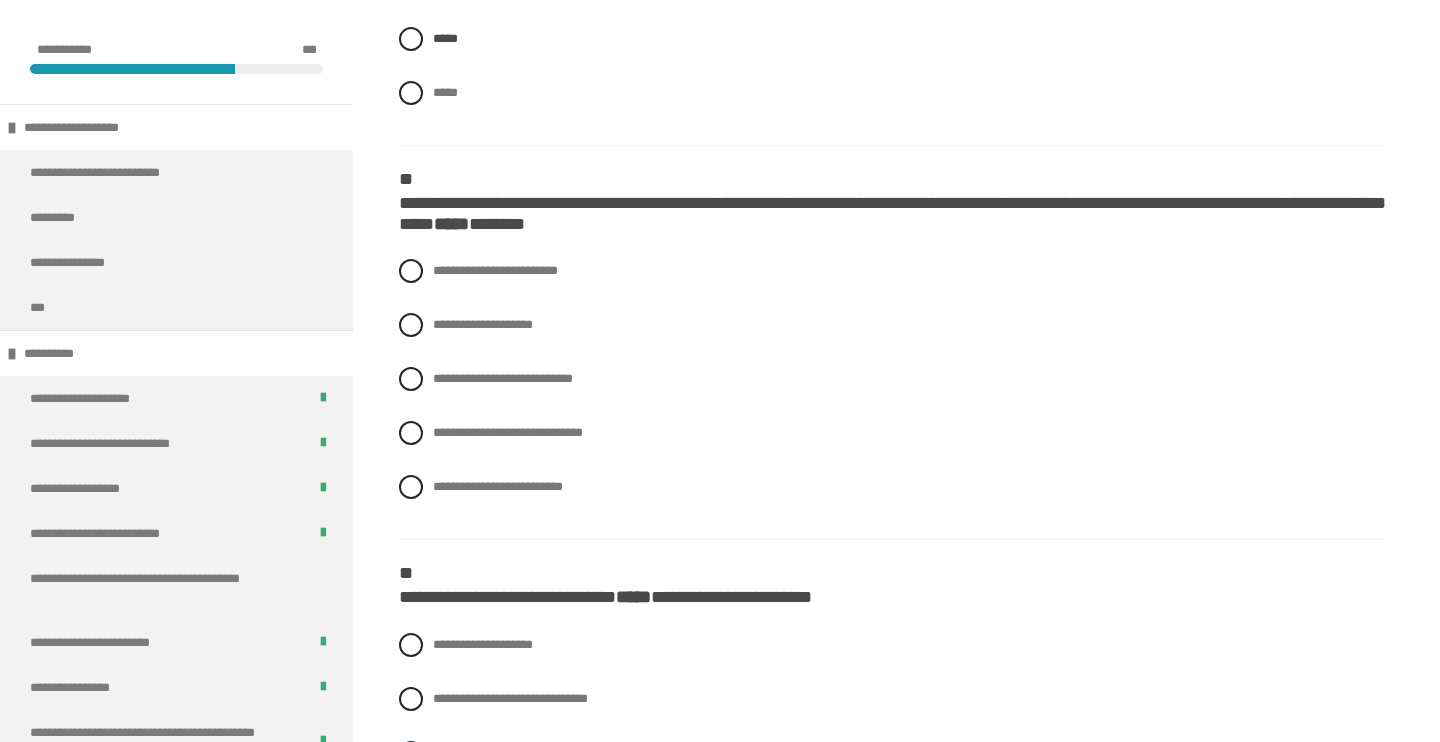scroll, scrollTop: 1502, scrollLeft: 0, axis: vertical 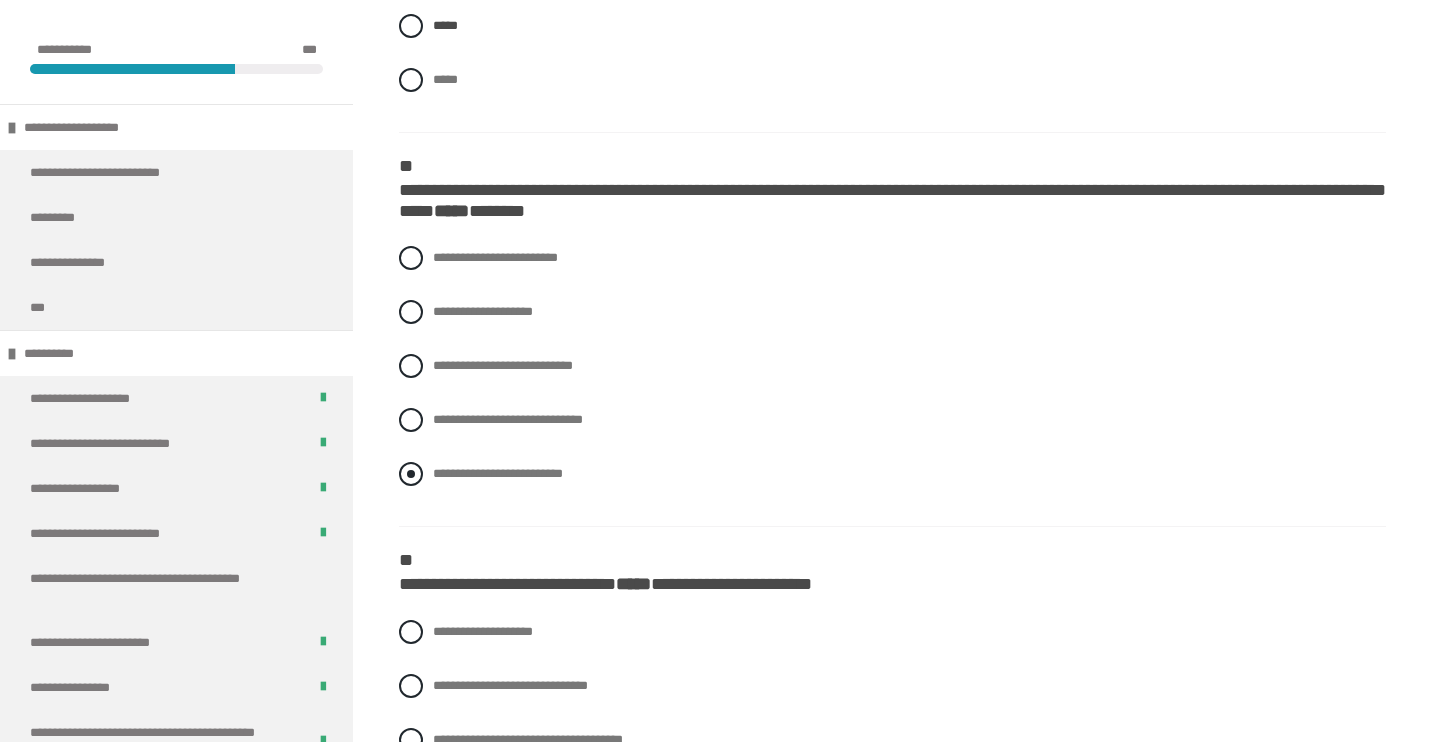 click at bounding box center (411, 474) 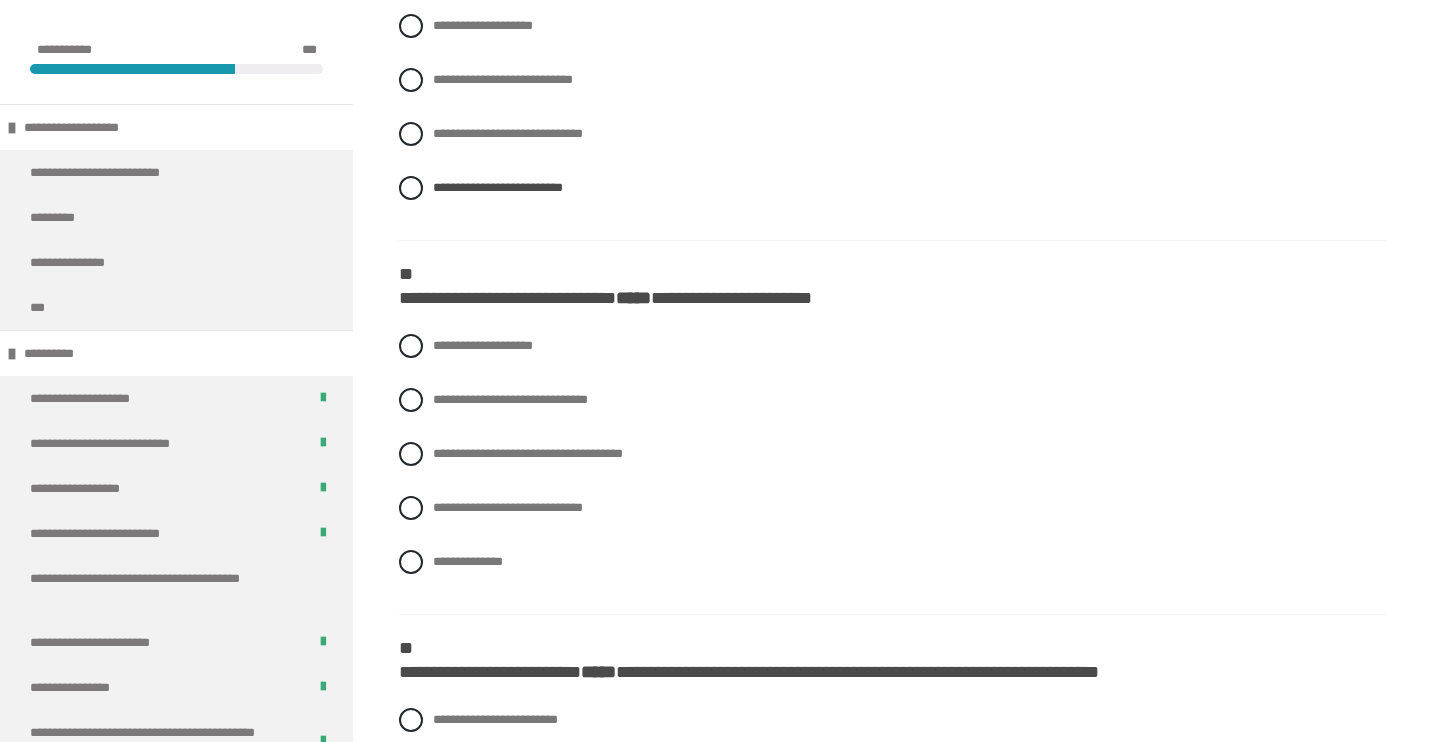 scroll, scrollTop: 1797, scrollLeft: 0, axis: vertical 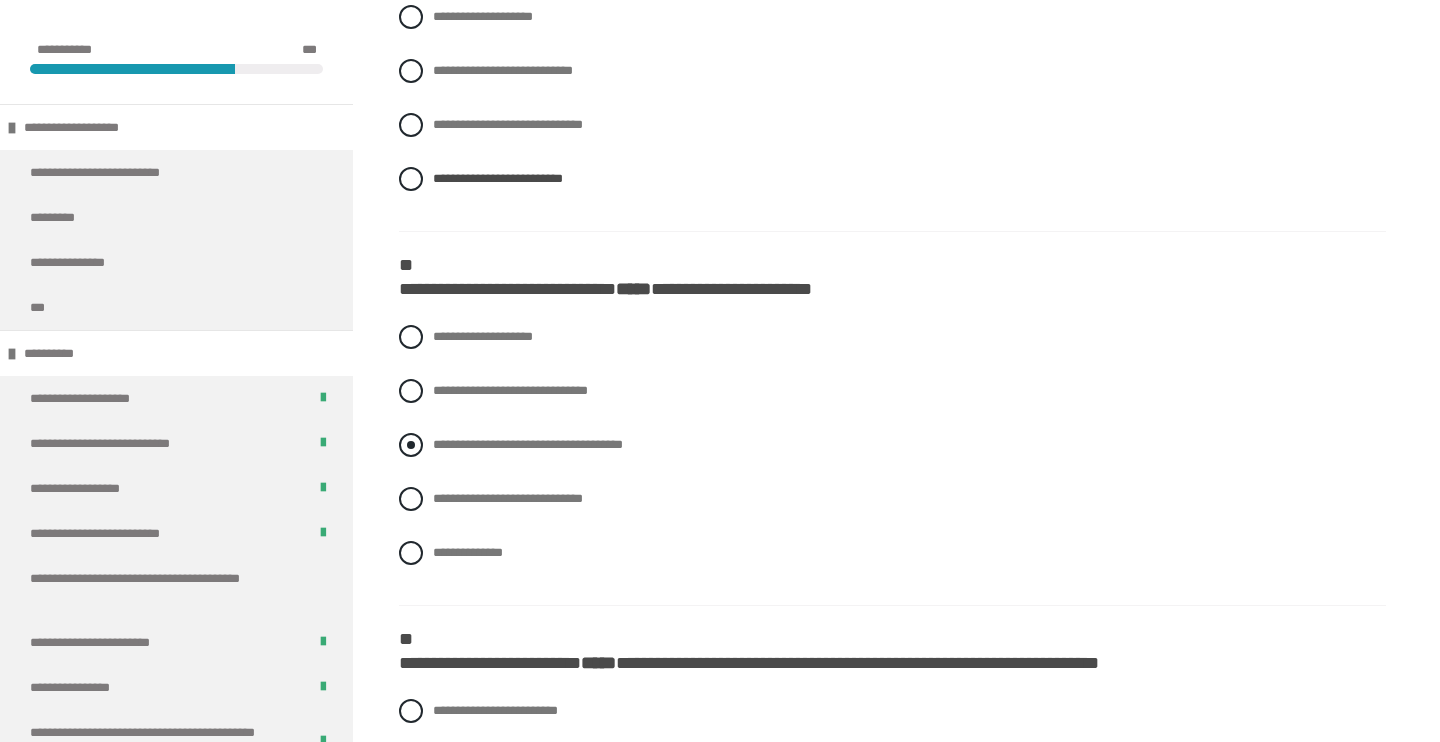 click at bounding box center (411, 445) 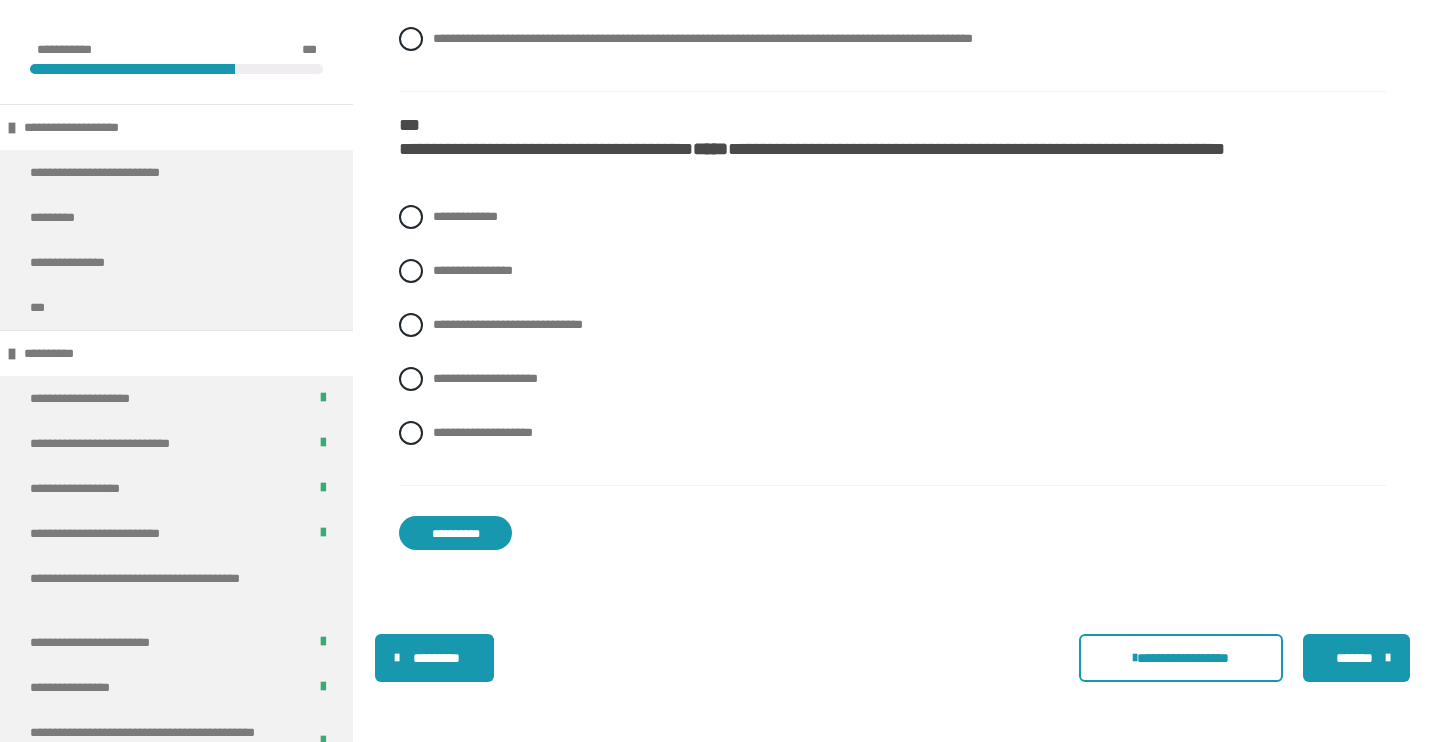 click on "**********" at bounding box center [455, 533] 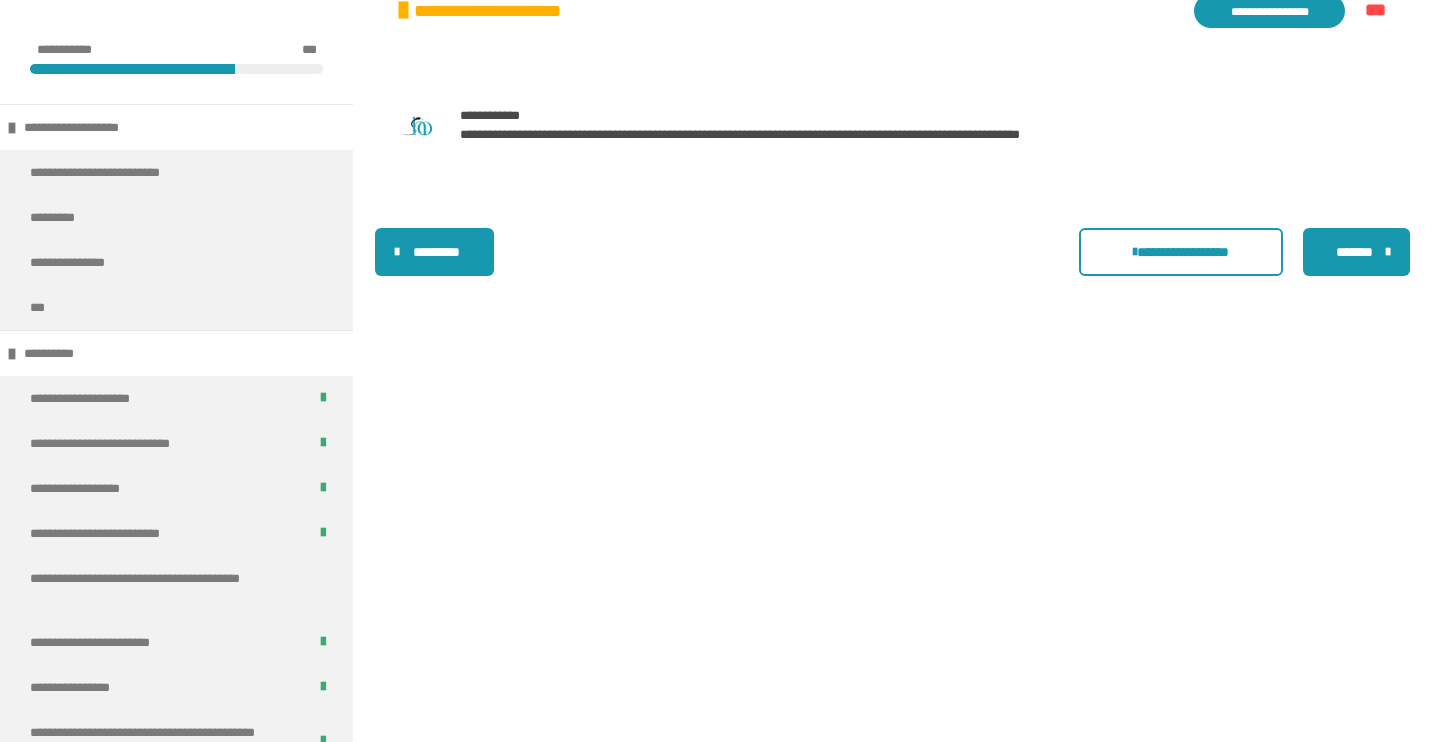 scroll, scrollTop: 508, scrollLeft: 0, axis: vertical 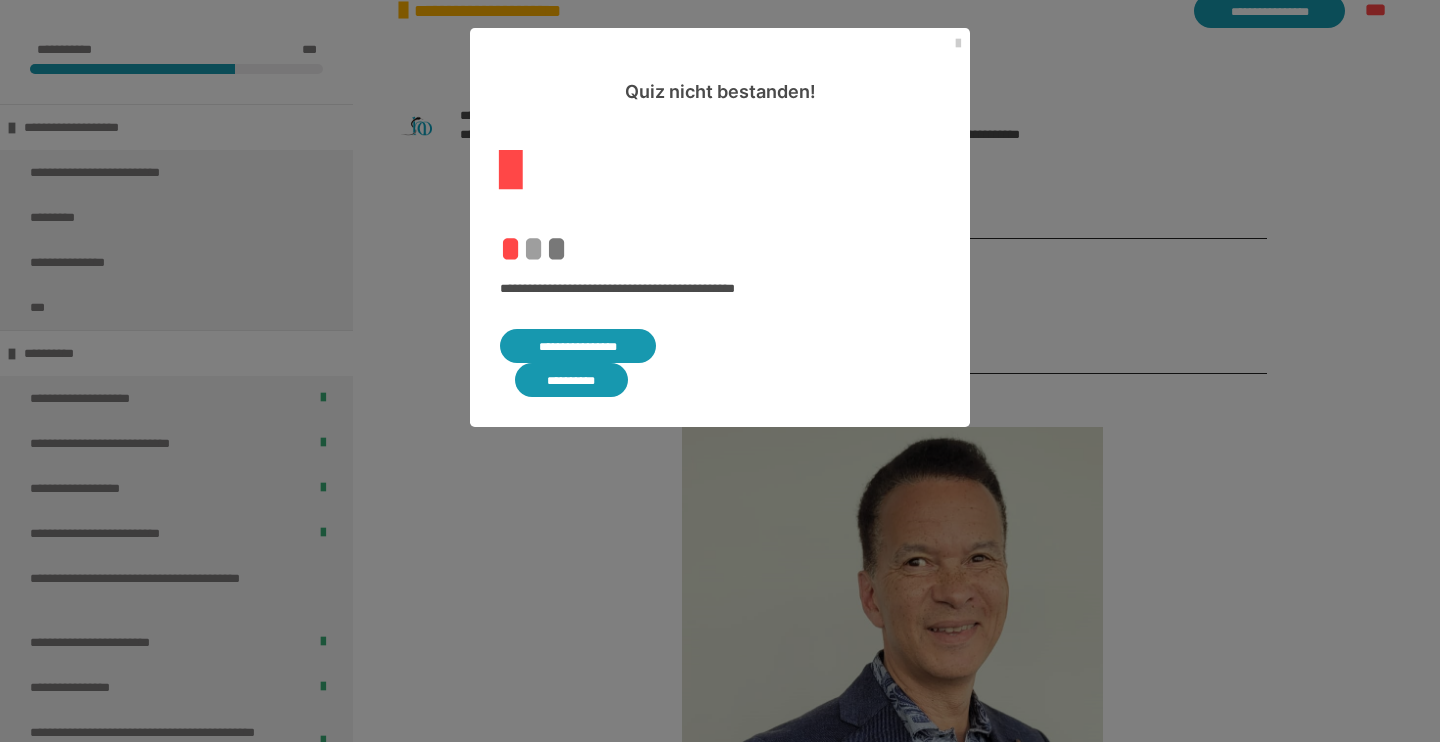 click on "**********" at bounding box center (578, 346) 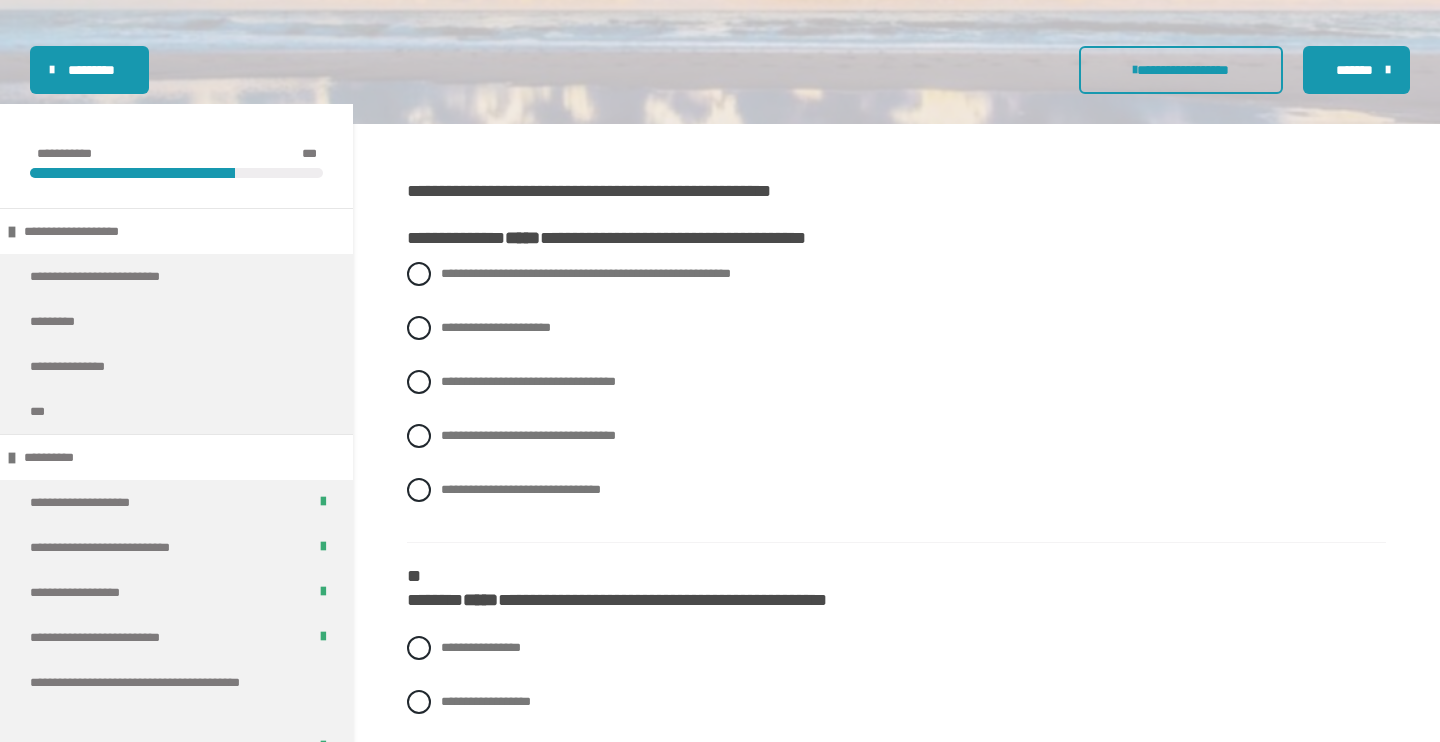 scroll, scrollTop: 357, scrollLeft: 0, axis: vertical 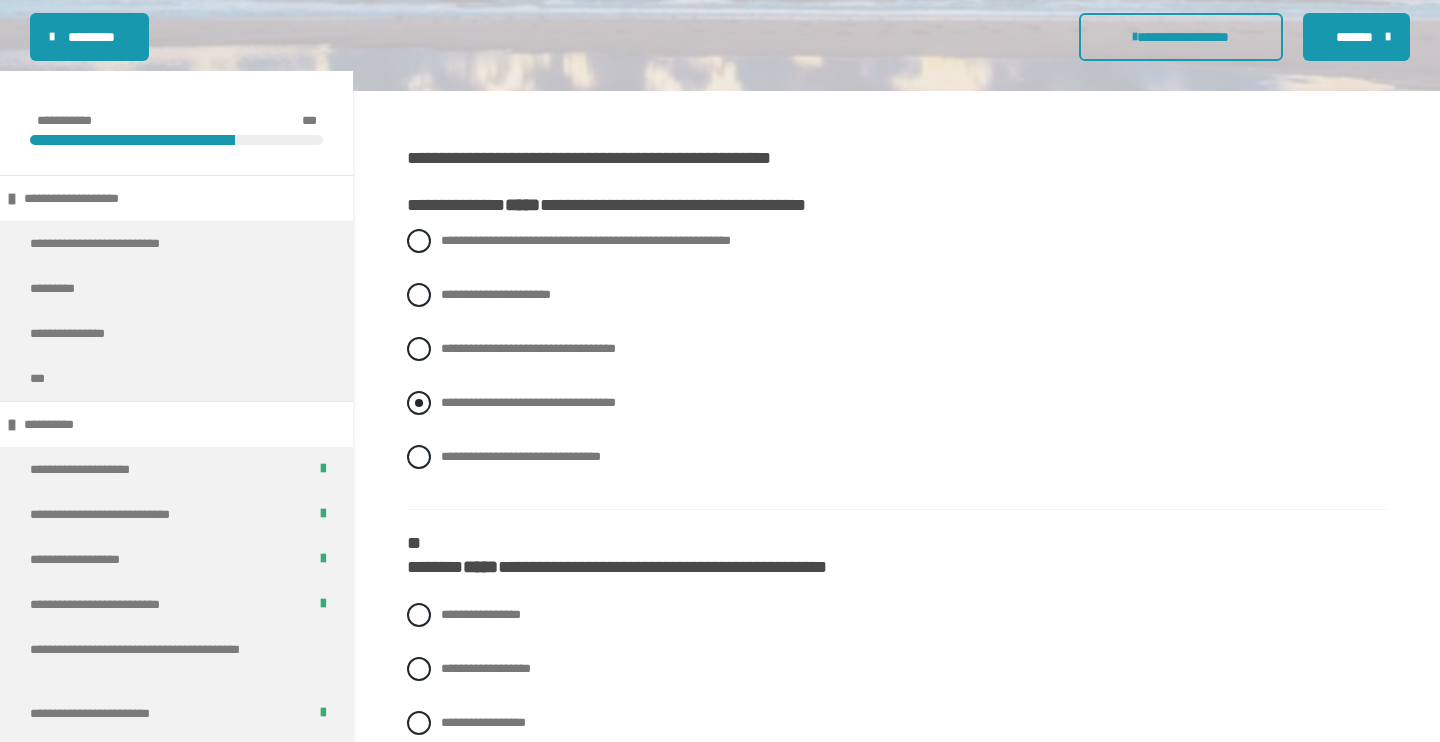 click at bounding box center [419, 403] 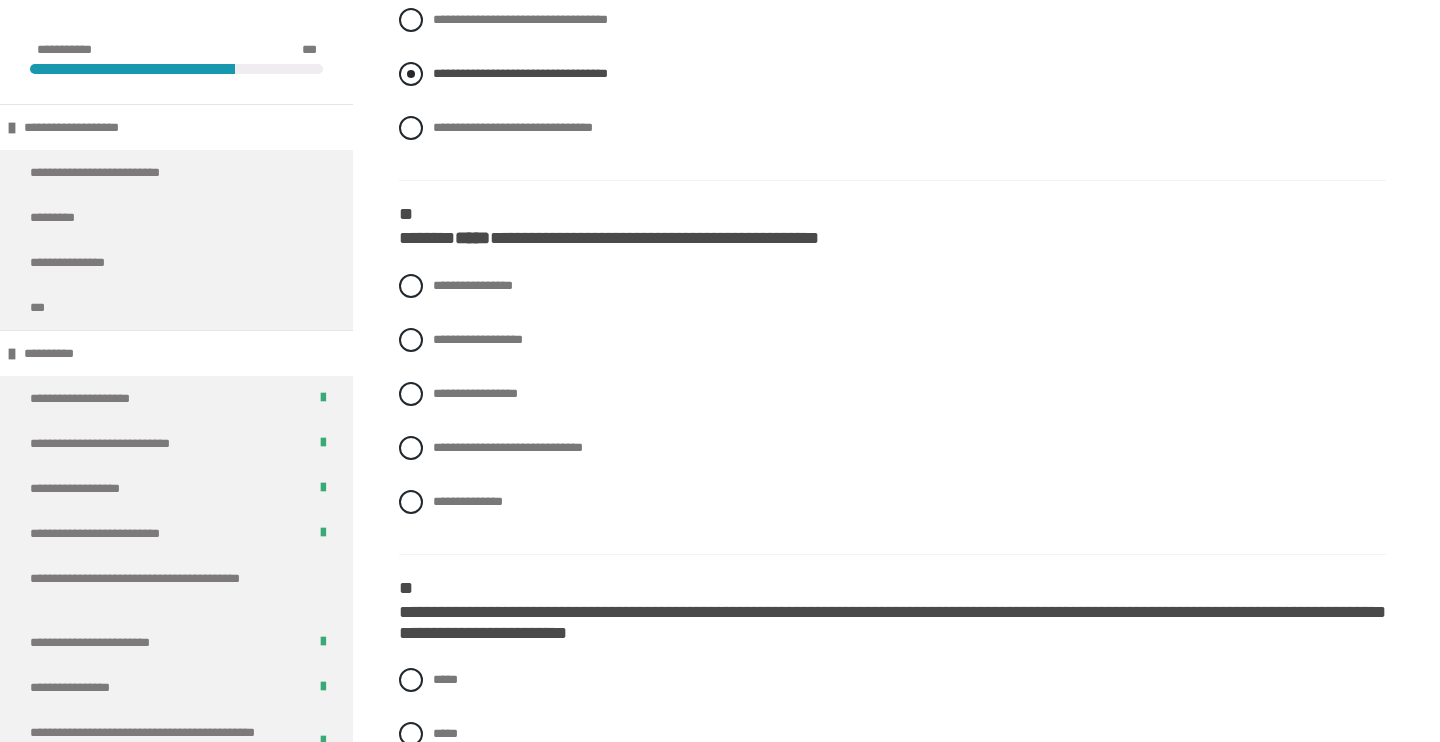 scroll, scrollTop: 723, scrollLeft: 0, axis: vertical 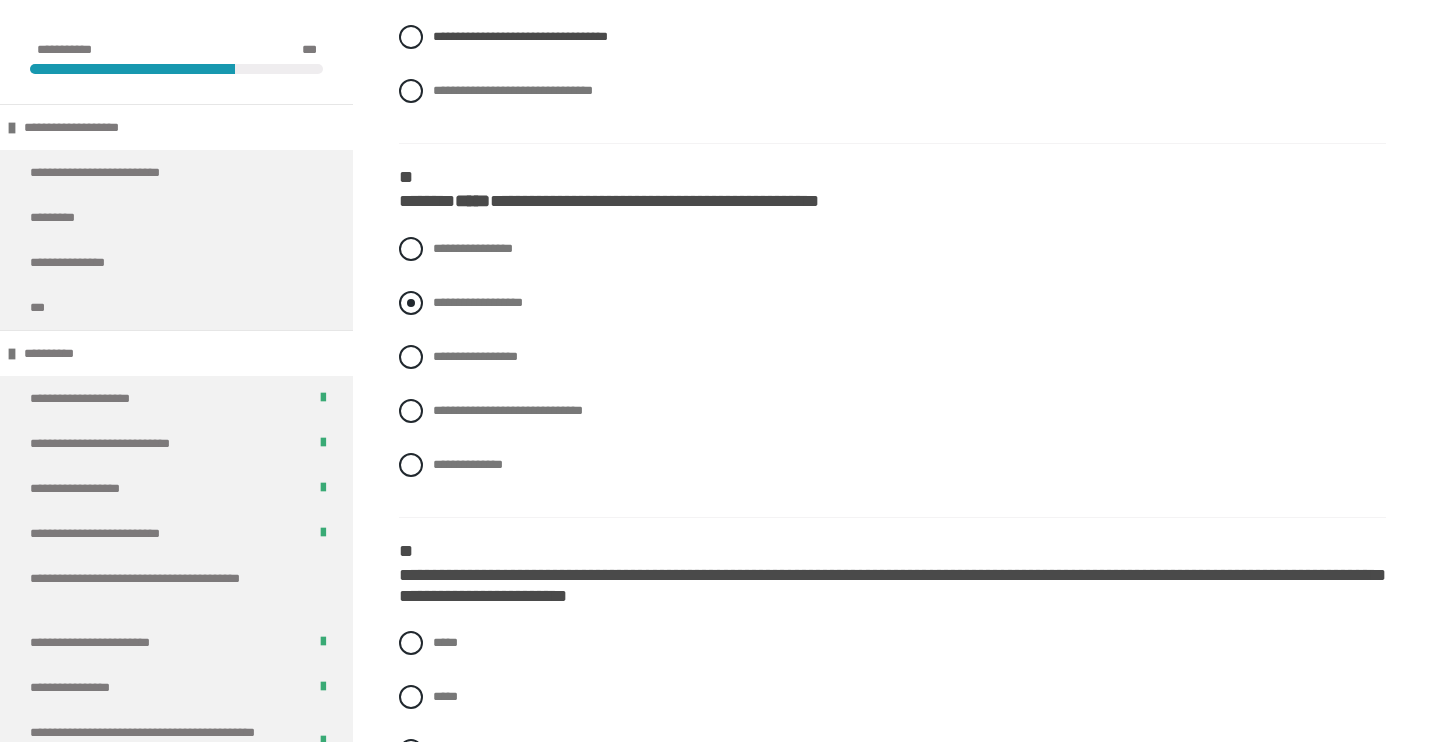 click at bounding box center (411, 303) 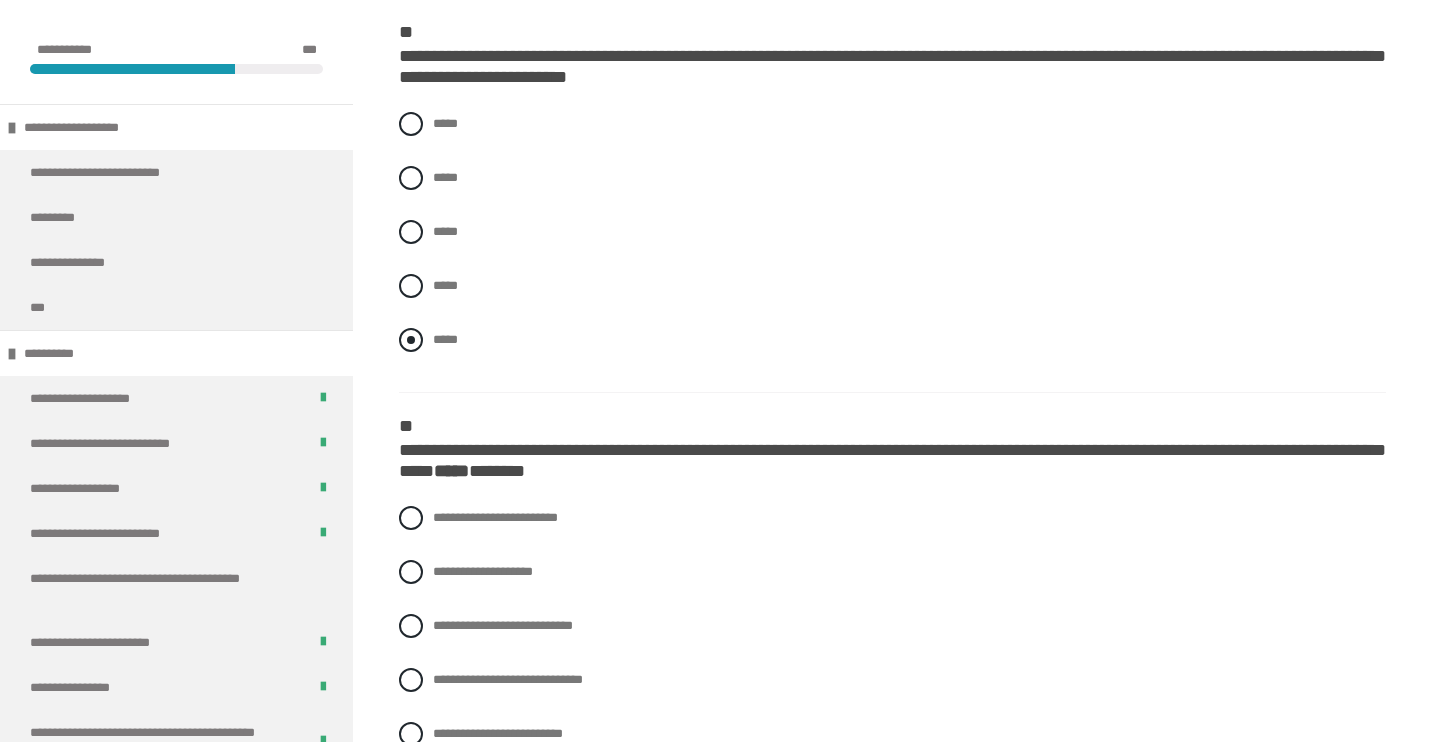 scroll, scrollTop: 1261, scrollLeft: 0, axis: vertical 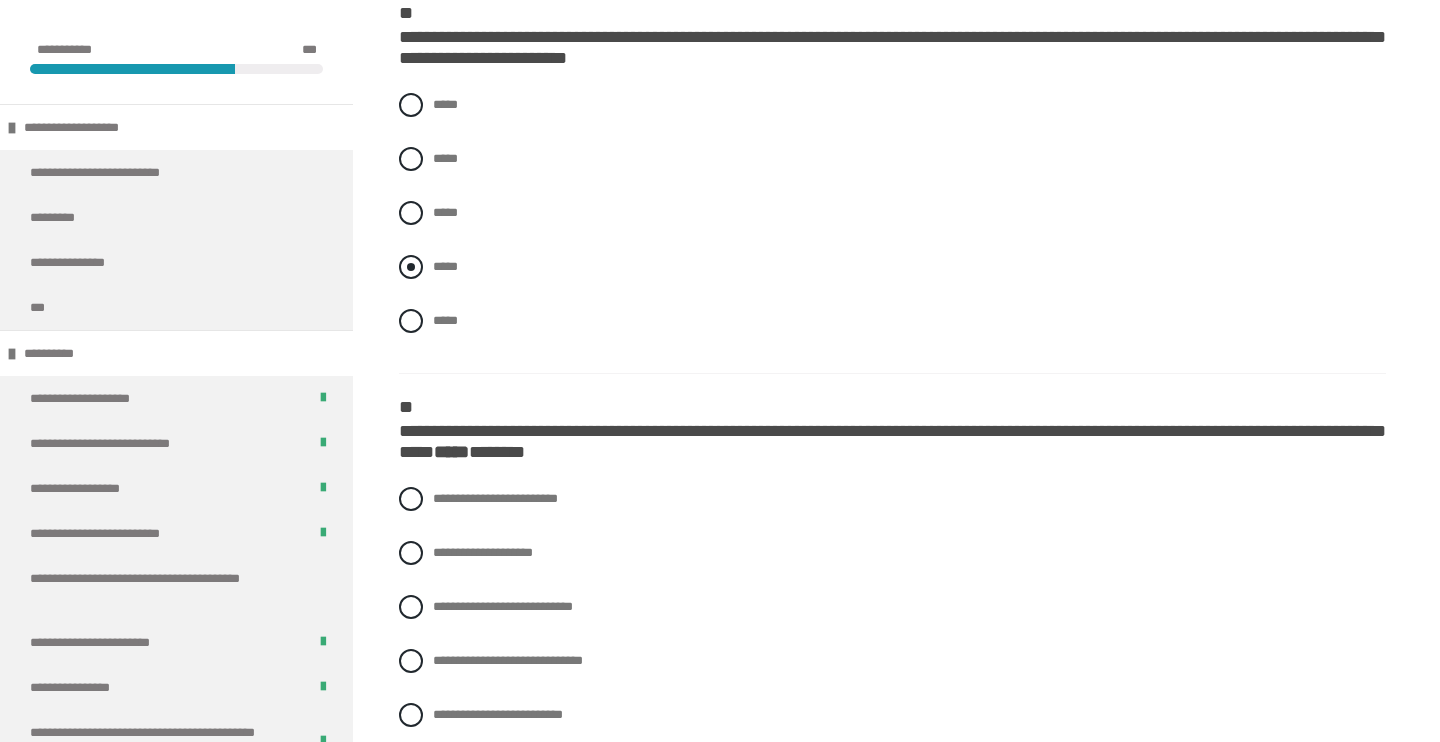 click at bounding box center [411, 267] 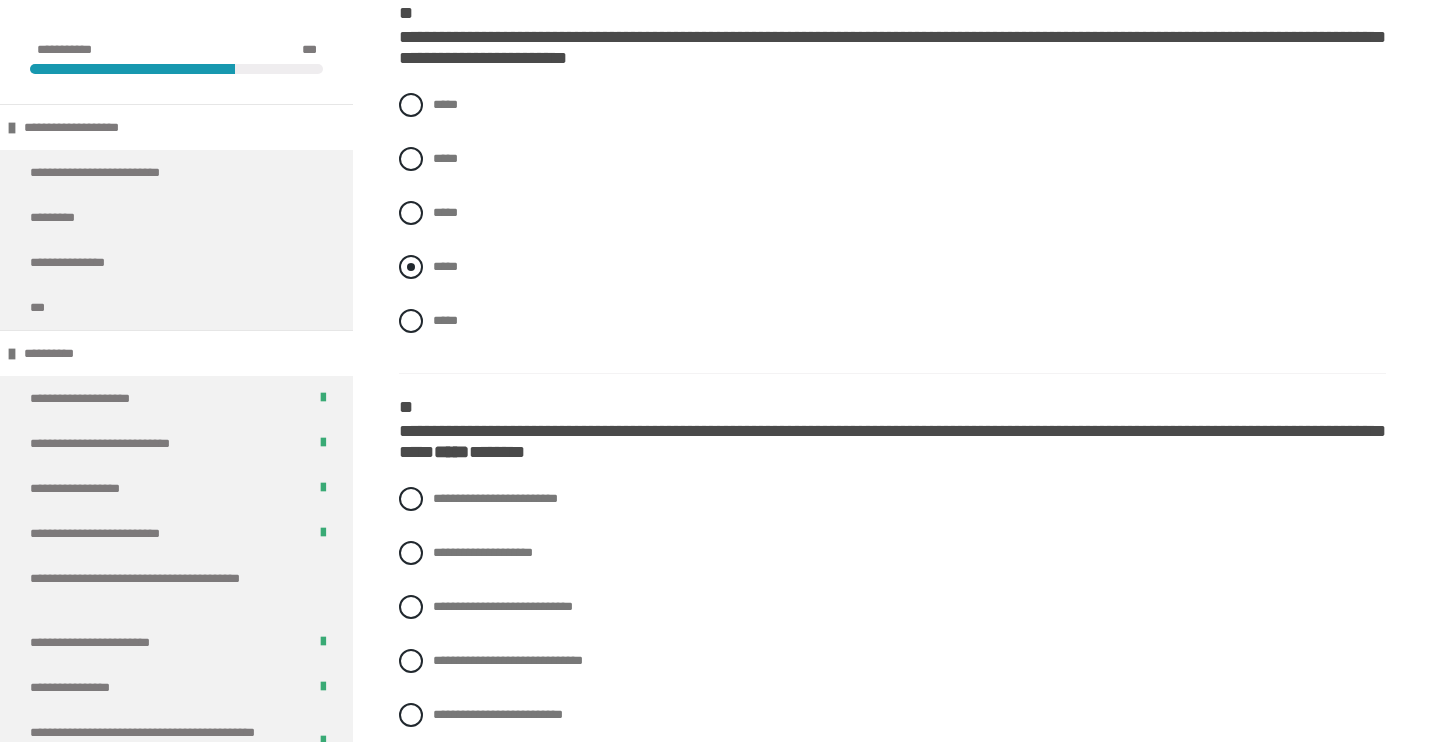 radio on "****" 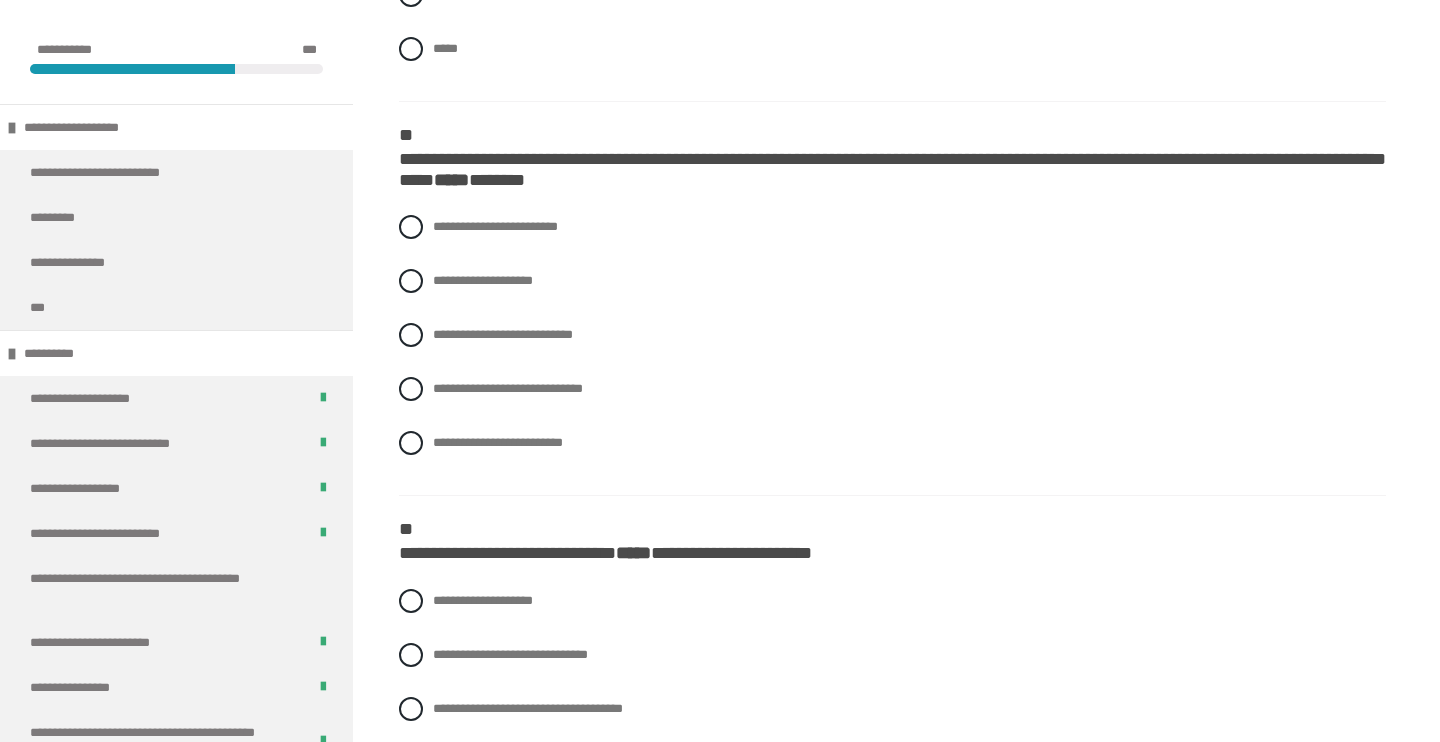 scroll, scrollTop: 1564, scrollLeft: 0, axis: vertical 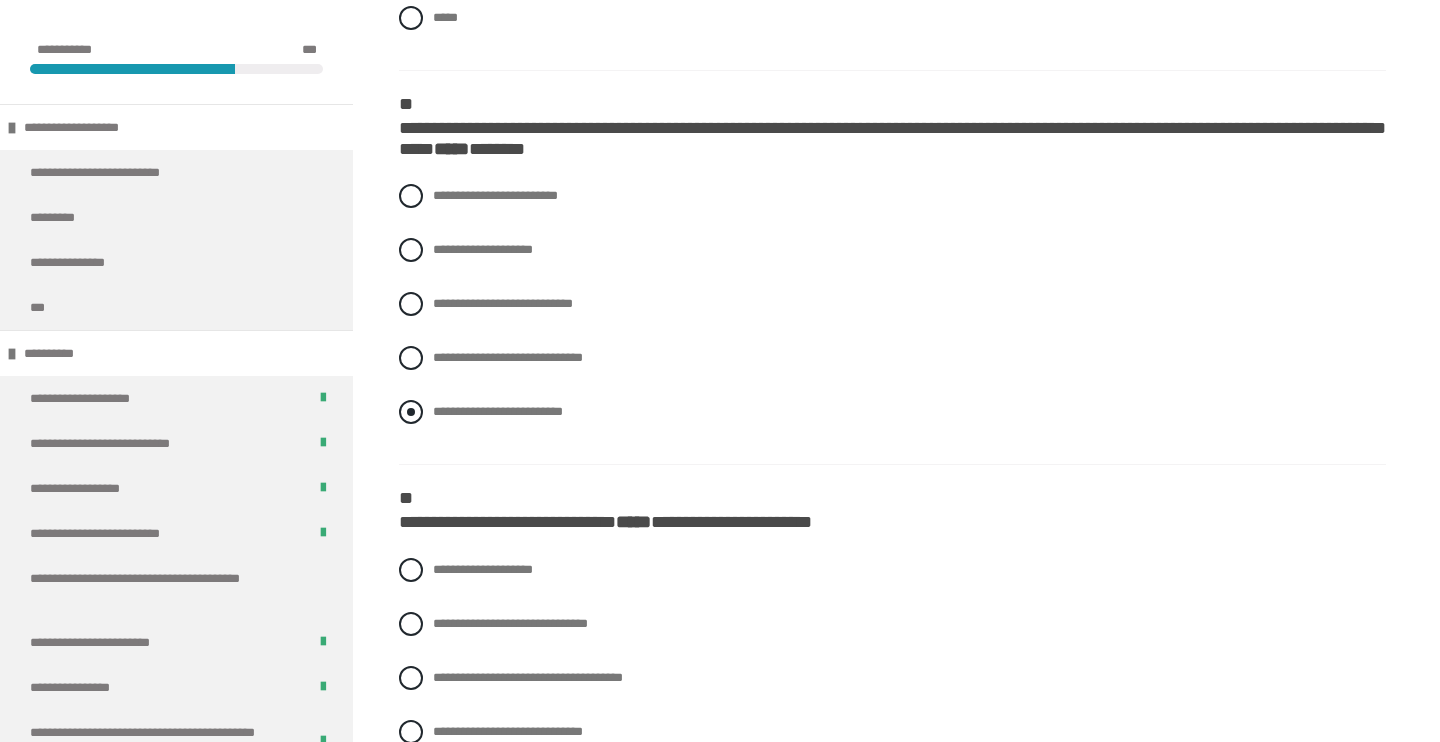 click at bounding box center (411, 412) 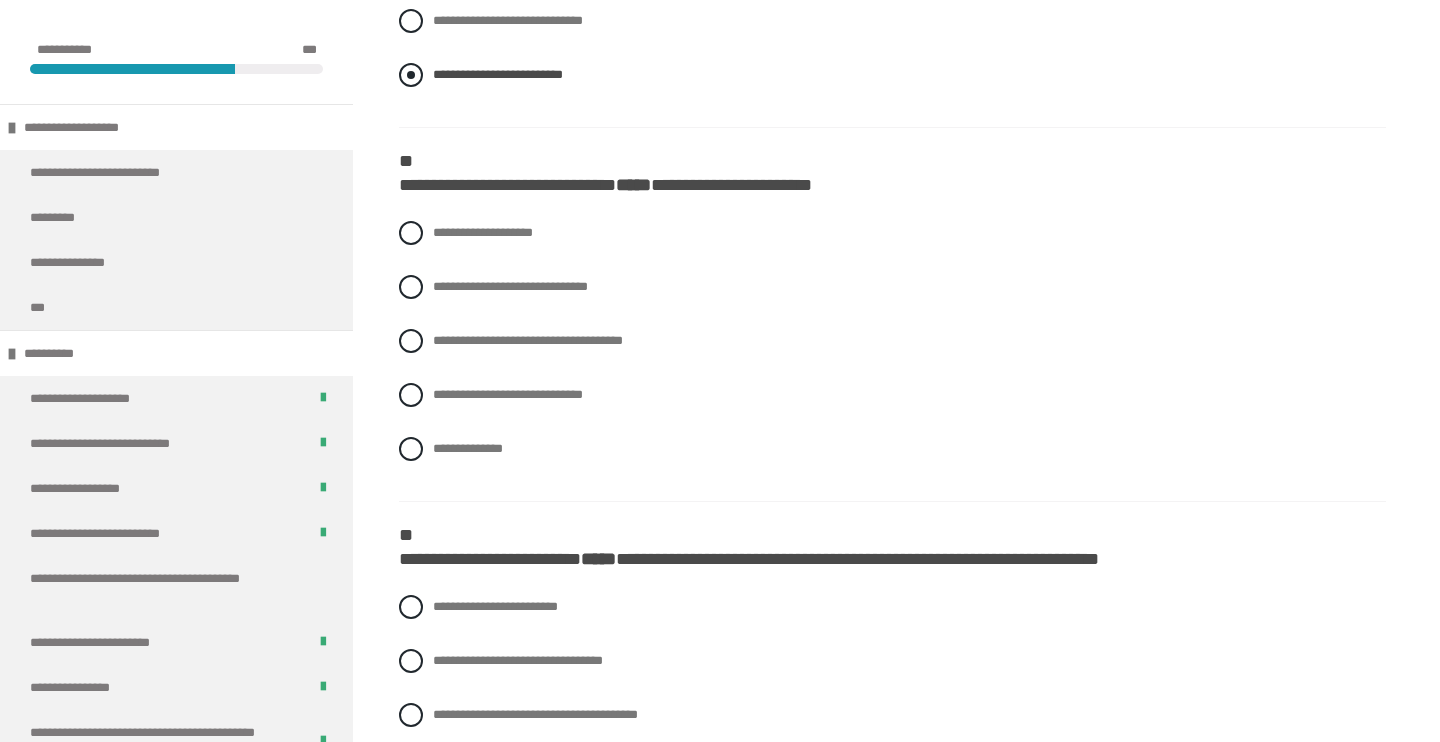scroll, scrollTop: 1922, scrollLeft: 0, axis: vertical 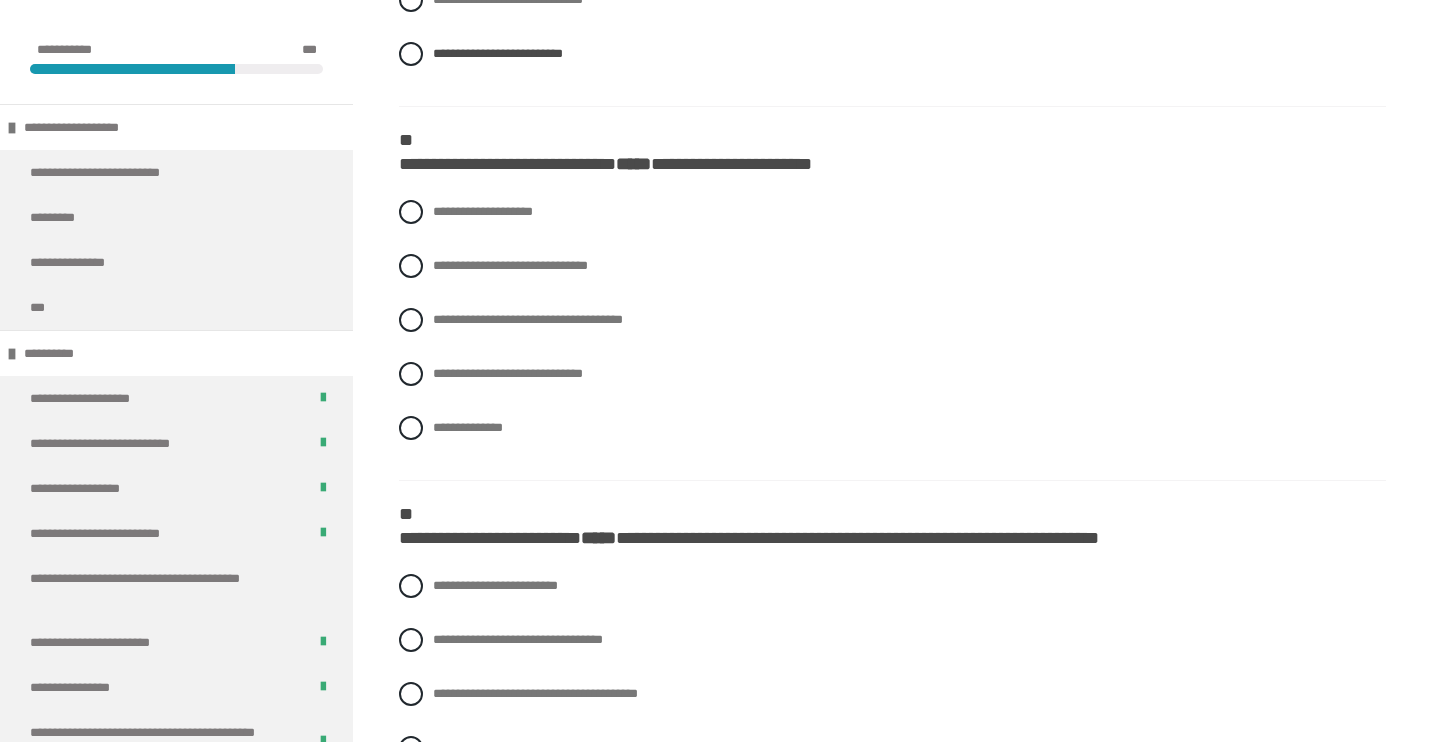 click on "**********" at bounding box center (892, 335) 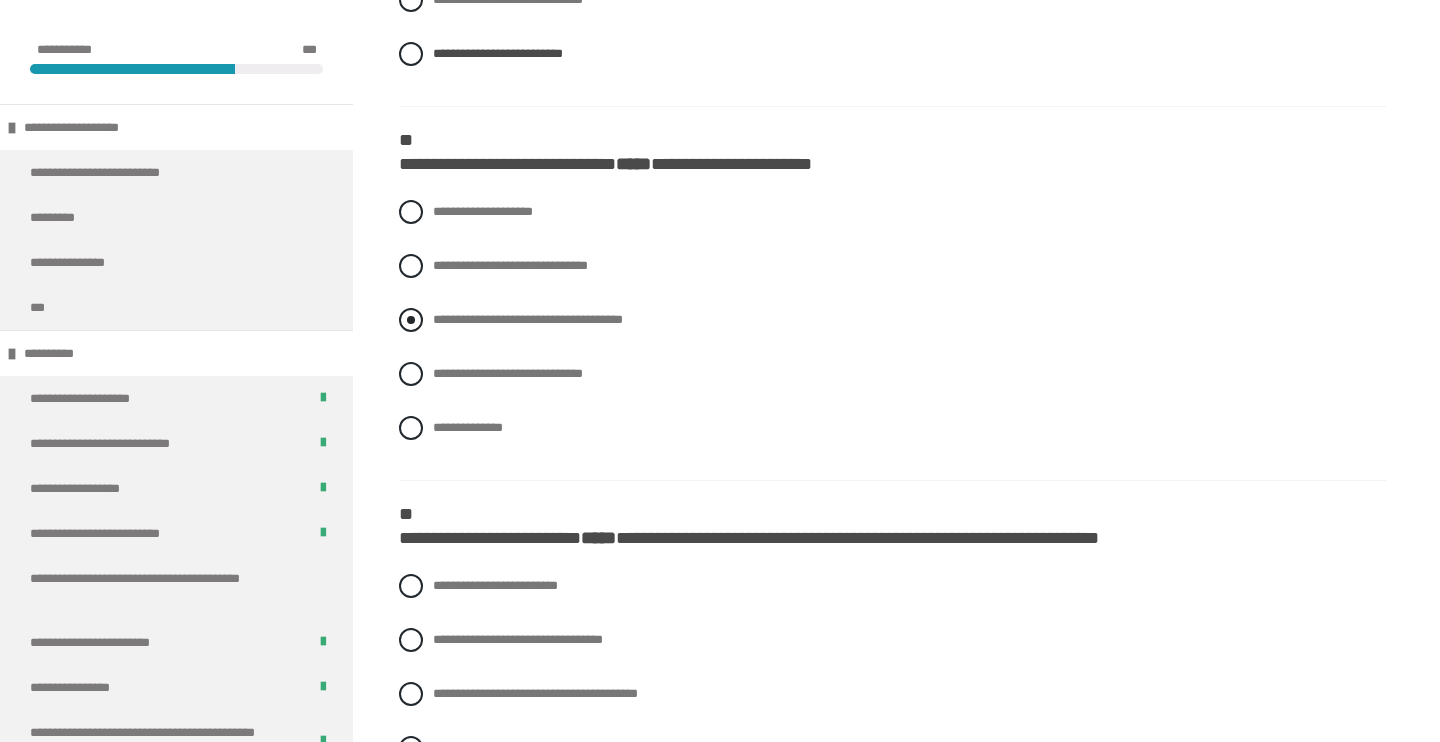 click at bounding box center [411, 320] 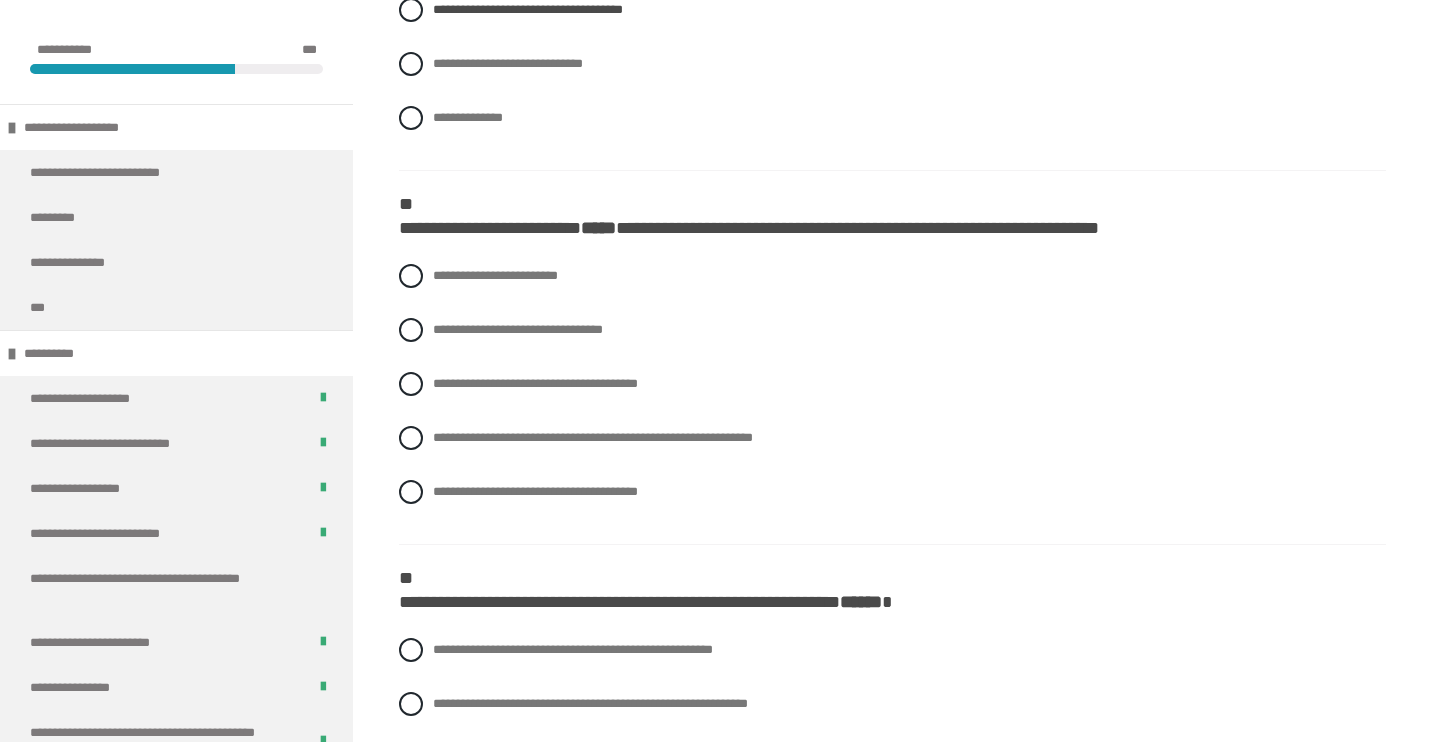 scroll, scrollTop: 2236, scrollLeft: 0, axis: vertical 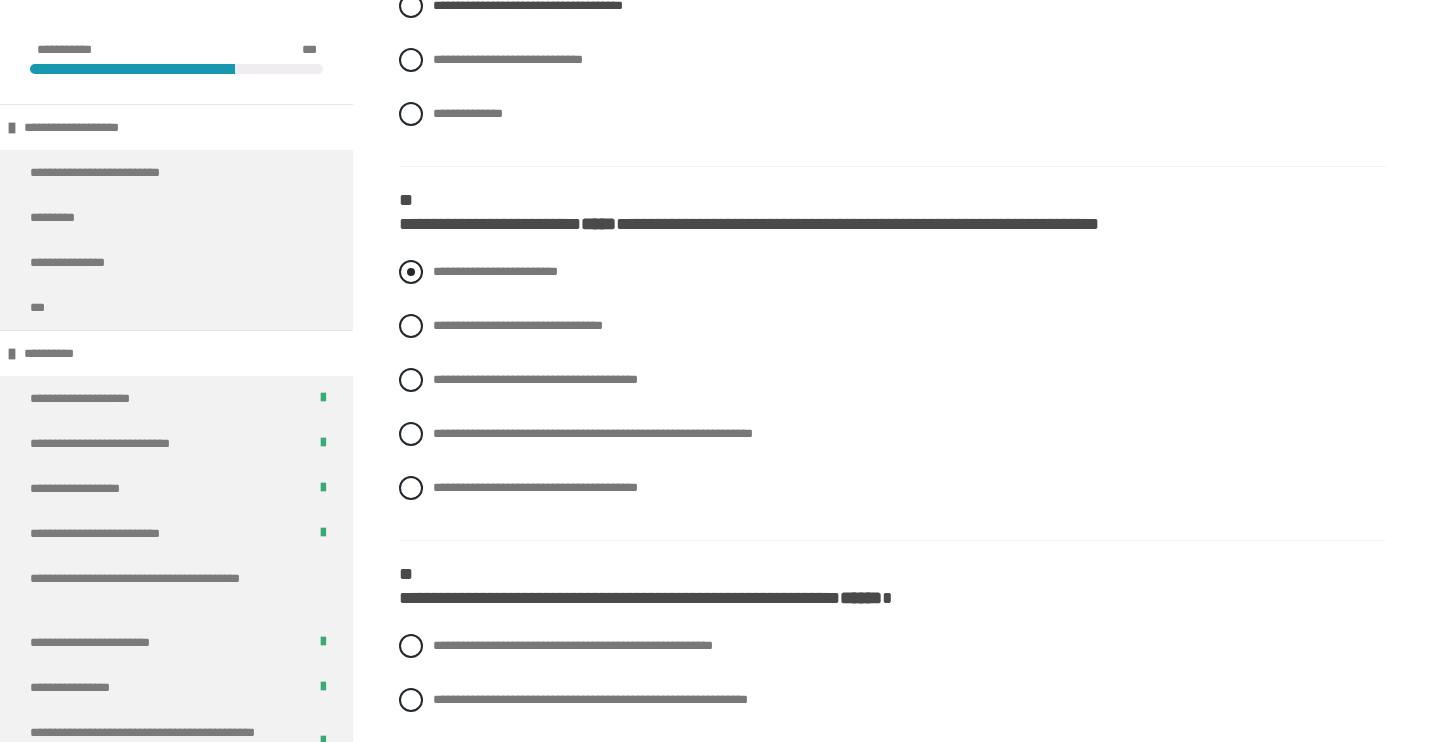 click at bounding box center [411, 272] 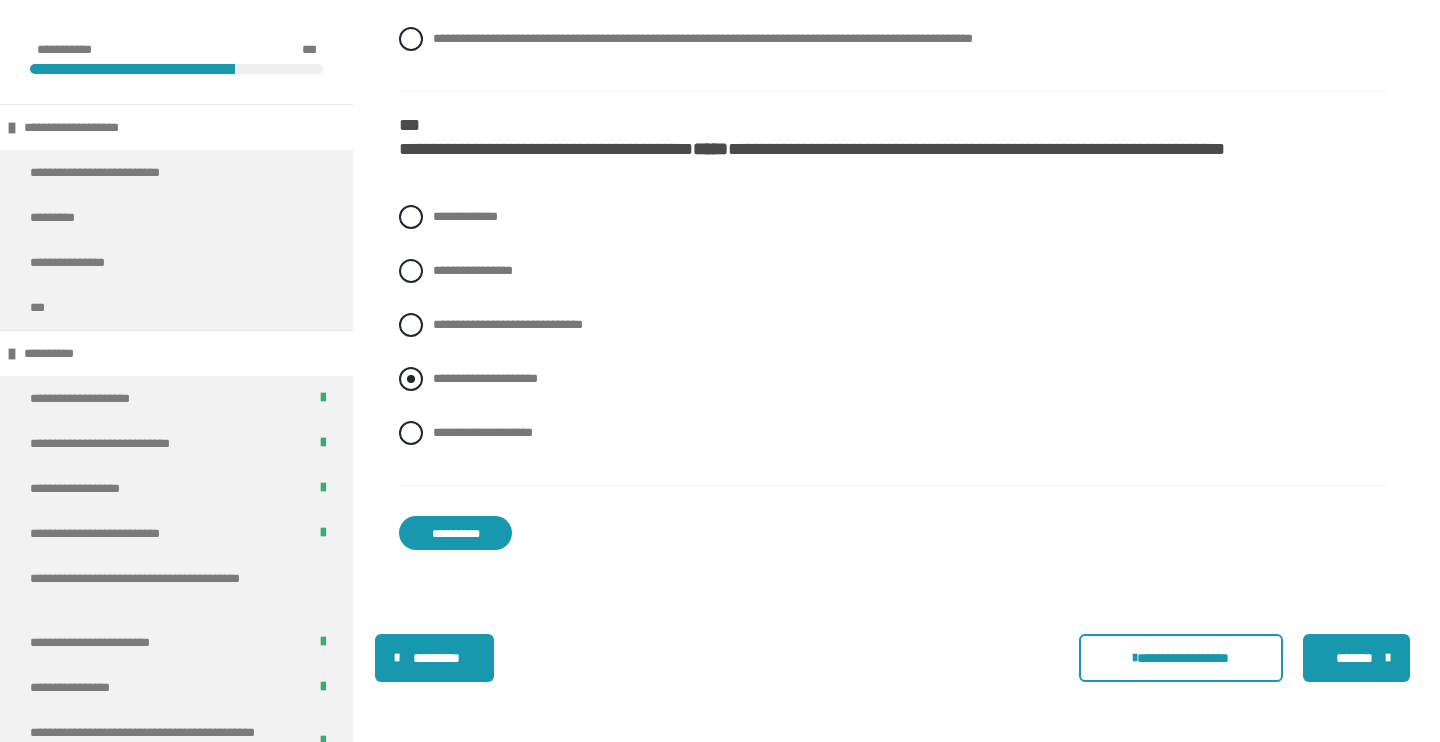 scroll, scrollTop: 3798, scrollLeft: 0, axis: vertical 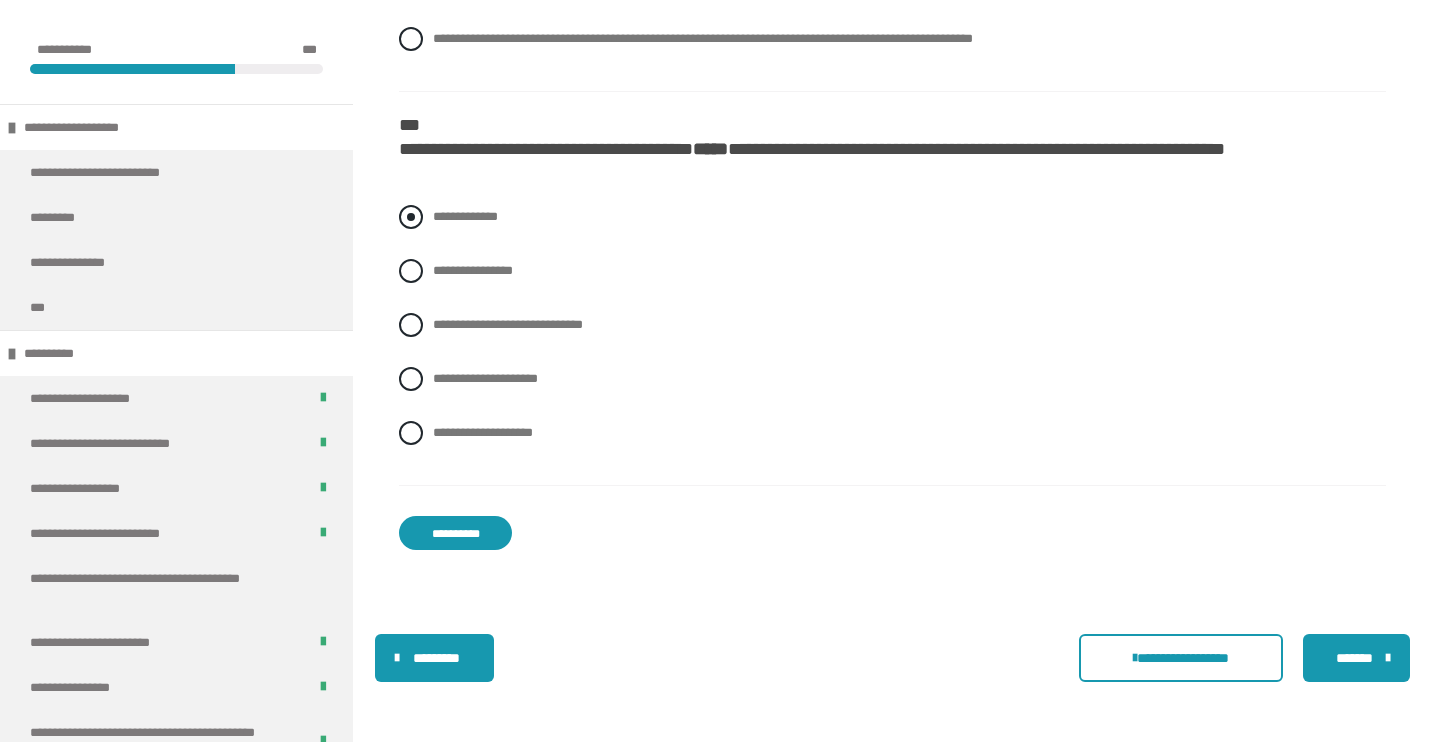 click at bounding box center (411, 217) 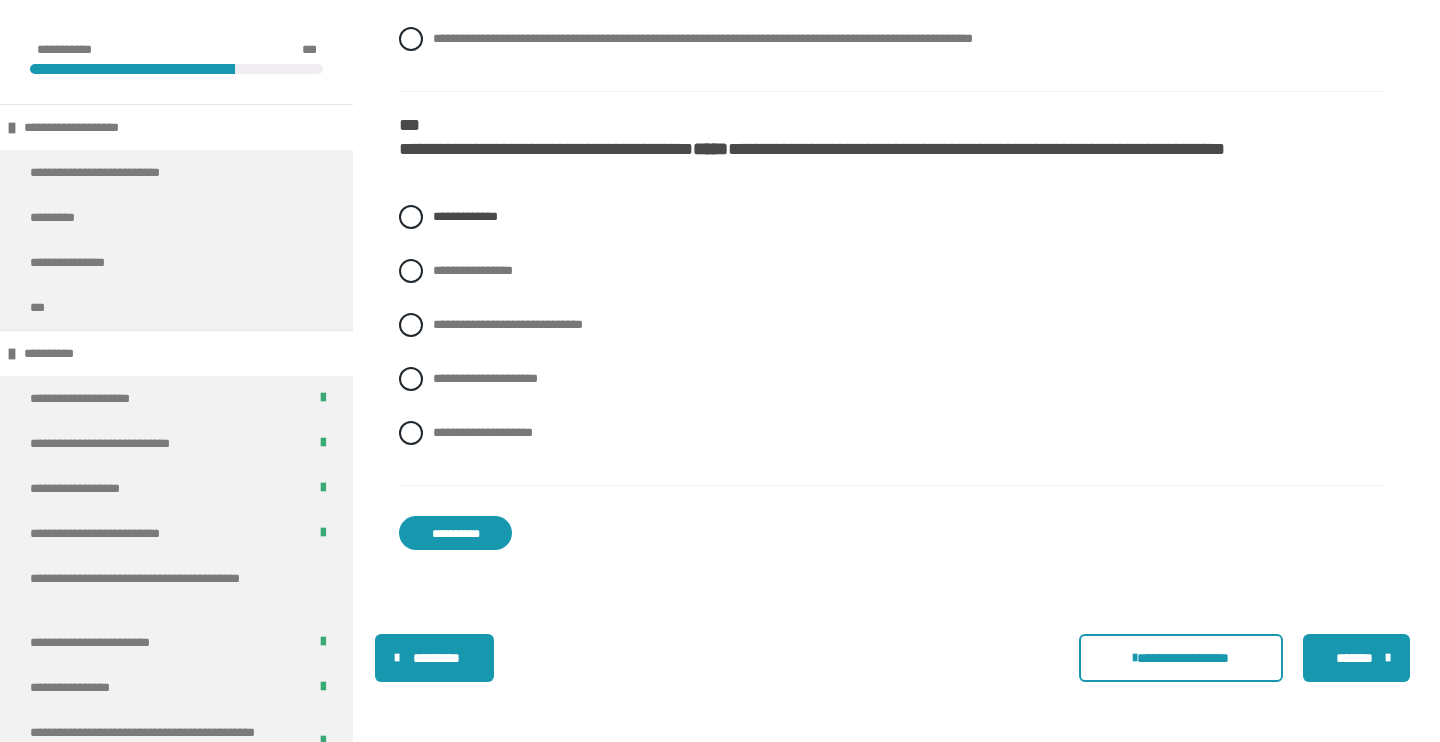 scroll, scrollTop: 3798, scrollLeft: 0, axis: vertical 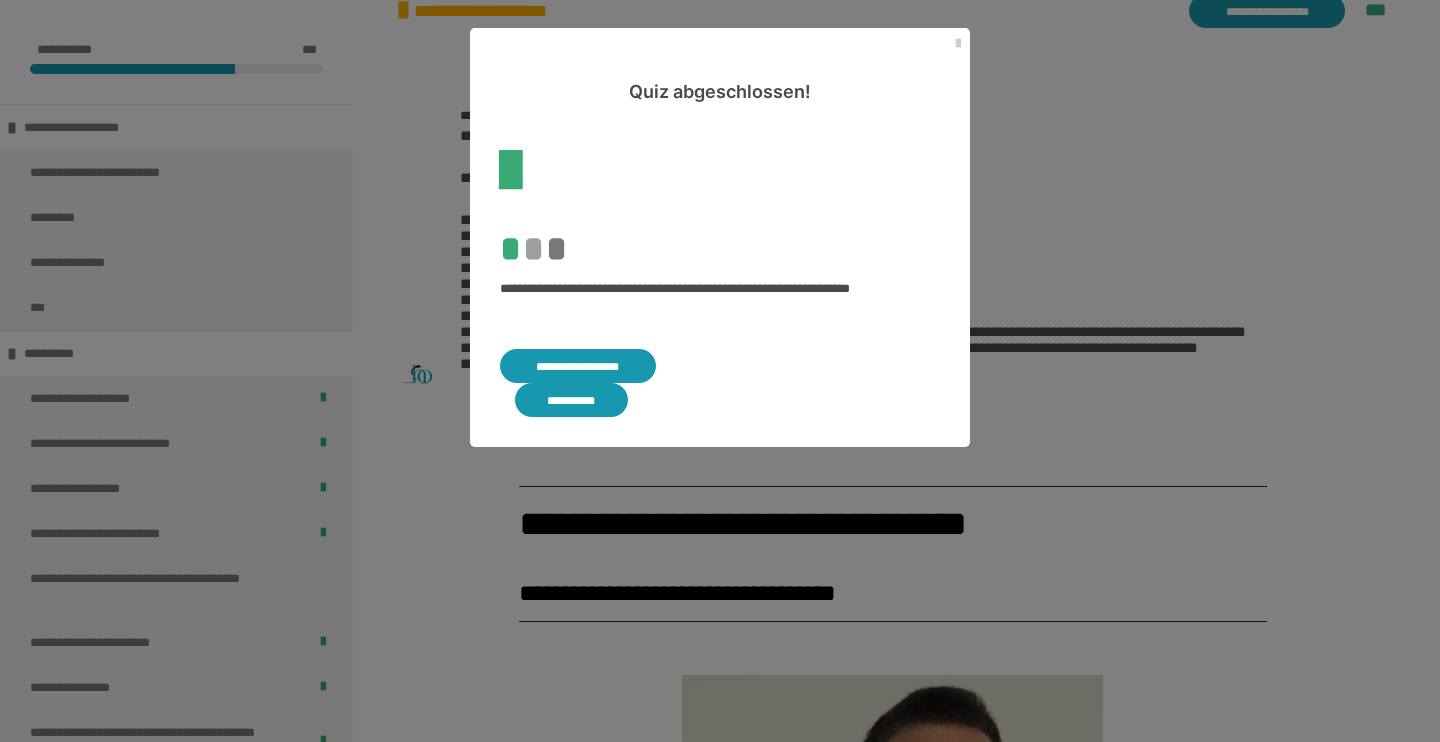 click on "**********" at bounding box center [578, 366] 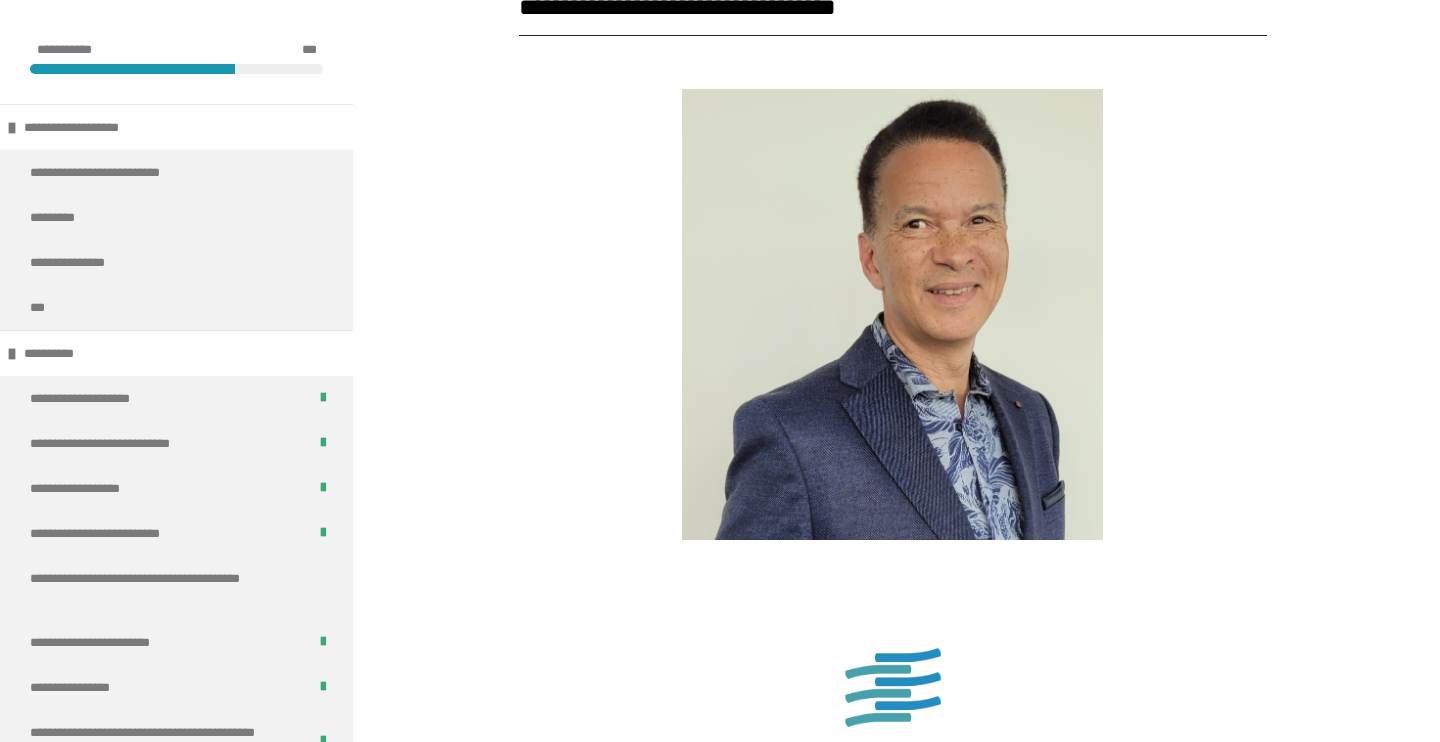 scroll, scrollTop: 3295, scrollLeft: 0, axis: vertical 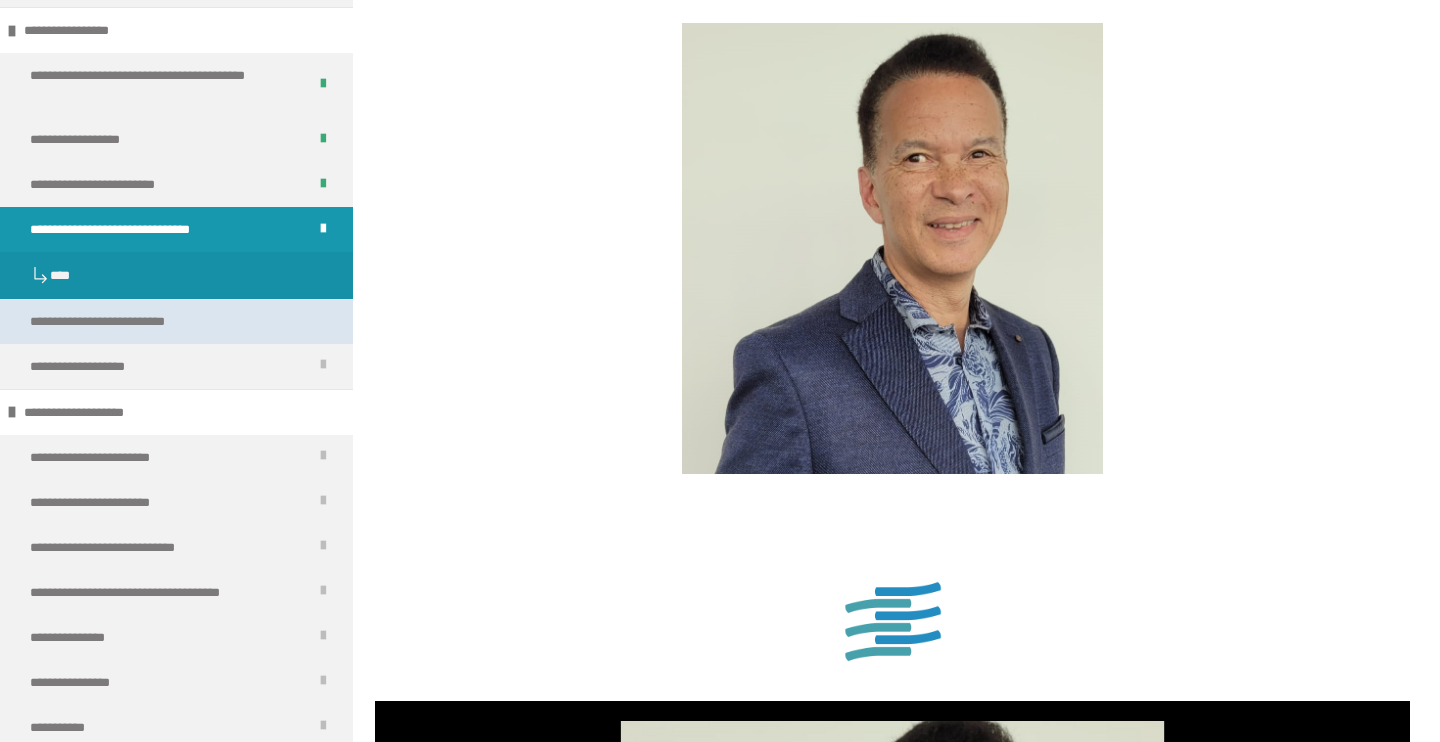 click on "**********" at bounding box center (176, 321) 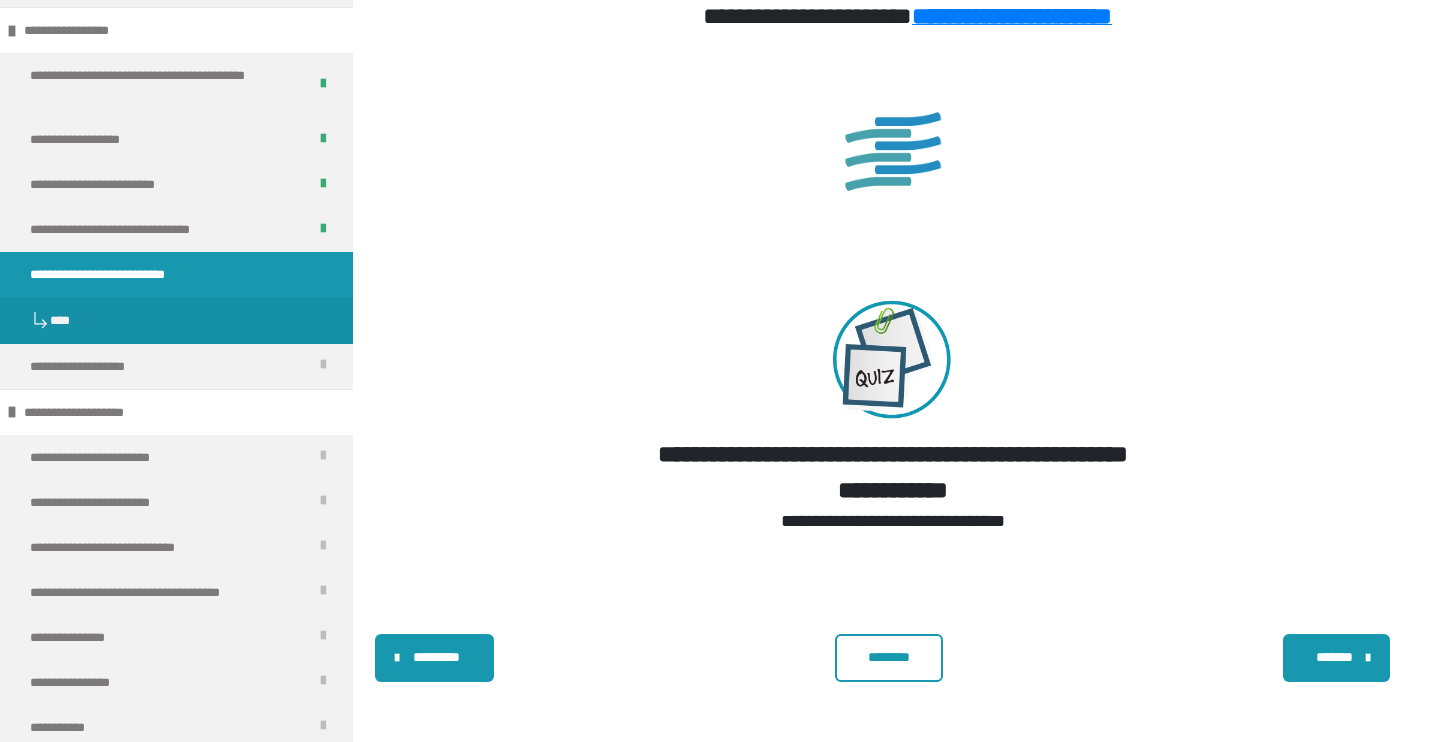 scroll, scrollTop: 2941, scrollLeft: 0, axis: vertical 